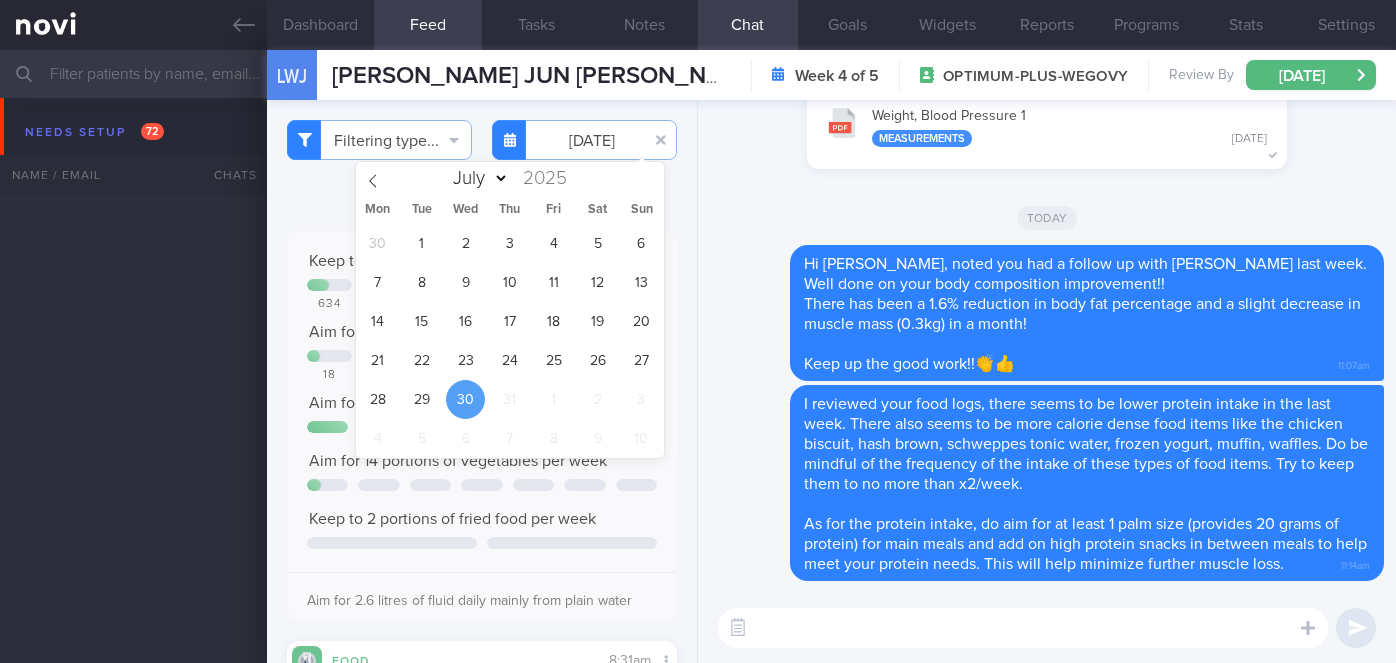 select on "7" 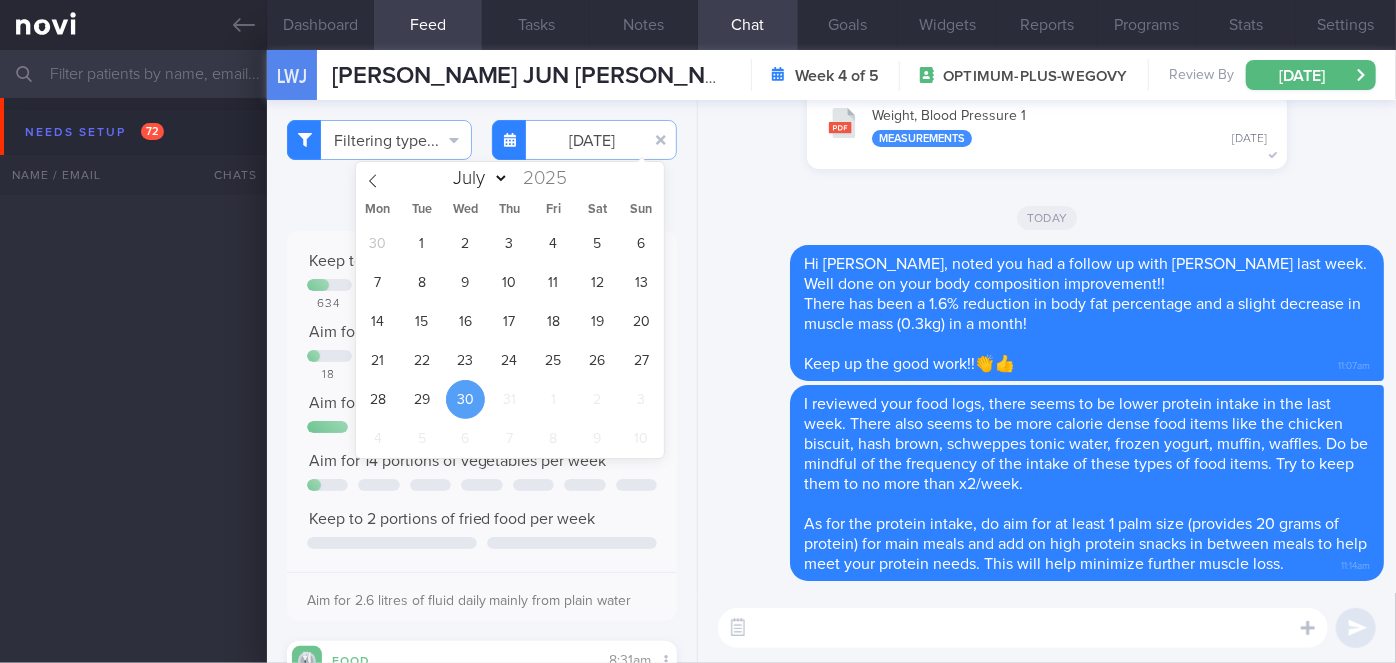 scroll, scrollTop: 5570, scrollLeft: 0, axis: vertical 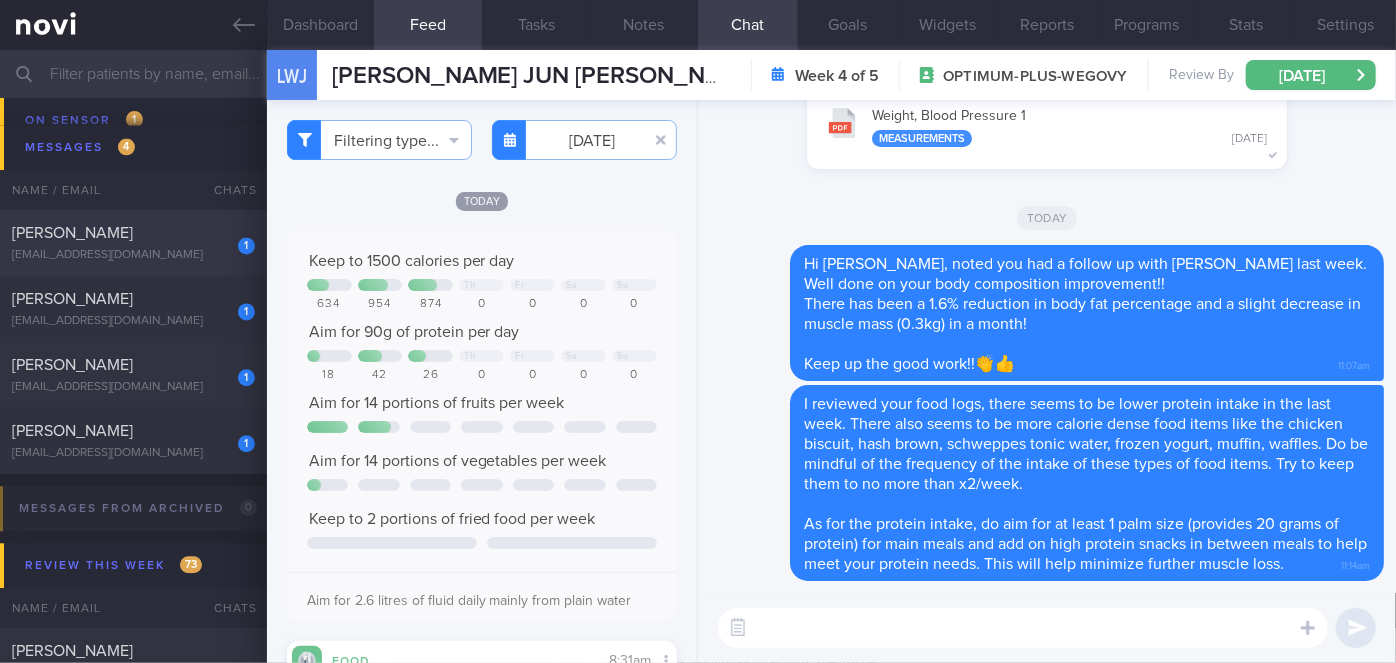 click on "1
[PERSON_NAME] VARADARAJA
[EMAIL_ADDRESS][DOMAIN_NAME]" at bounding box center (133, 243) 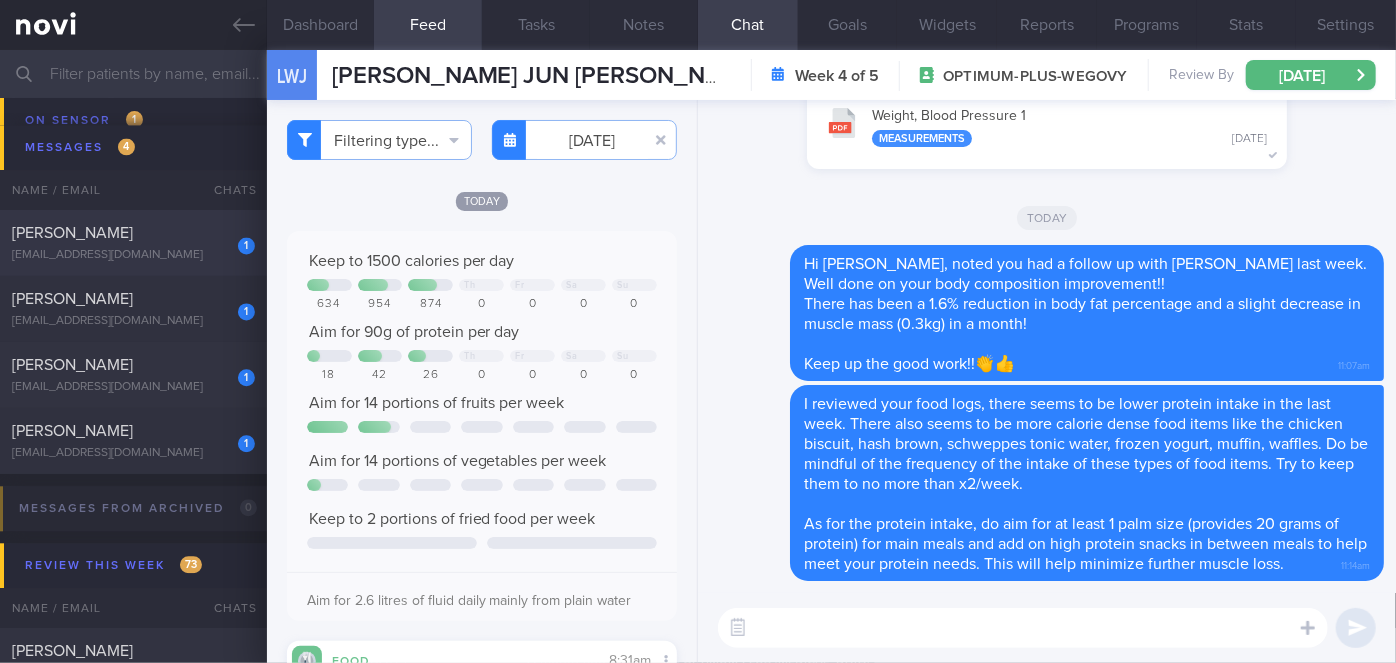 checkbox on "true" 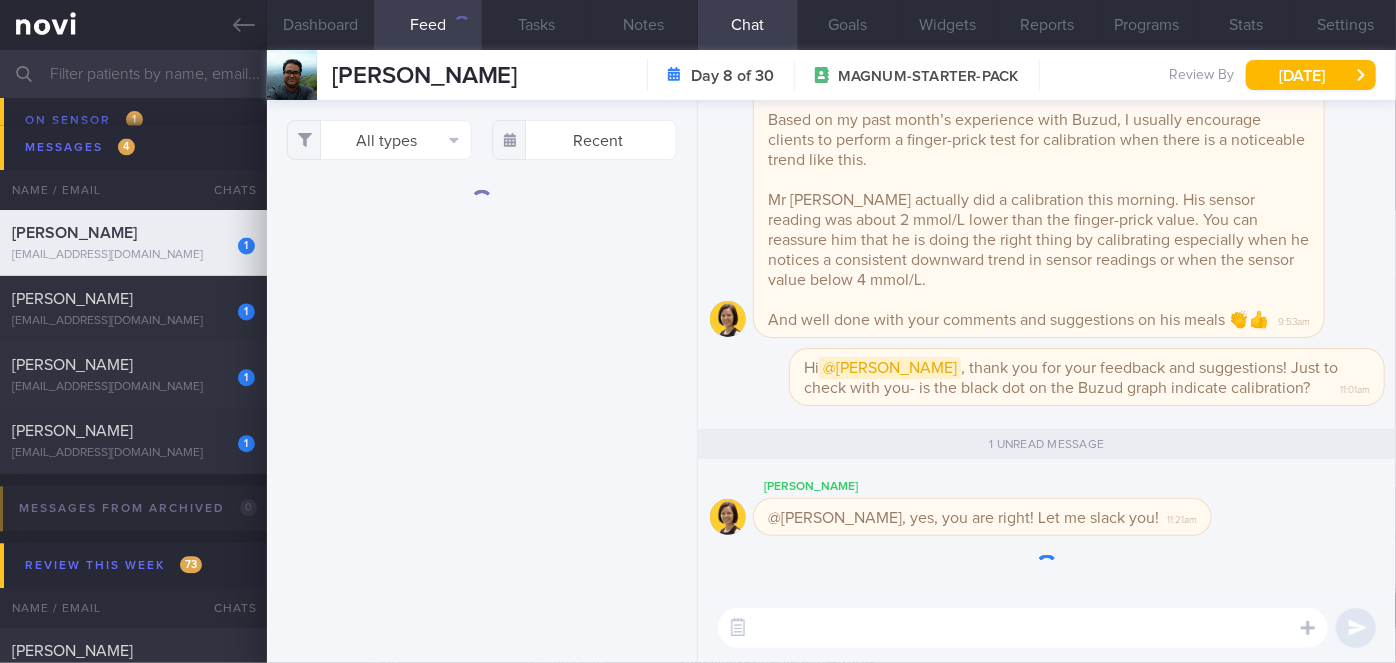 scroll, scrollTop: 0, scrollLeft: 0, axis: both 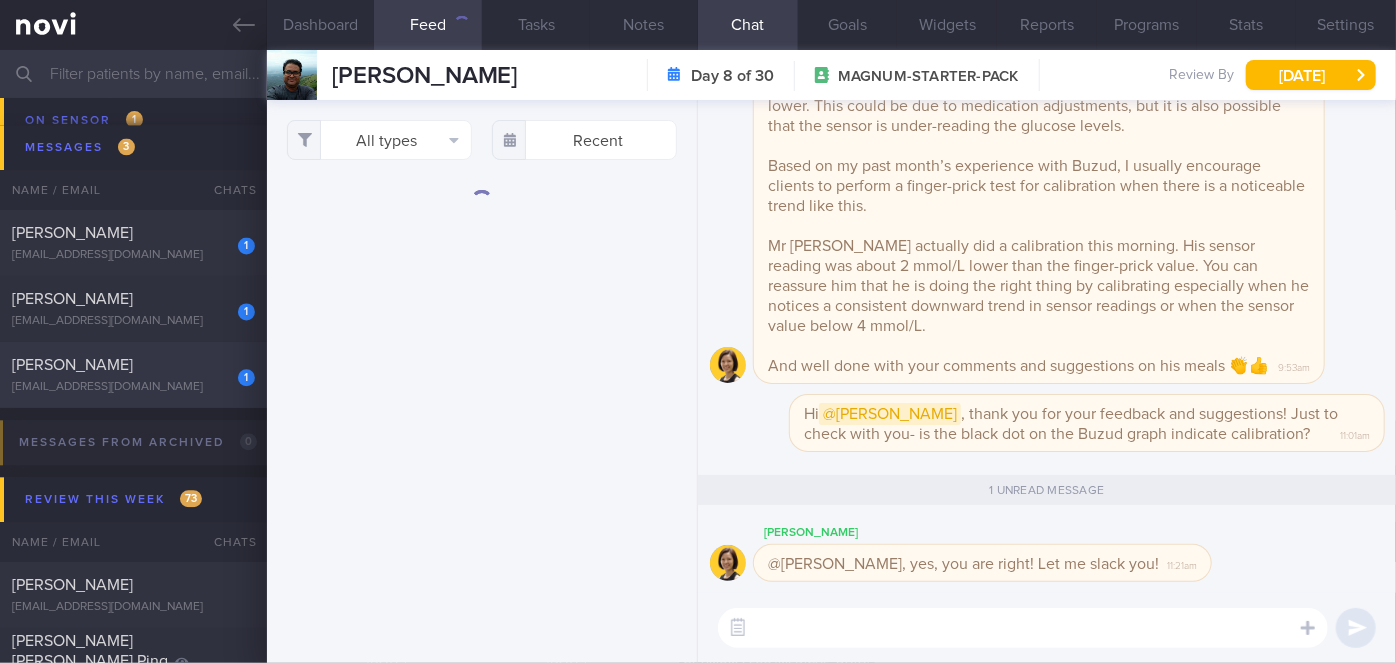 click on "1" at bounding box center [246, 376] 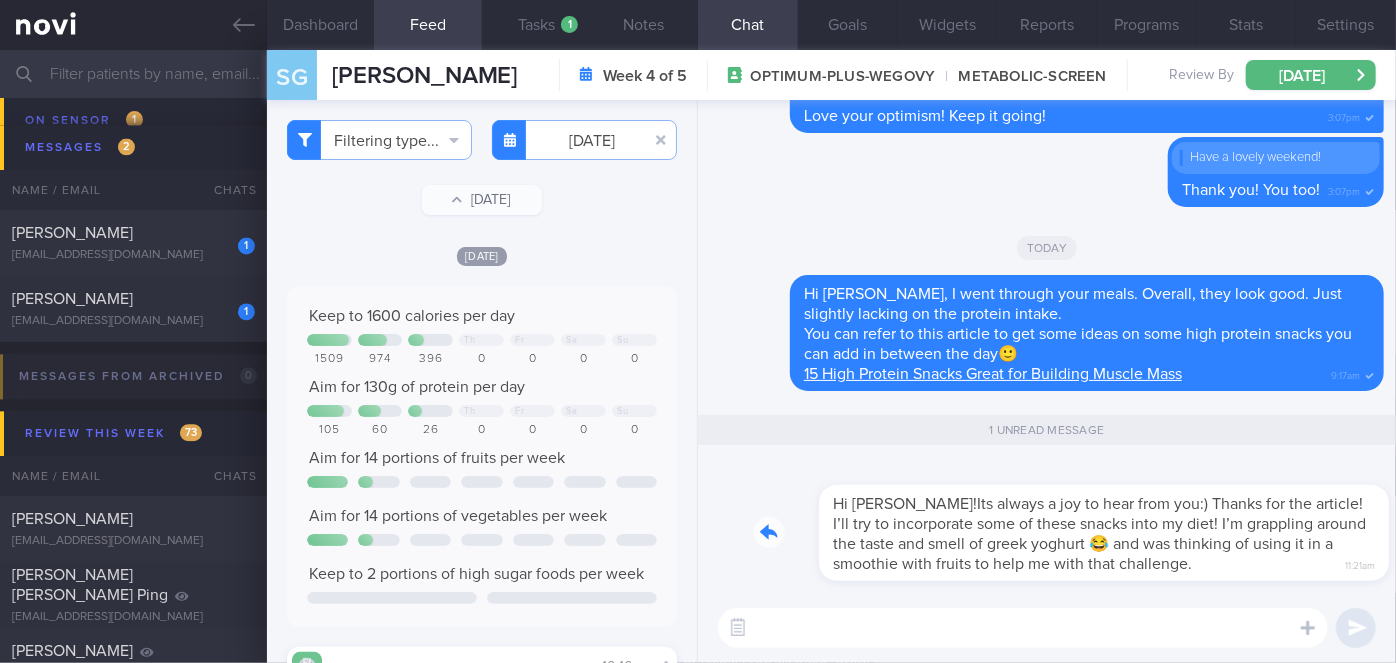scroll, scrollTop: 0, scrollLeft: 0, axis: both 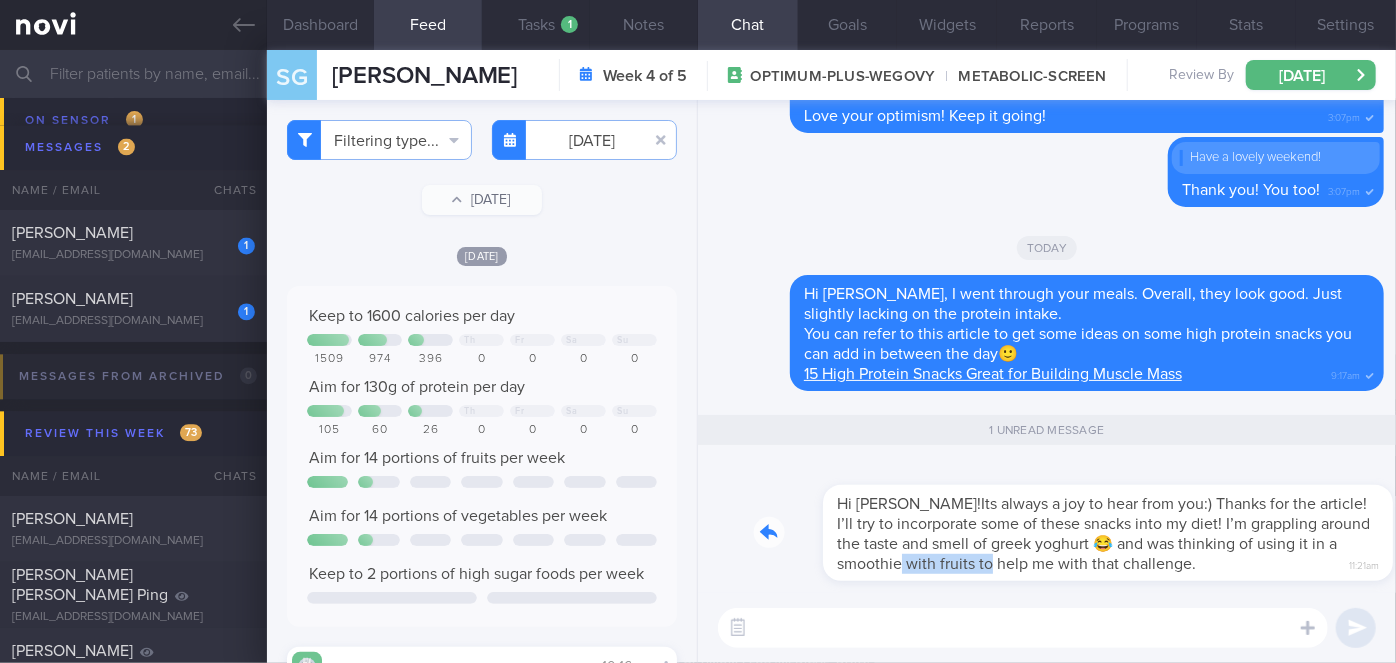 drag, startPoint x: 874, startPoint y: 578, endPoint x: 977, endPoint y: 575, distance: 103.04368 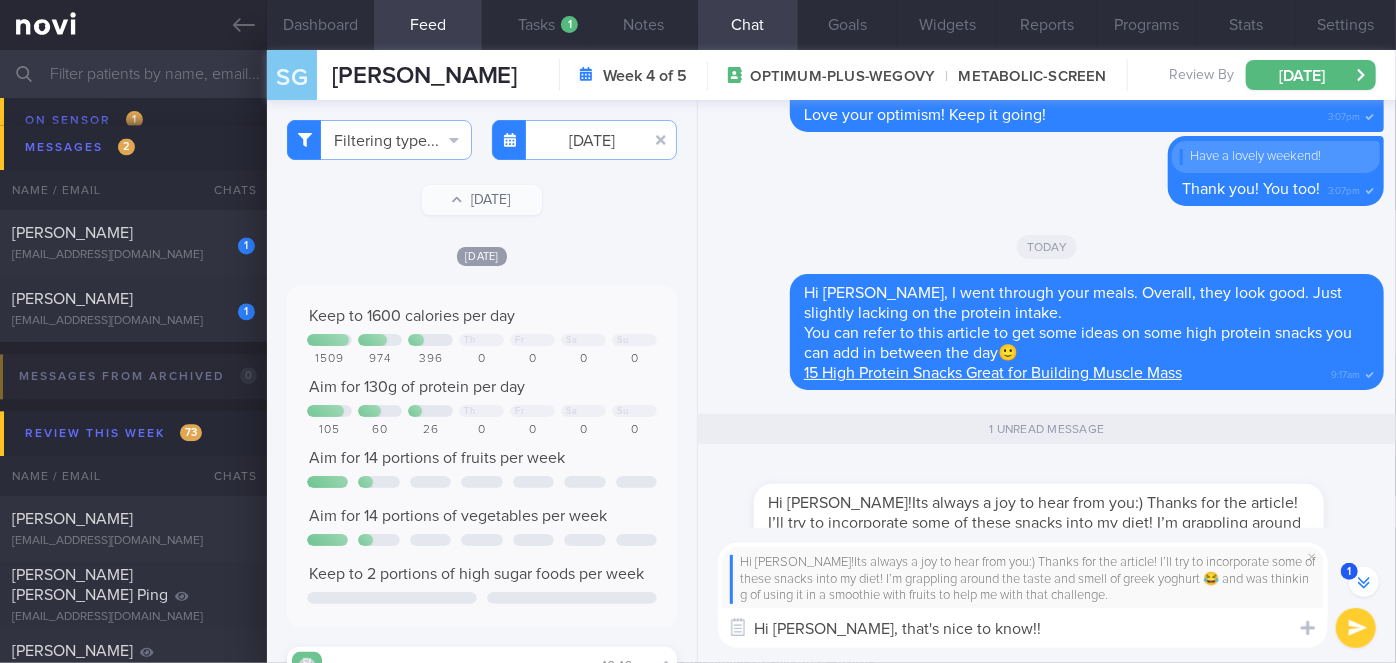 type on "Hi [PERSON_NAME], that's nice to know!!🤩" 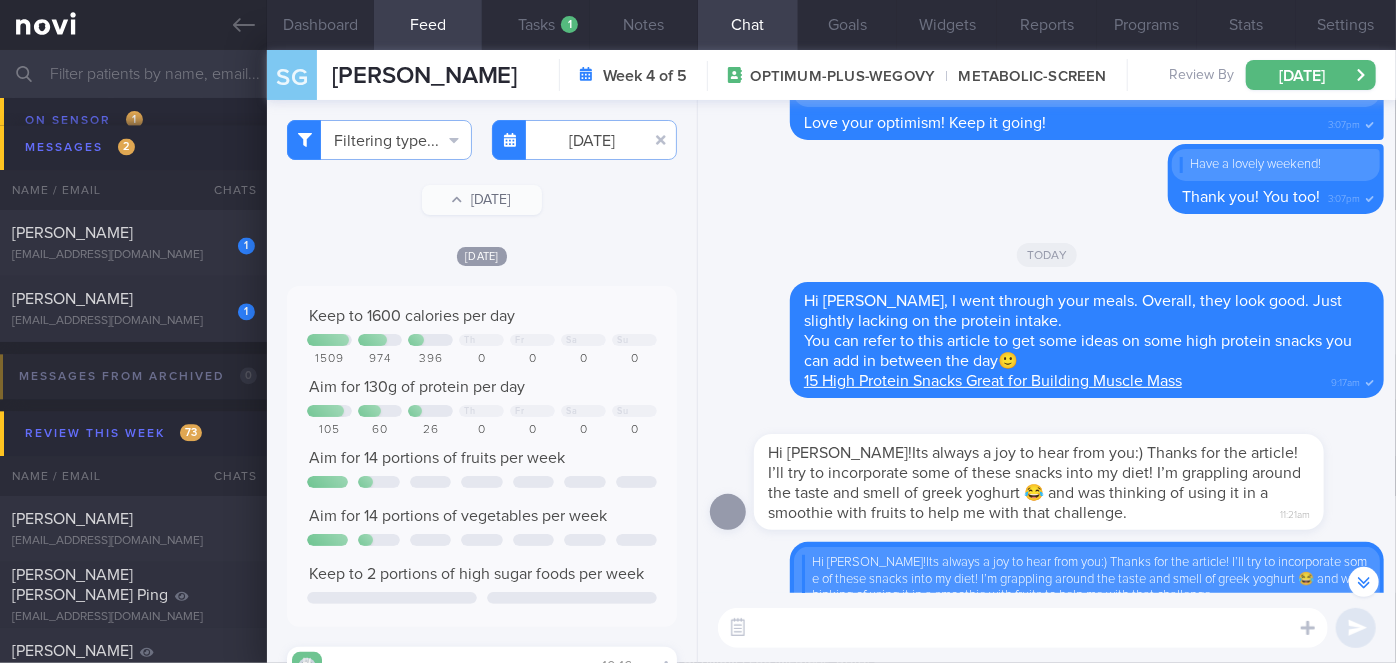 scroll, scrollTop: -50, scrollLeft: 0, axis: vertical 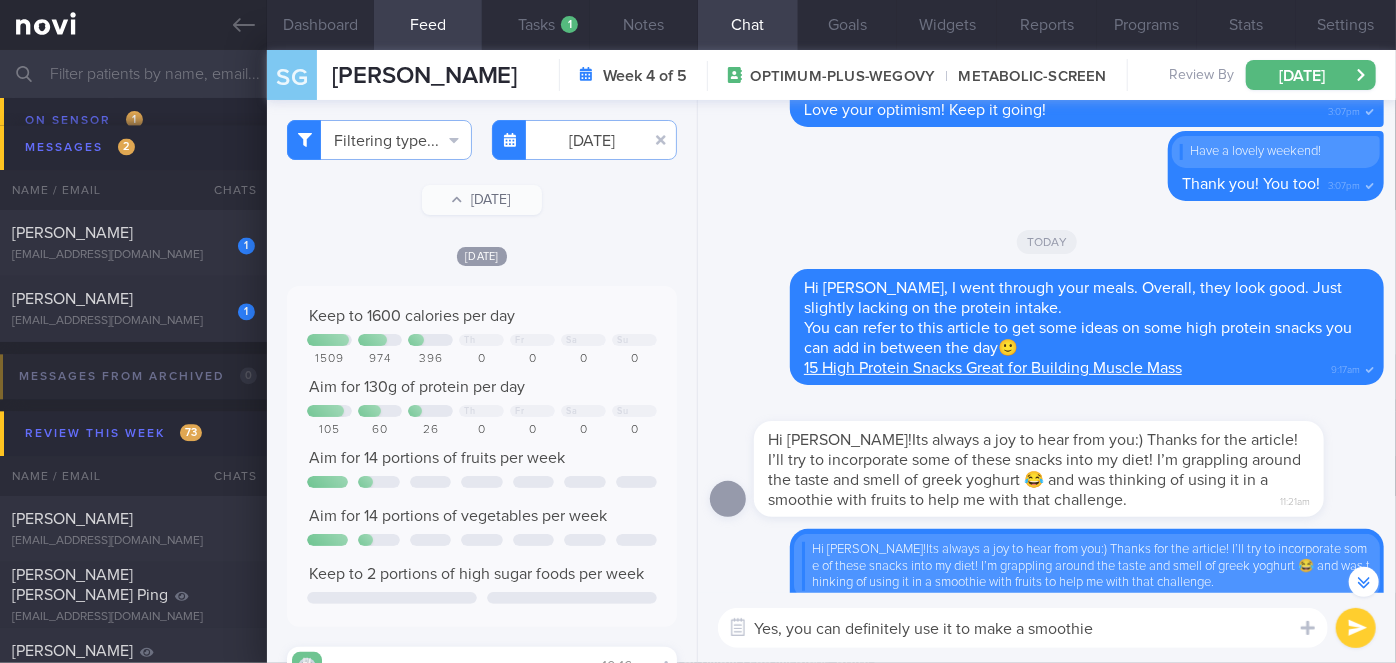 type on "Yes, you can definitely use it to make a smoothie!" 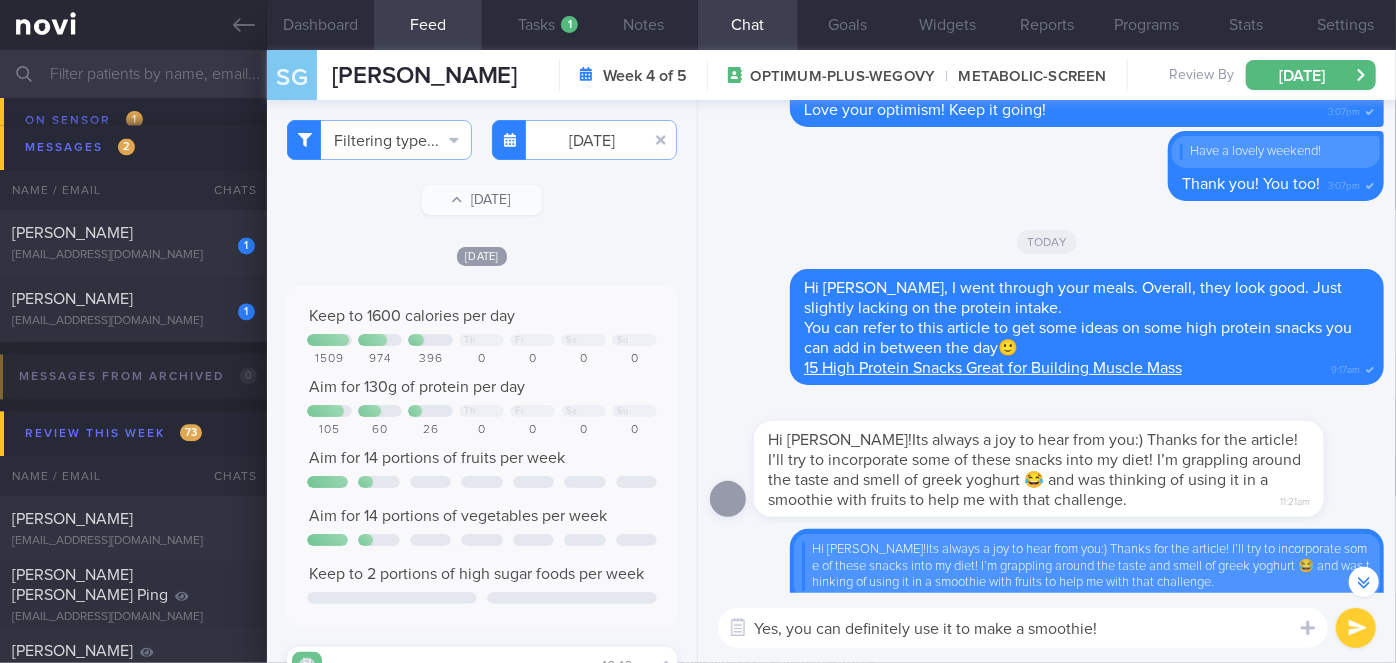 type 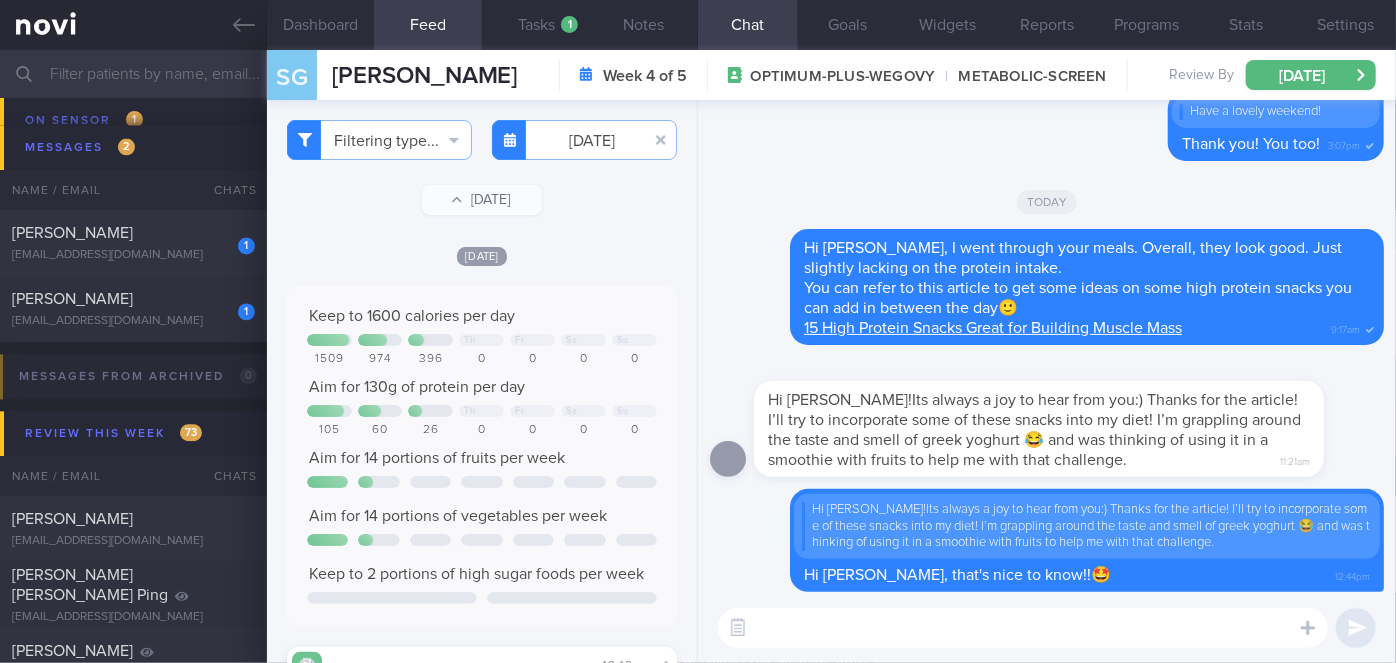 scroll, scrollTop: 0, scrollLeft: 0, axis: both 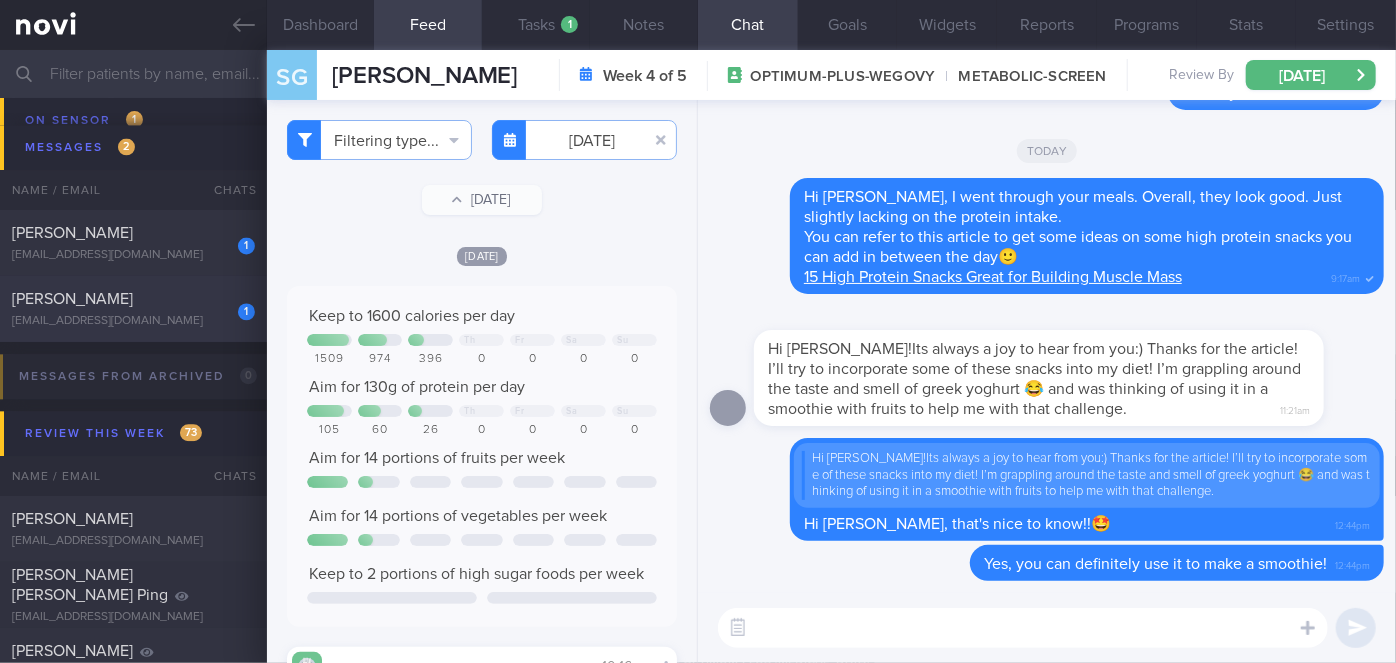 click on "[PERSON_NAME]" at bounding box center (131, 299) 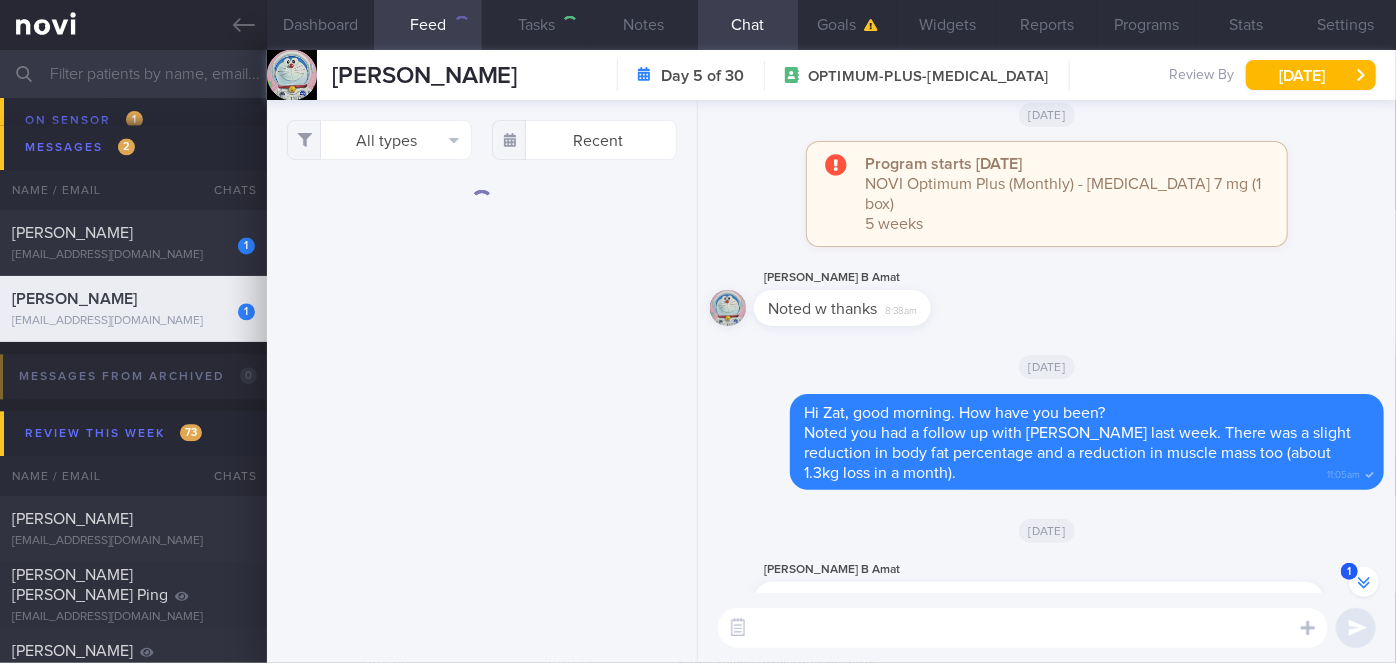 scroll, scrollTop: -465, scrollLeft: 0, axis: vertical 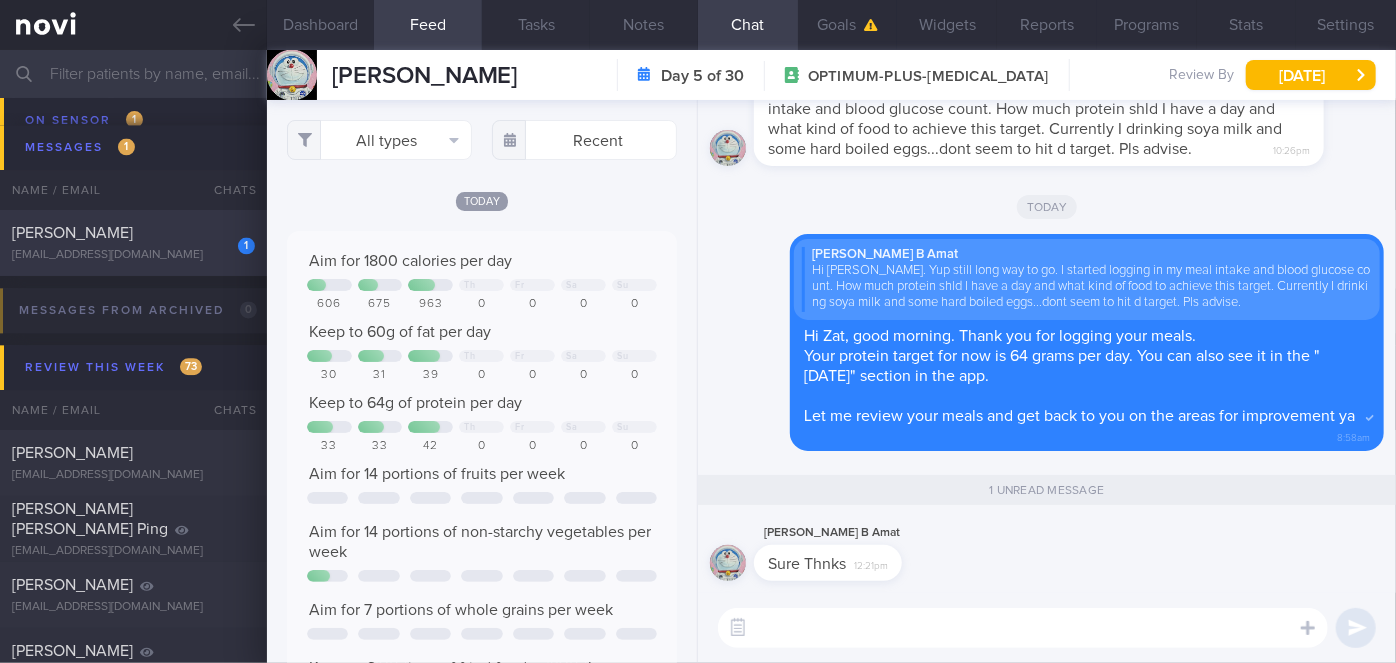 click on "[PERSON_NAME]" at bounding box center [131, 233] 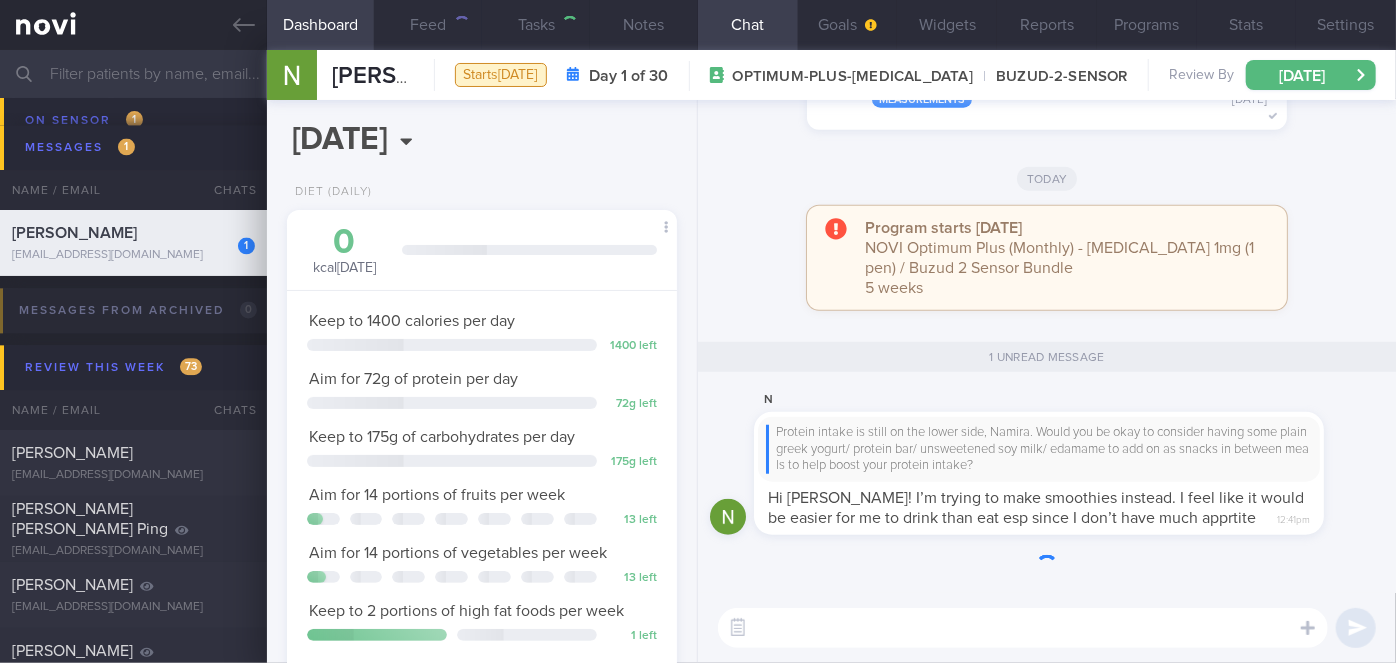 scroll, scrollTop: 0, scrollLeft: 0, axis: both 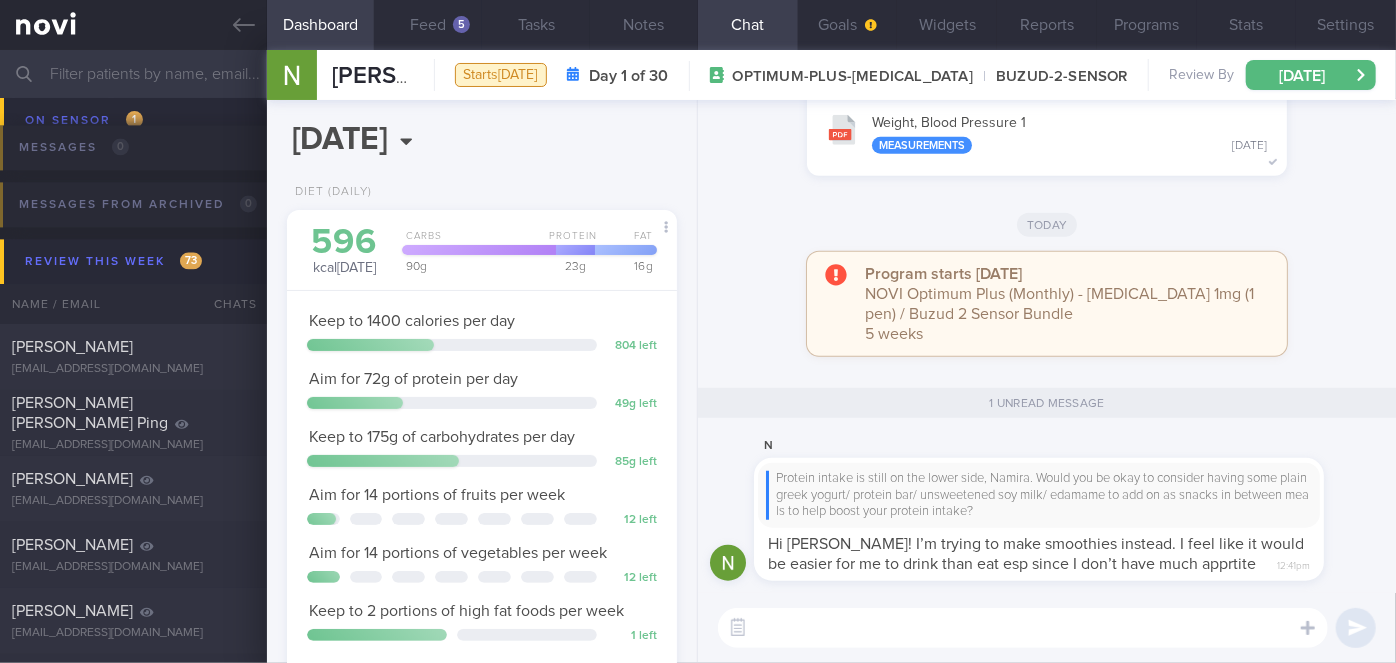 click at bounding box center (1023, 628) 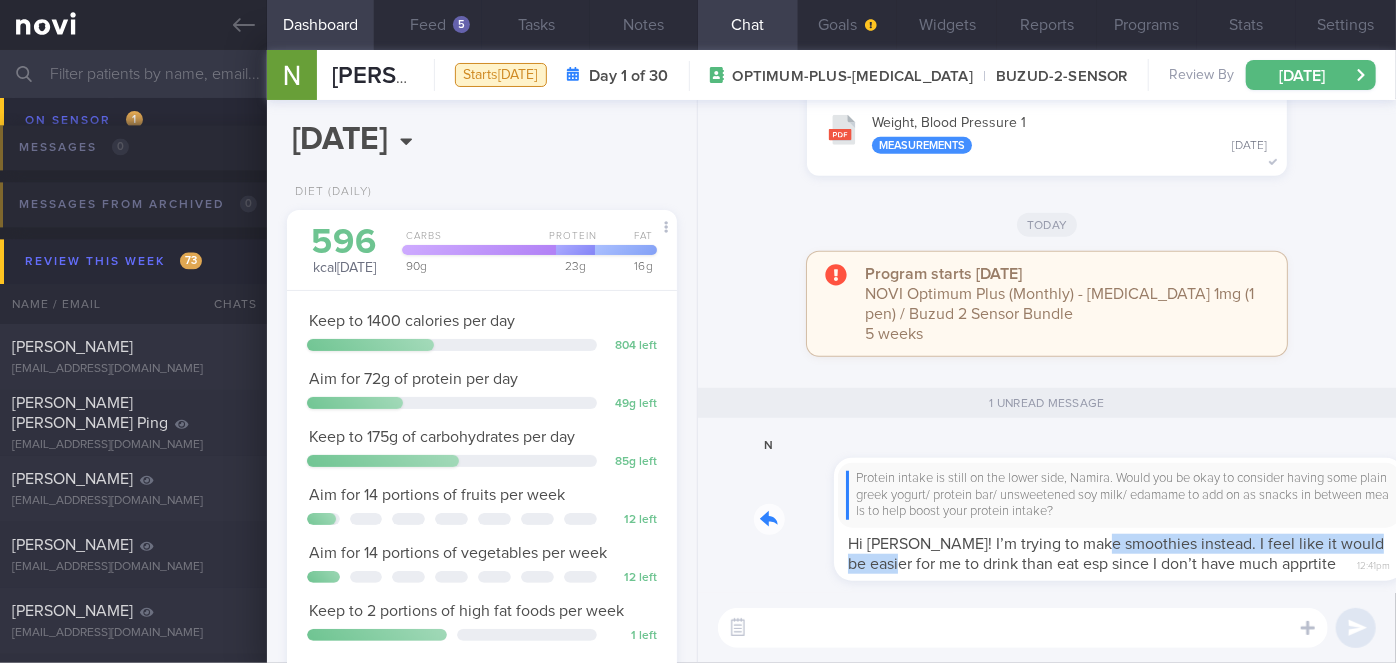 drag, startPoint x: 841, startPoint y: 578, endPoint x: 1023, endPoint y: 550, distance: 184.14125 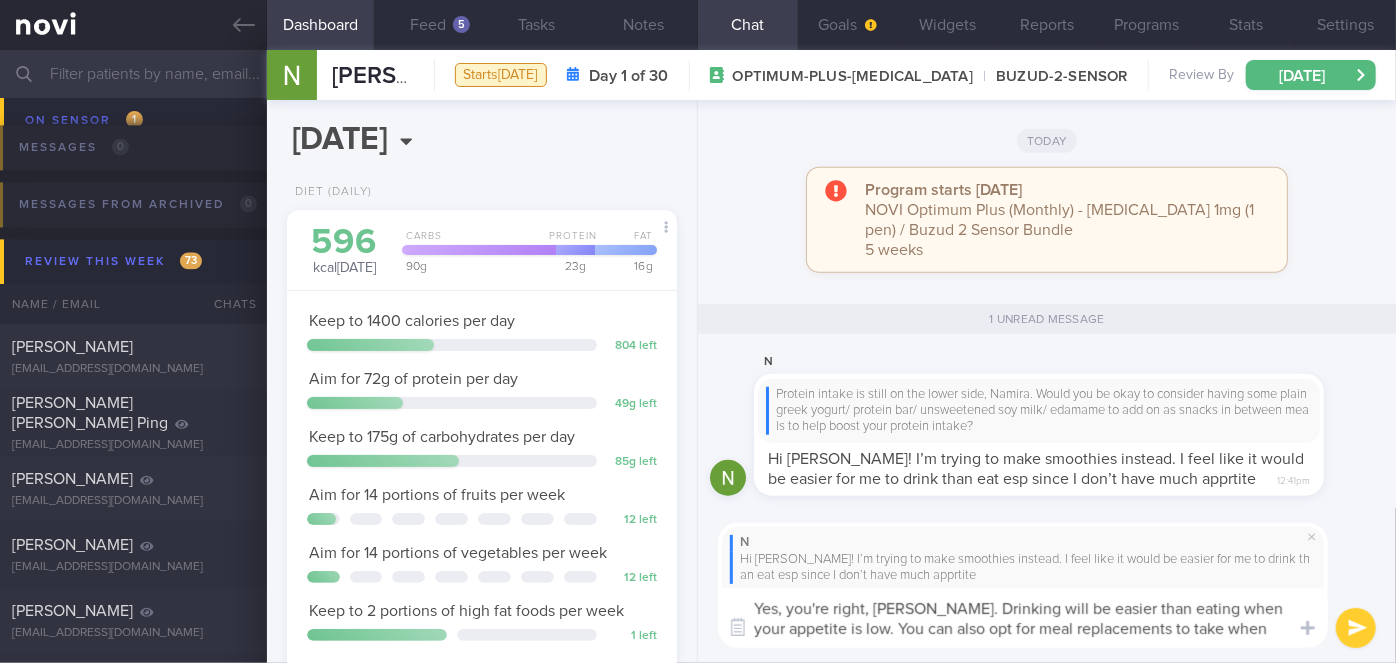 scroll, scrollTop: 0, scrollLeft: 0, axis: both 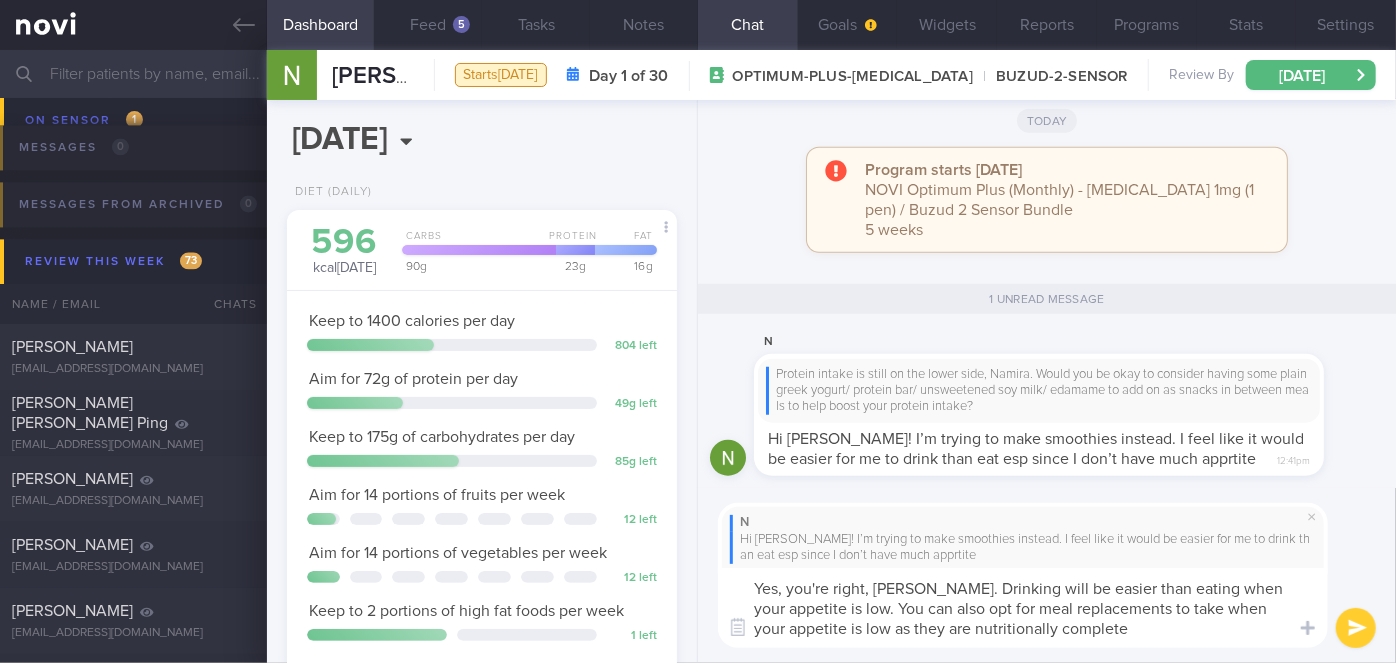 type on "Yes, you're right, [PERSON_NAME]. Drinking will be easier than eating when your appetite is low. You can also opt for meal replacements to take when your appetite is low as they are nutritionally complete." 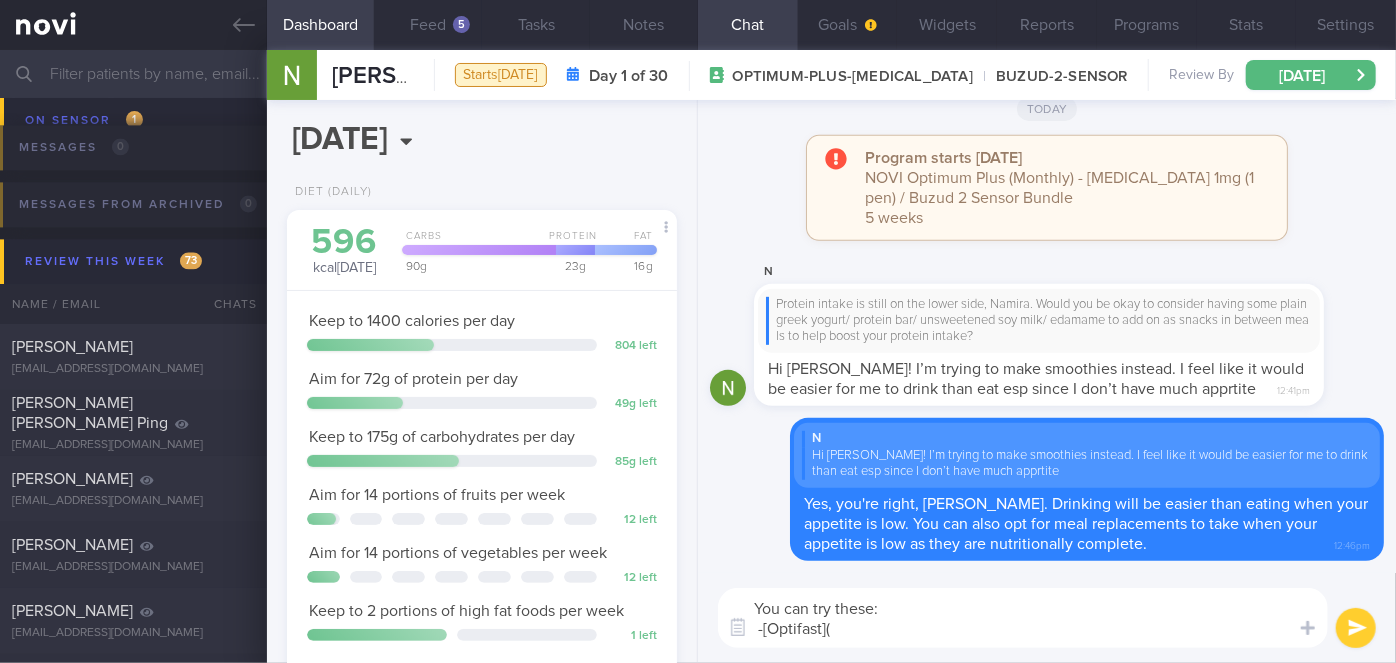scroll, scrollTop: 0, scrollLeft: 0, axis: both 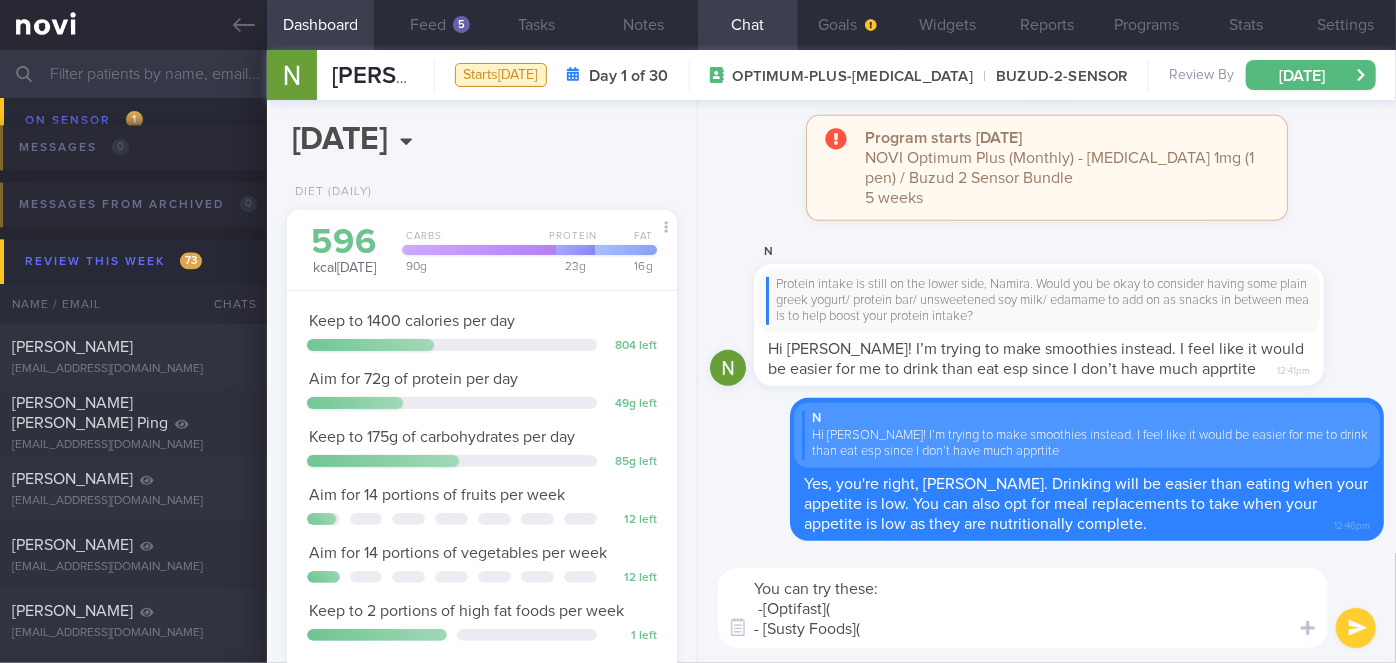 click on "You can try these:
-[Optifast](
- [Susty Foods](" at bounding box center (1023, 608) 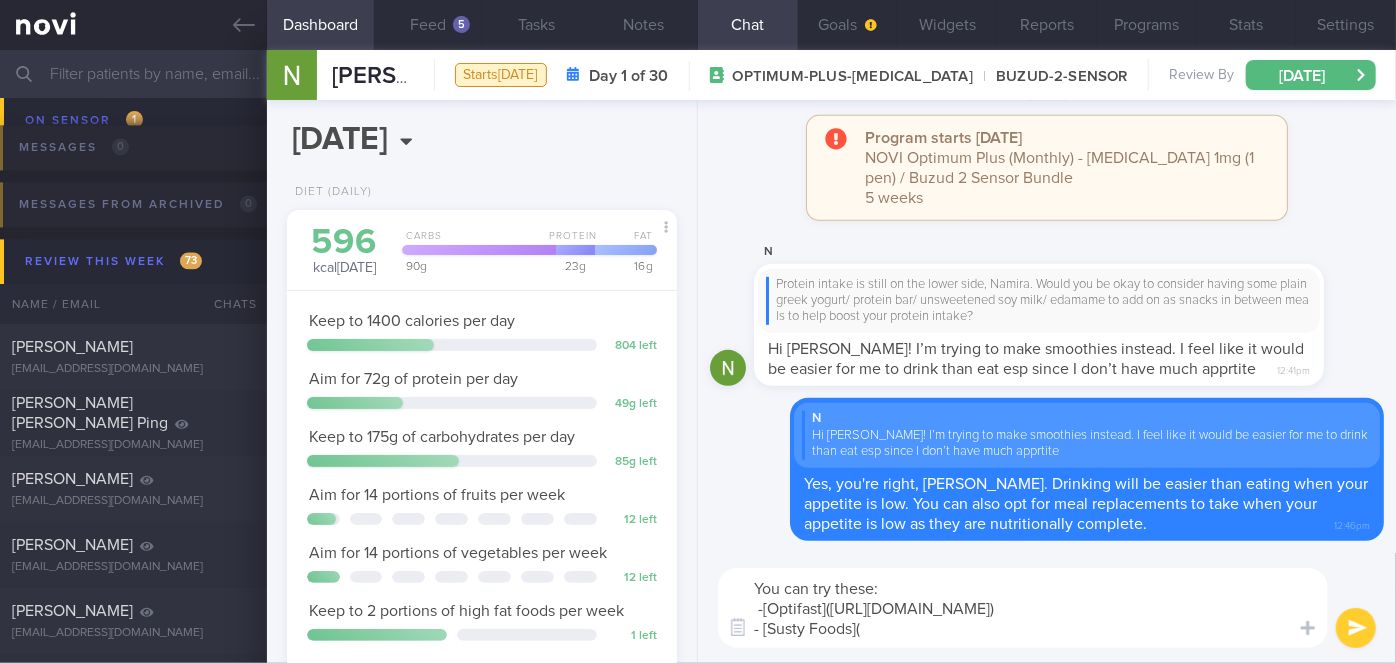 paste on "[URL][DOMAIN_NAME]" 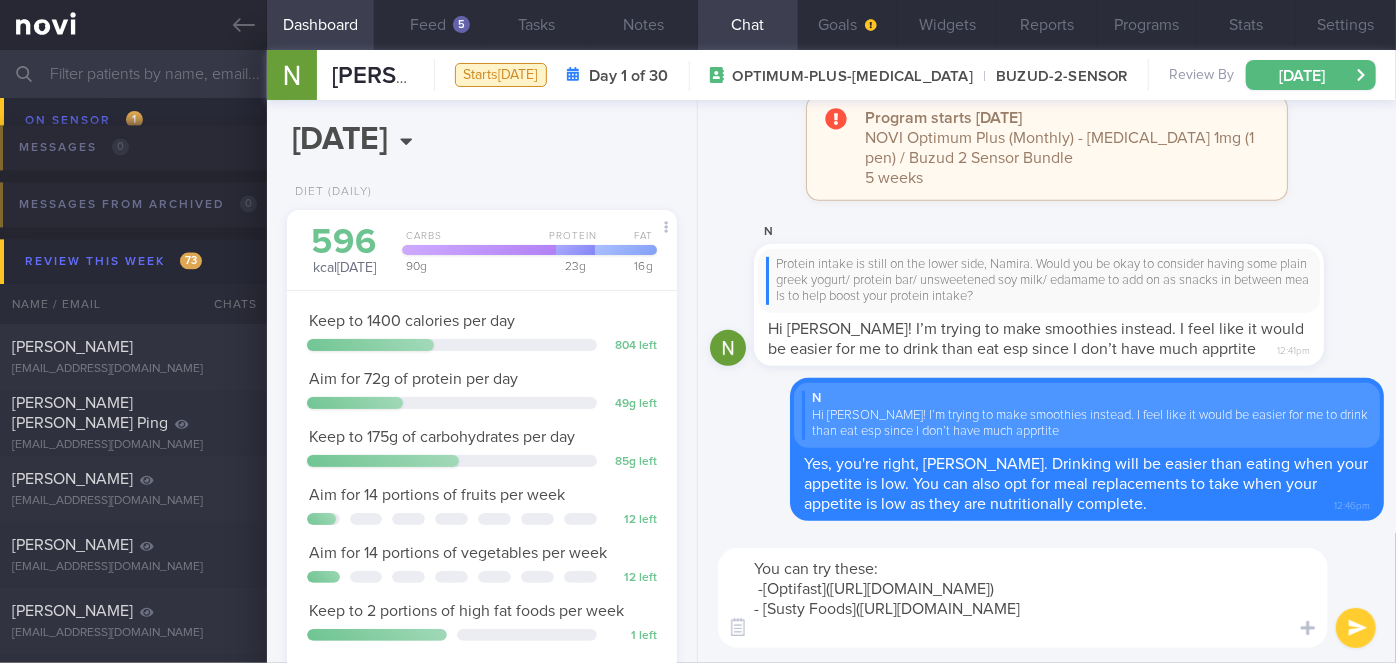 scroll, scrollTop: 0, scrollLeft: 0, axis: both 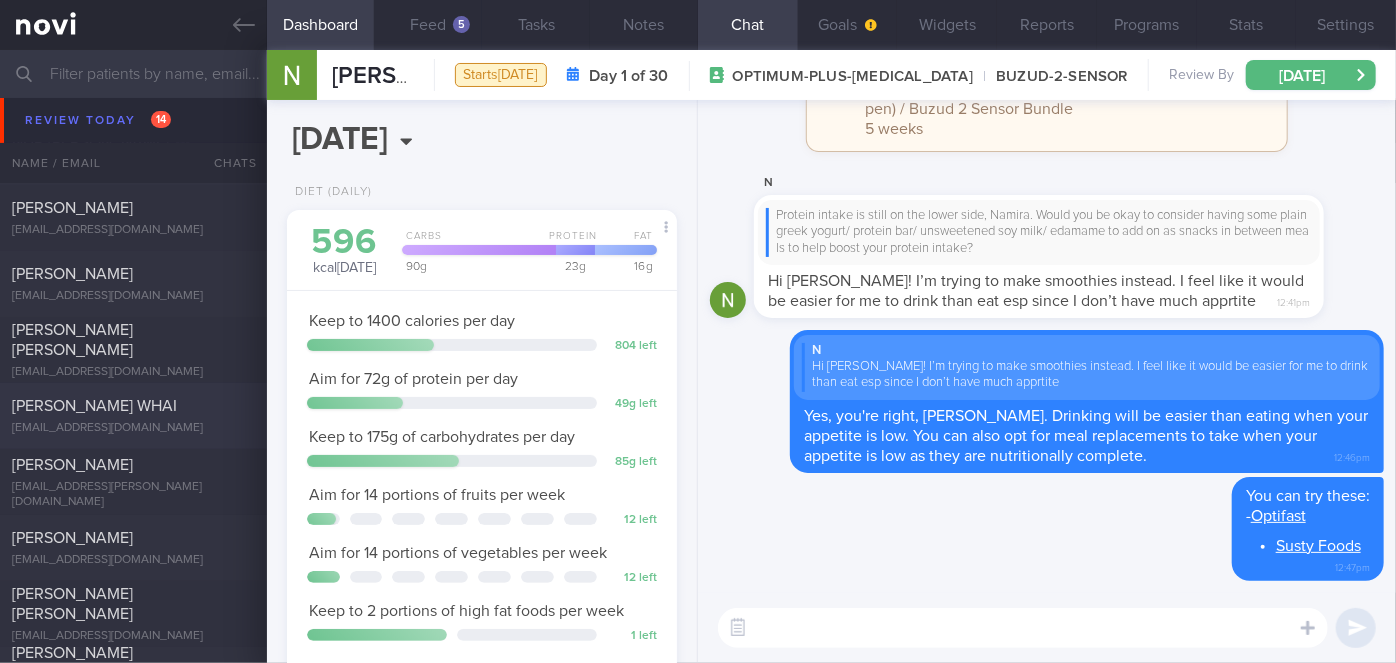type 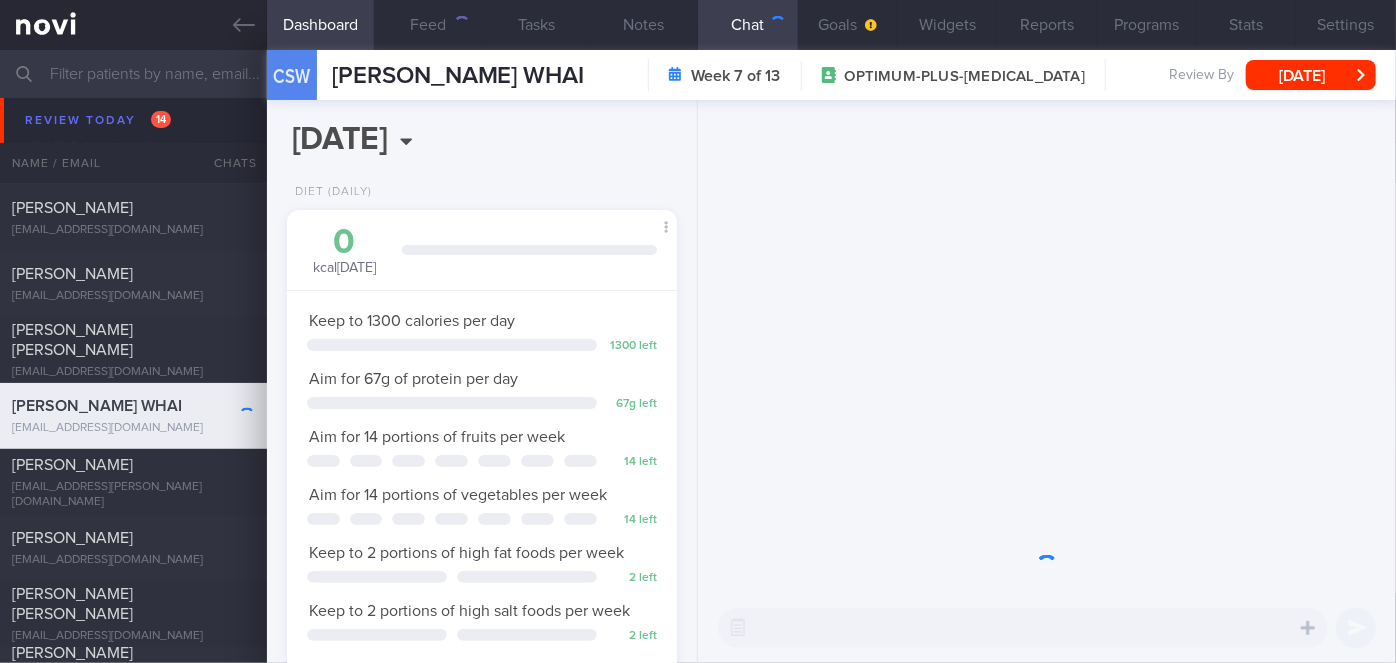scroll, scrollTop: 999826, scrollLeft: 999650, axis: both 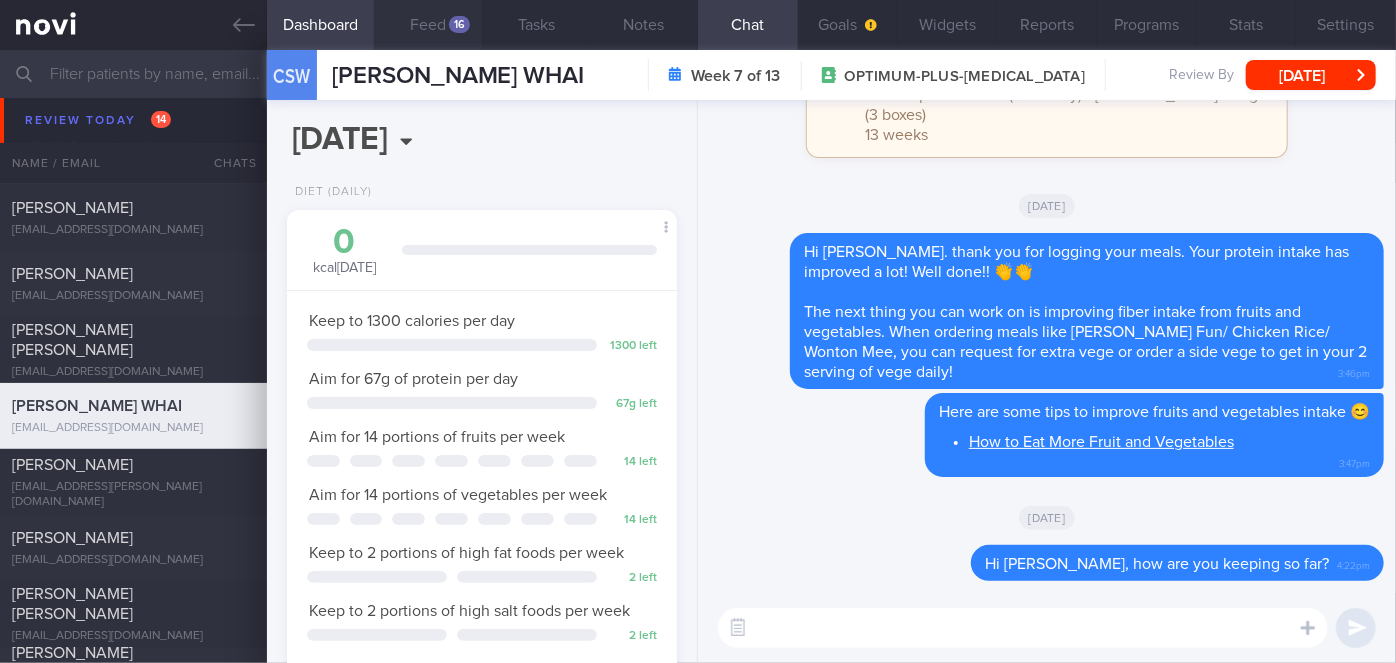 click on "16" at bounding box center [459, 24] 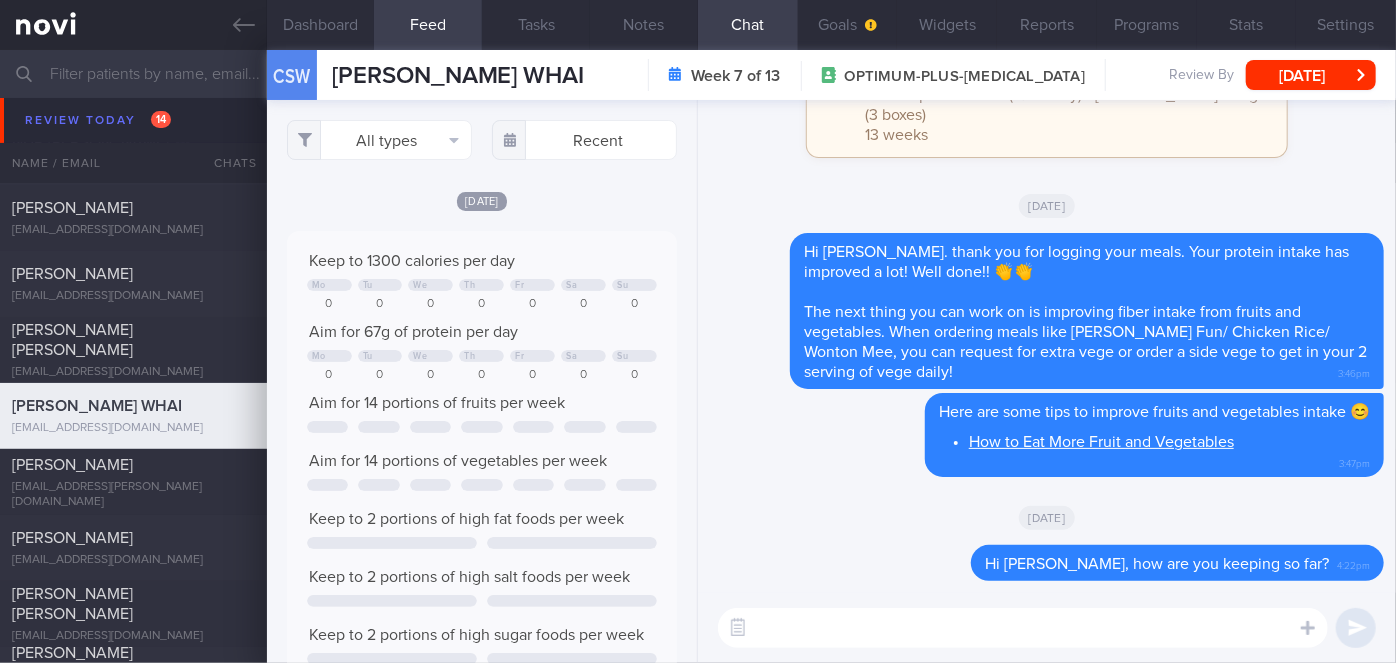 scroll, scrollTop: 999912, scrollLeft: 999648, axis: both 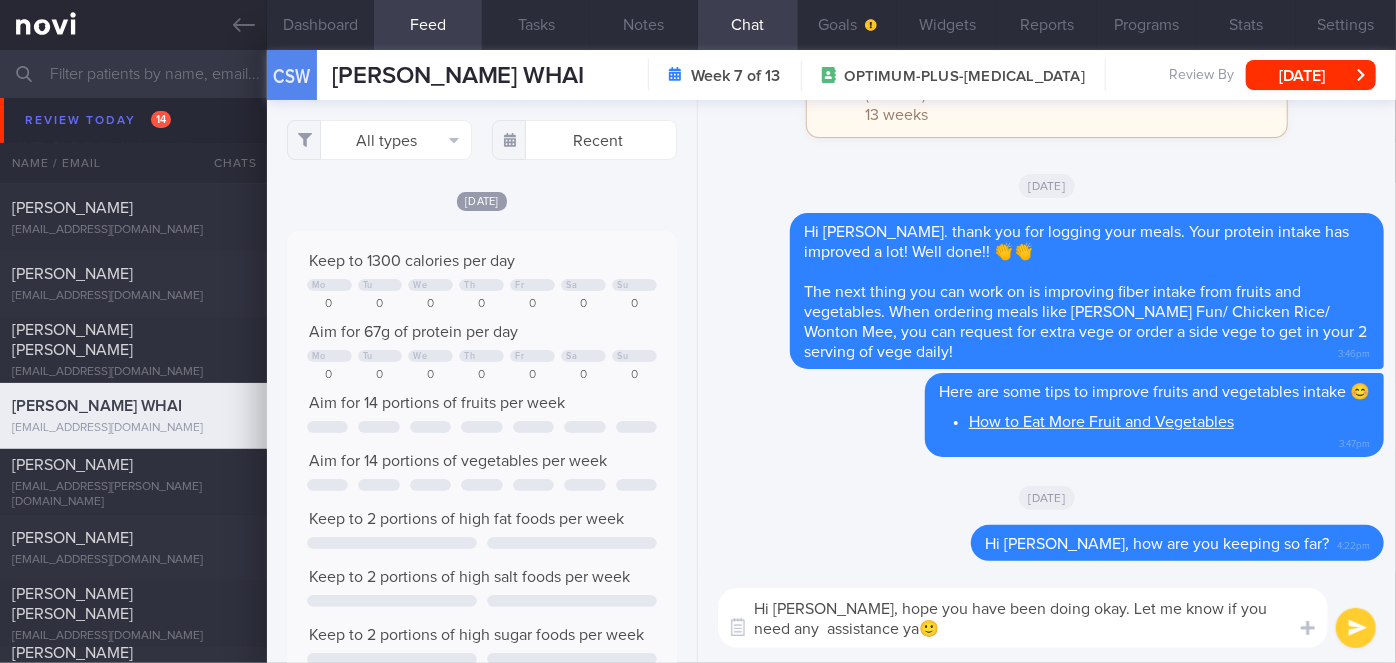 type on "Hi [PERSON_NAME], hope you have been doing okay. Let me know if you need any  assistance ya🙂" 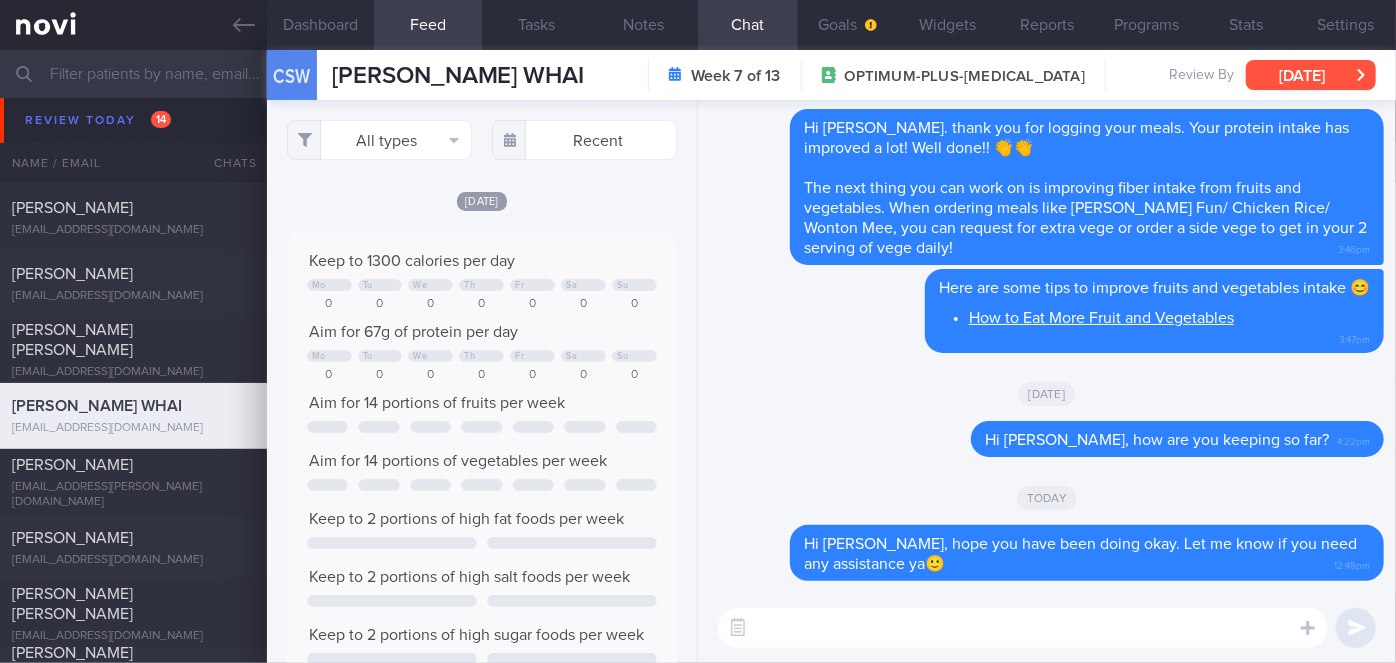 click on "[DATE]" at bounding box center [1311, 75] 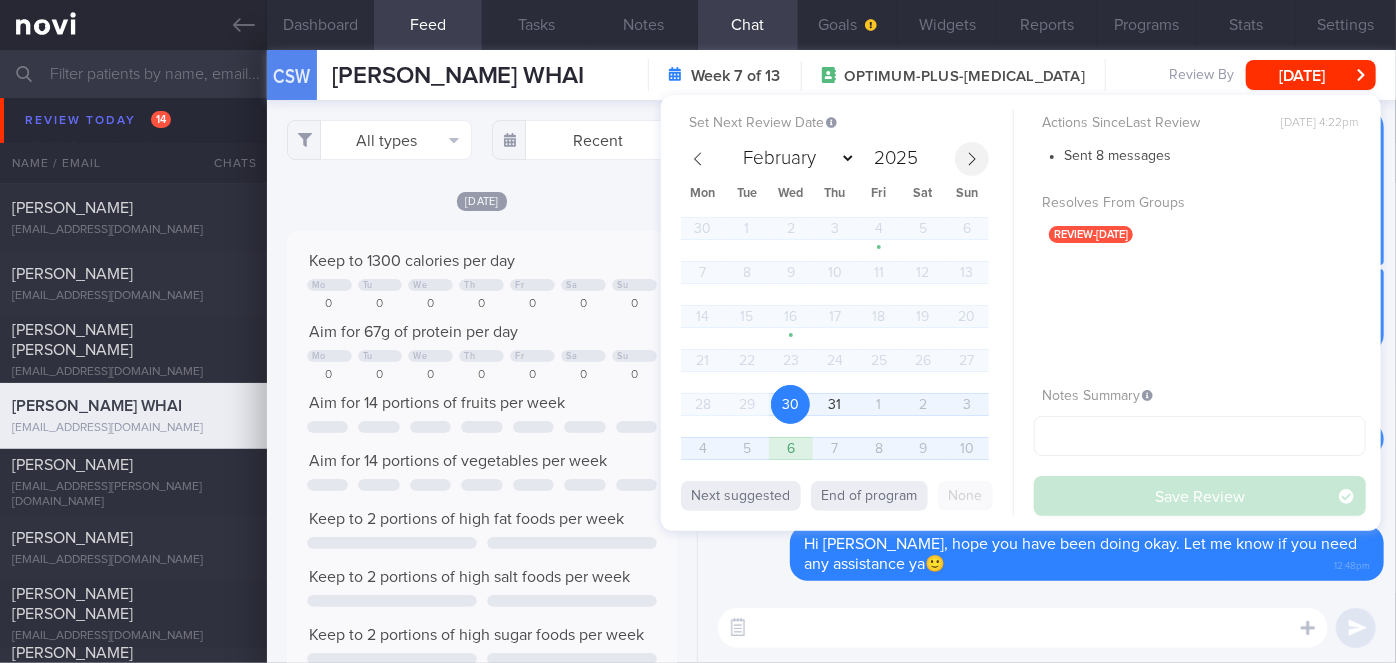 click 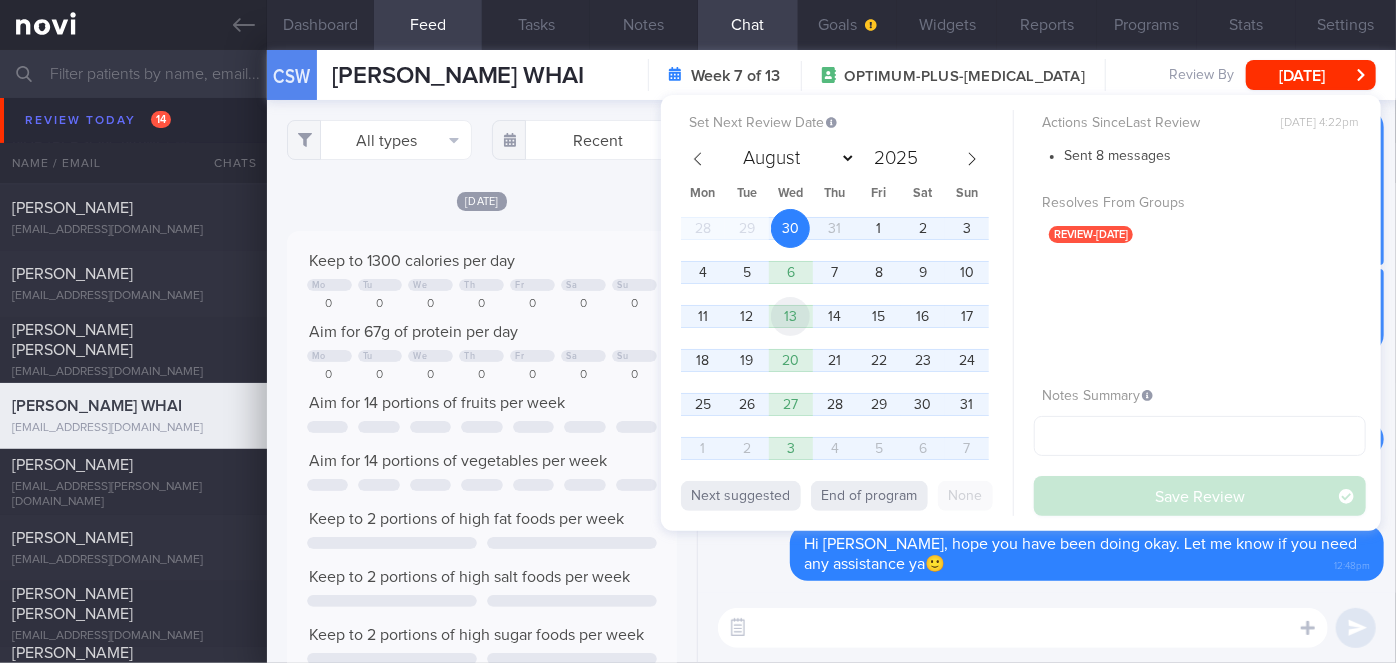 click on "13" at bounding box center [790, 316] 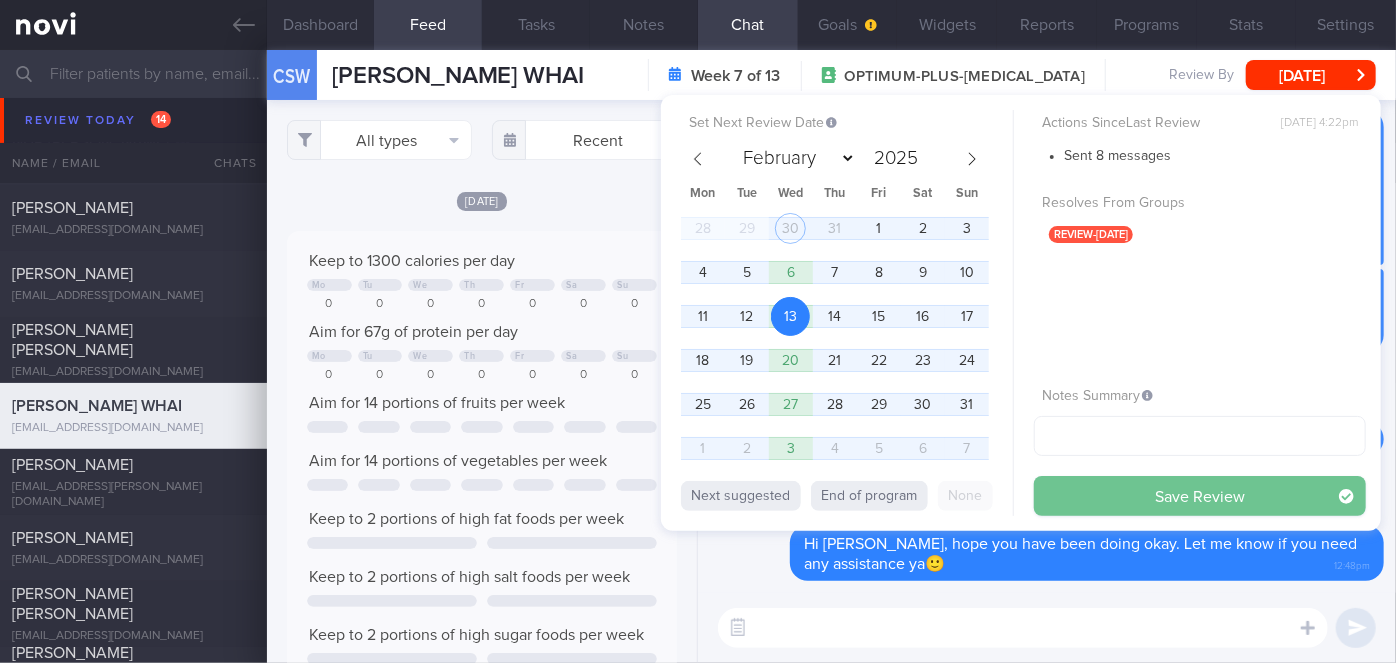 click on "Save Review" at bounding box center [1200, 496] 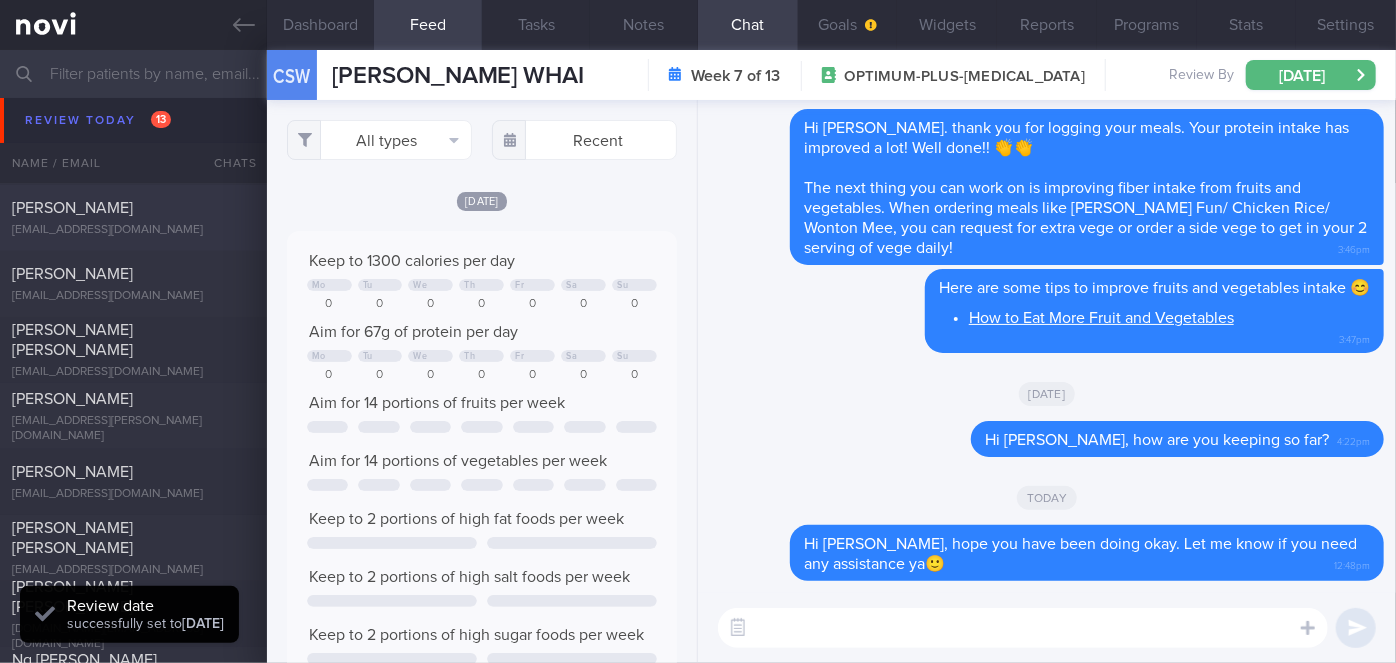 scroll, scrollTop: 999826, scrollLeft: 999650, axis: both 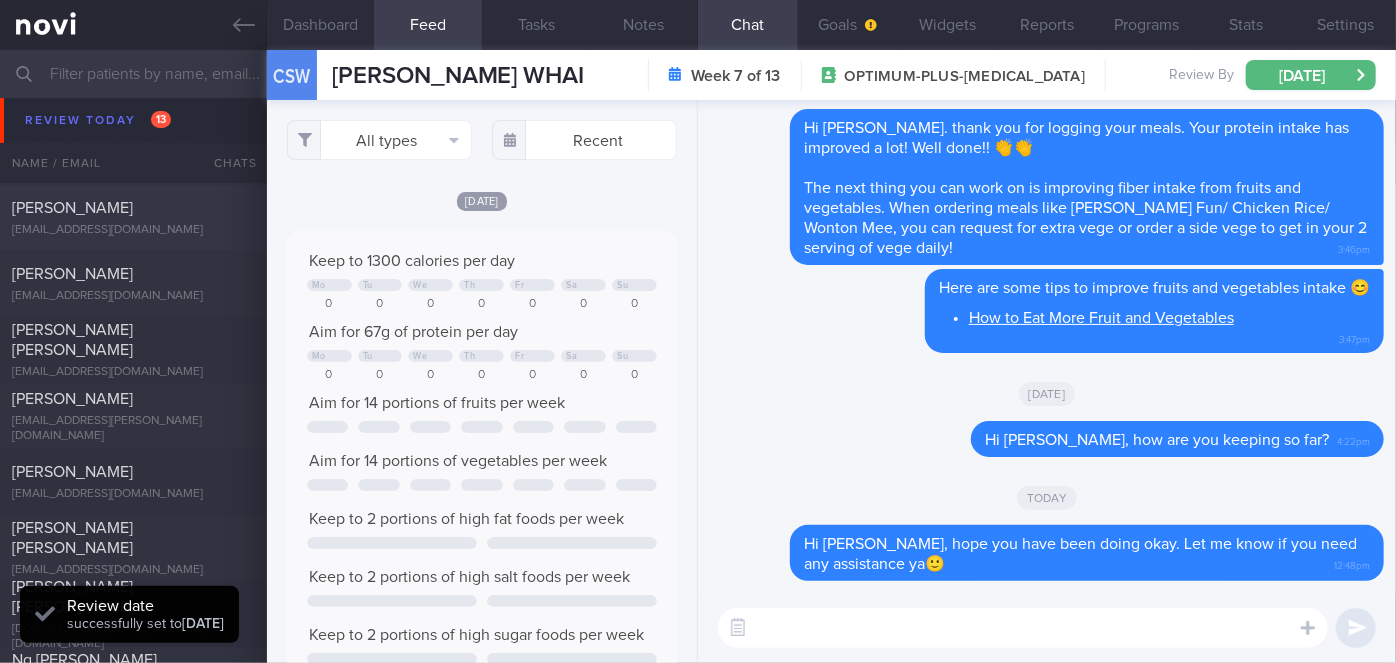 click on "[PERSON_NAME]" at bounding box center (72, 208) 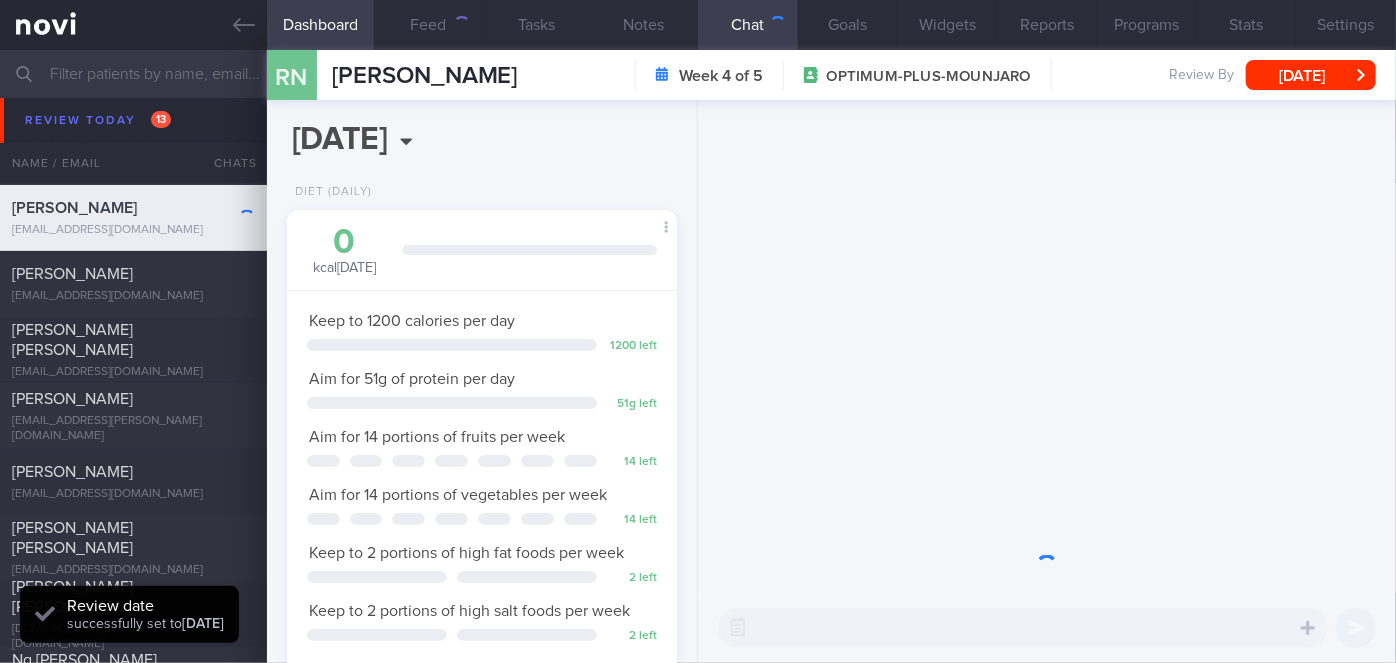 scroll, scrollTop: 999800, scrollLeft: 999658, axis: both 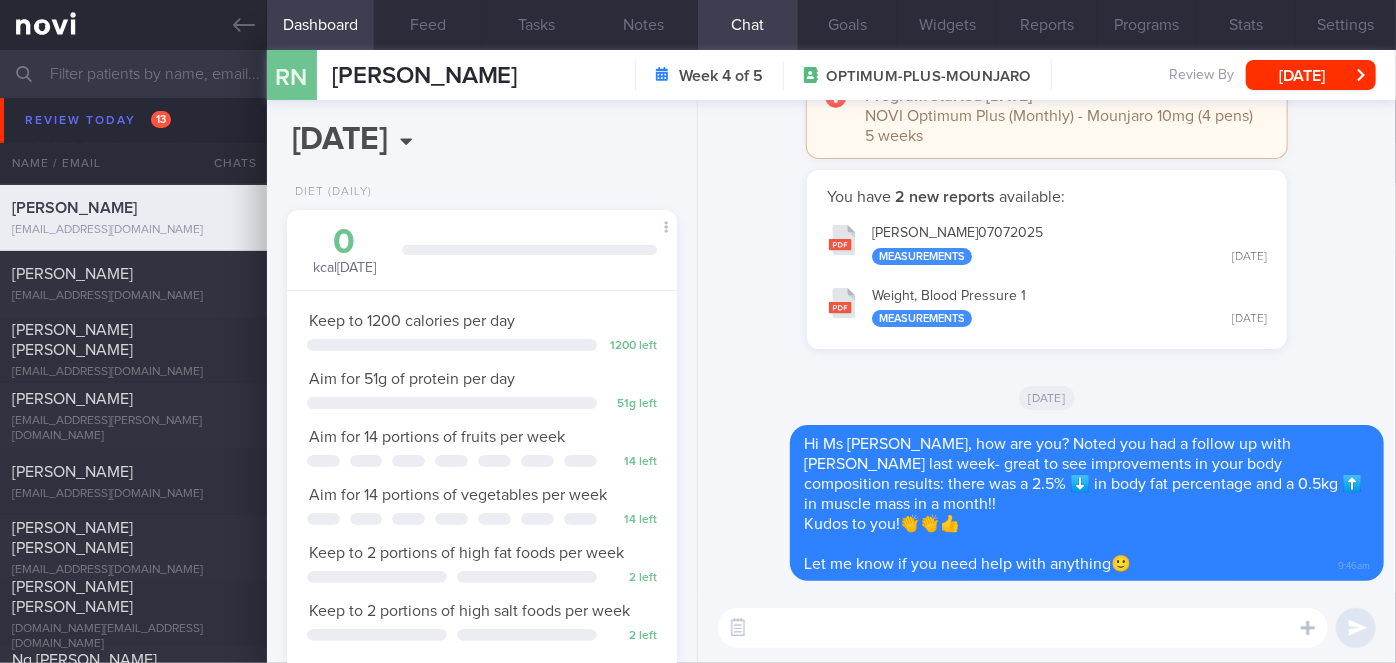 click at bounding box center [1023, 628] 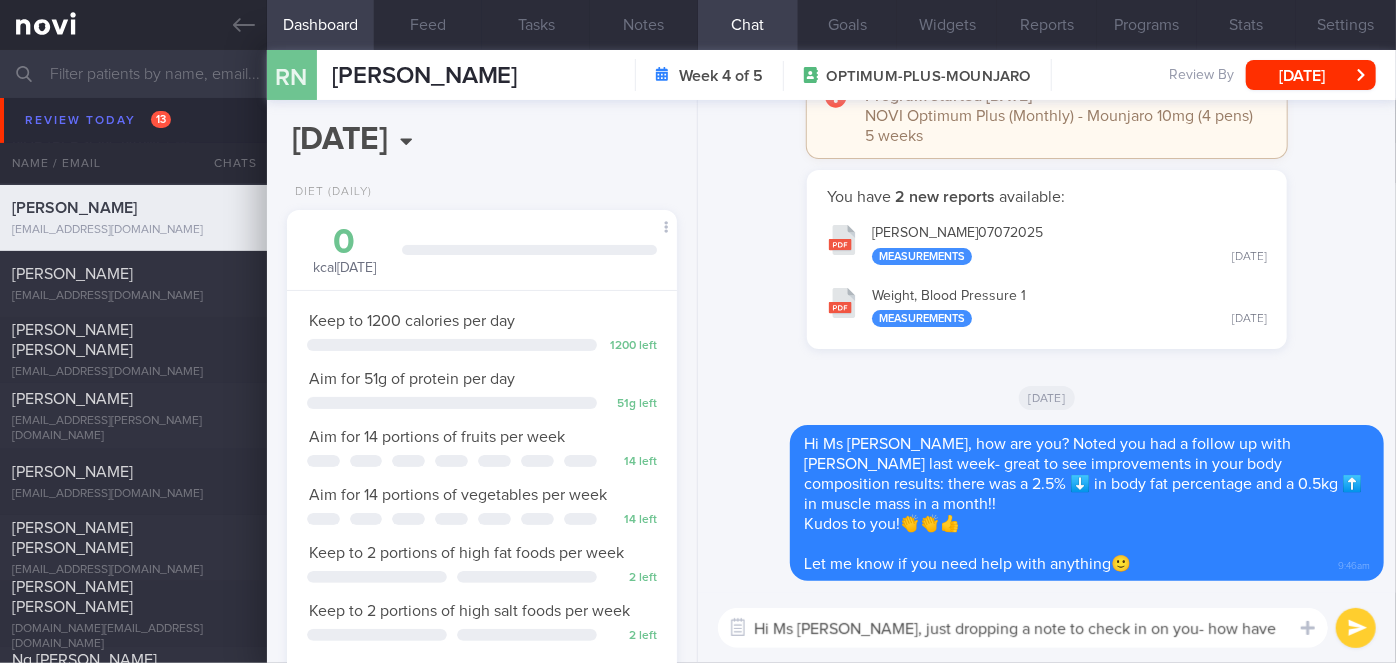 type on "Hi Ms [PERSON_NAME], just dropping a note to check in on you- how have you been?" 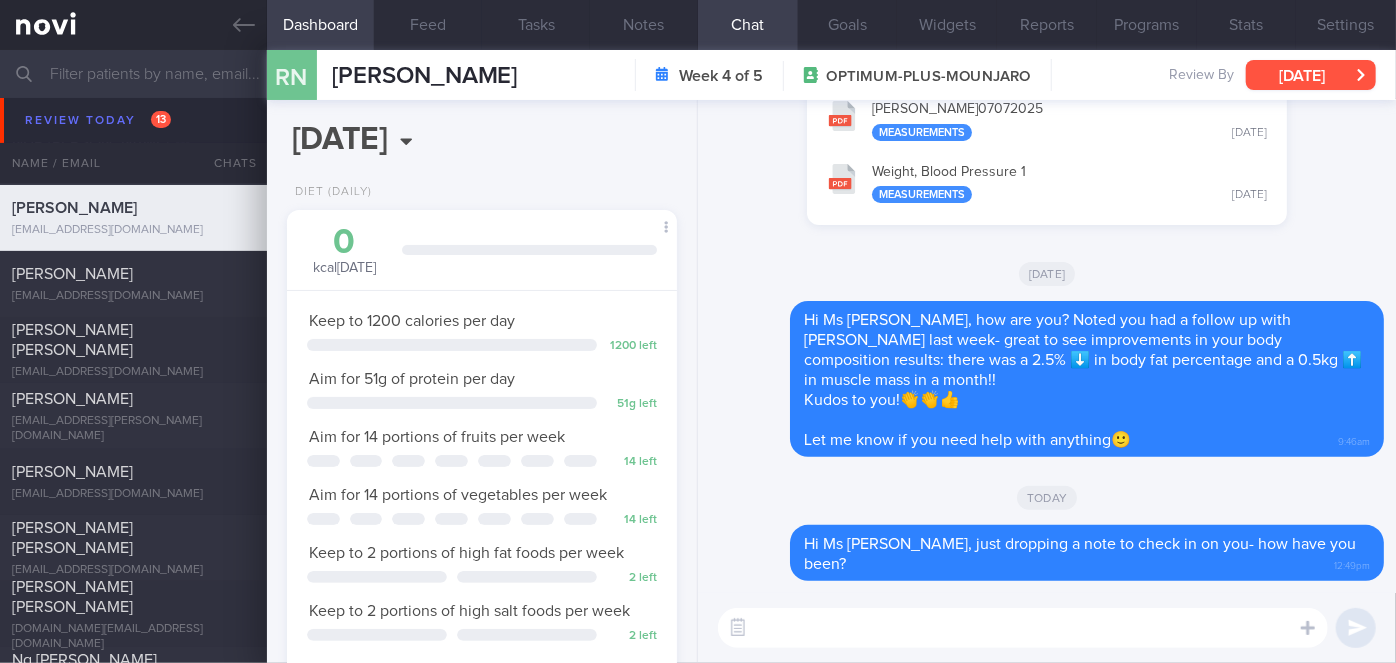 click on "[DATE]" at bounding box center (1311, 75) 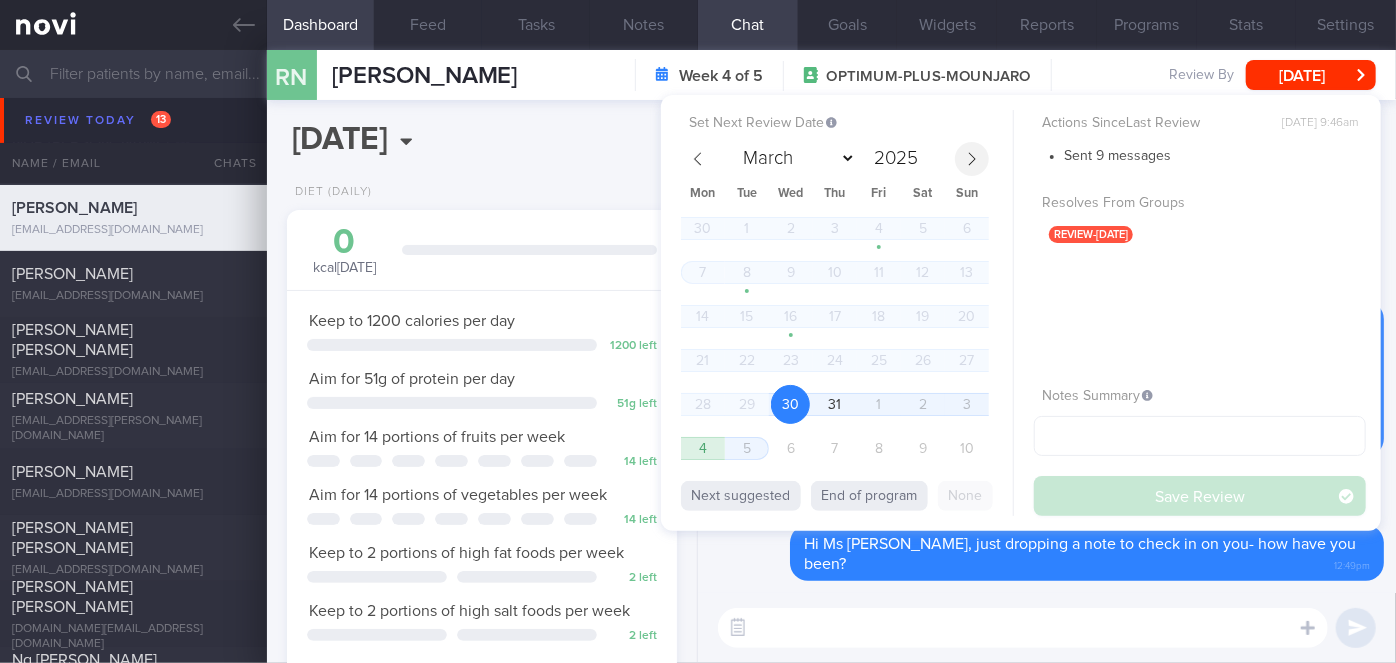 click 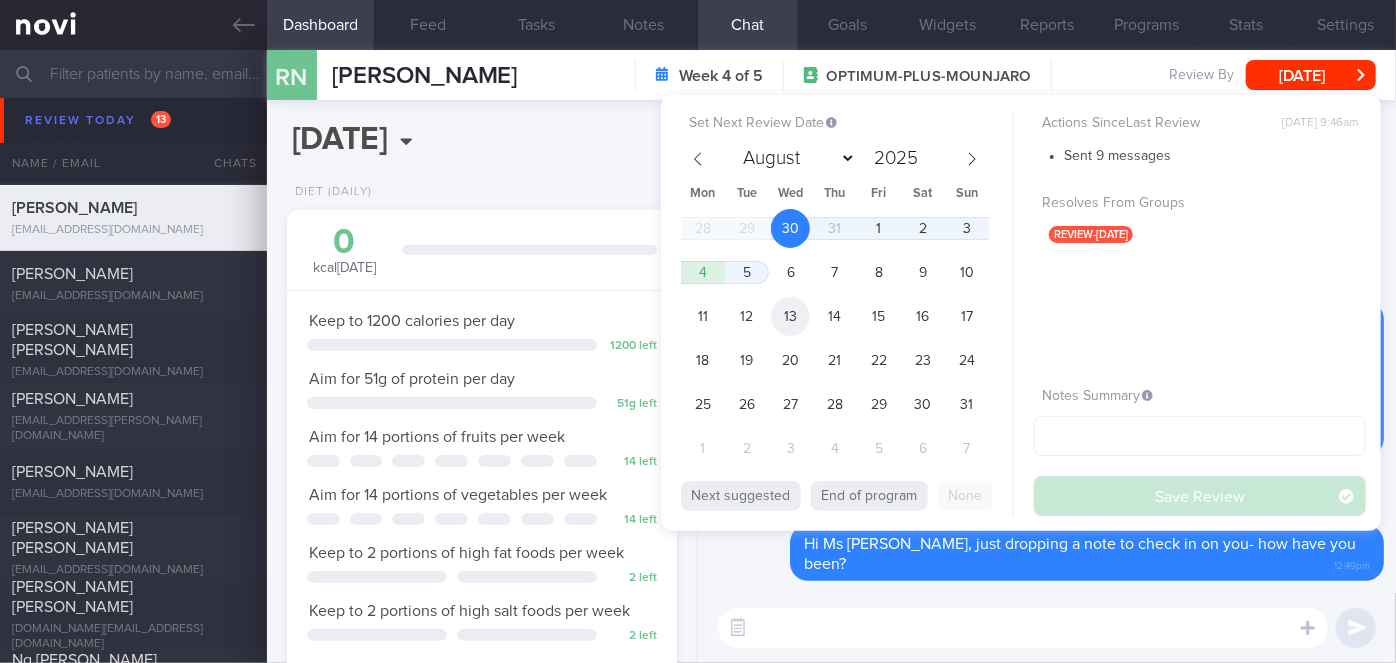 click on "13" at bounding box center (790, 316) 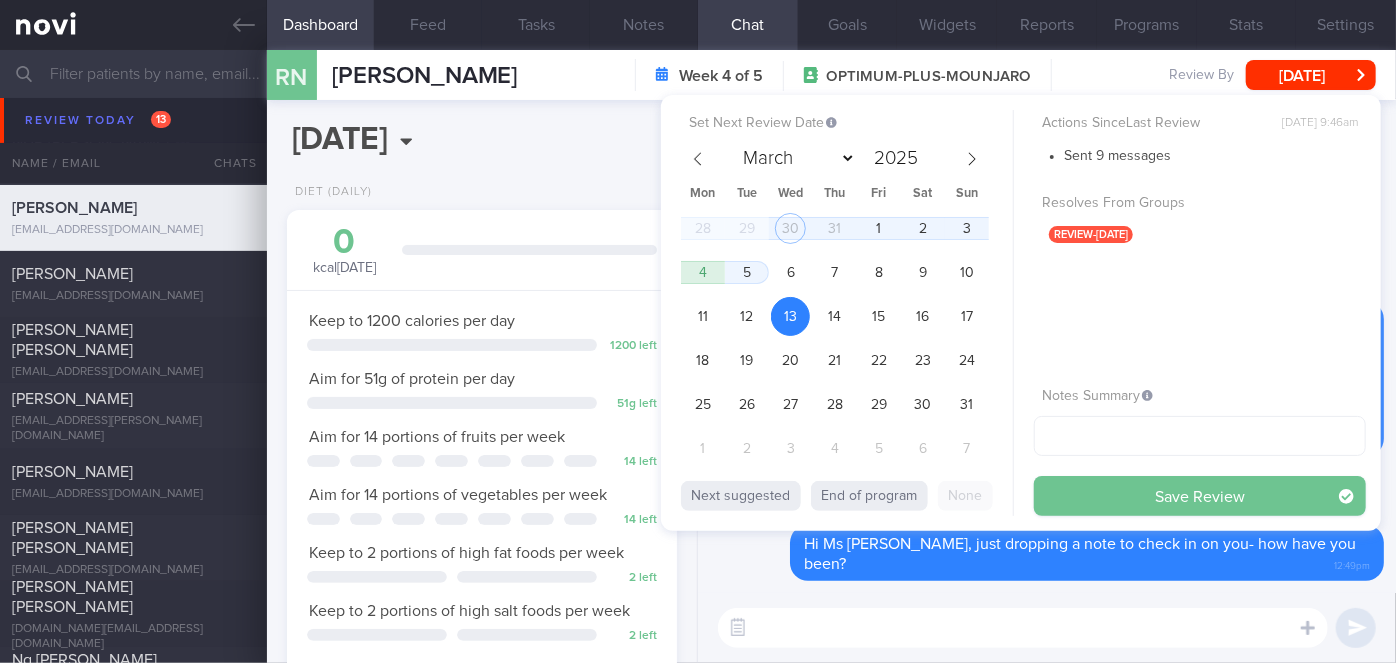 click on "Save Review" at bounding box center (1200, 496) 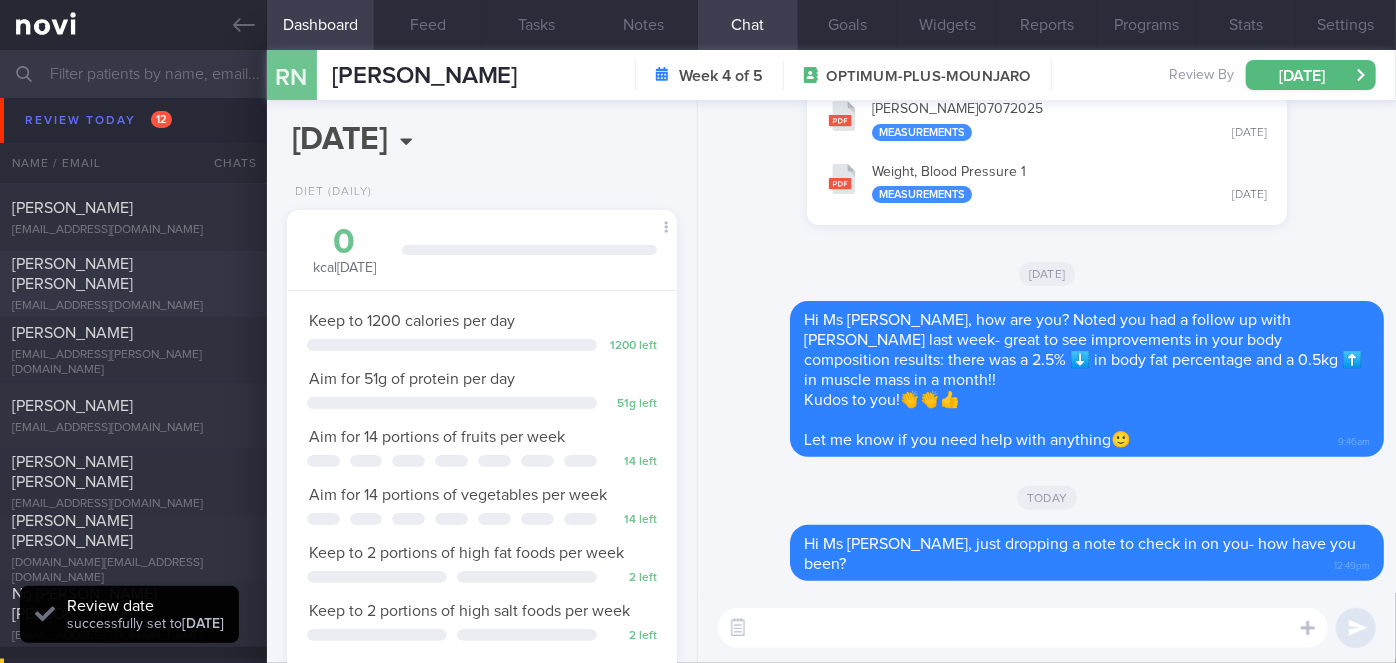 click on "[PERSON_NAME] [PERSON_NAME]
[EMAIL_ADDRESS][DOMAIN_NAME]" at bounding box center [133, 284] 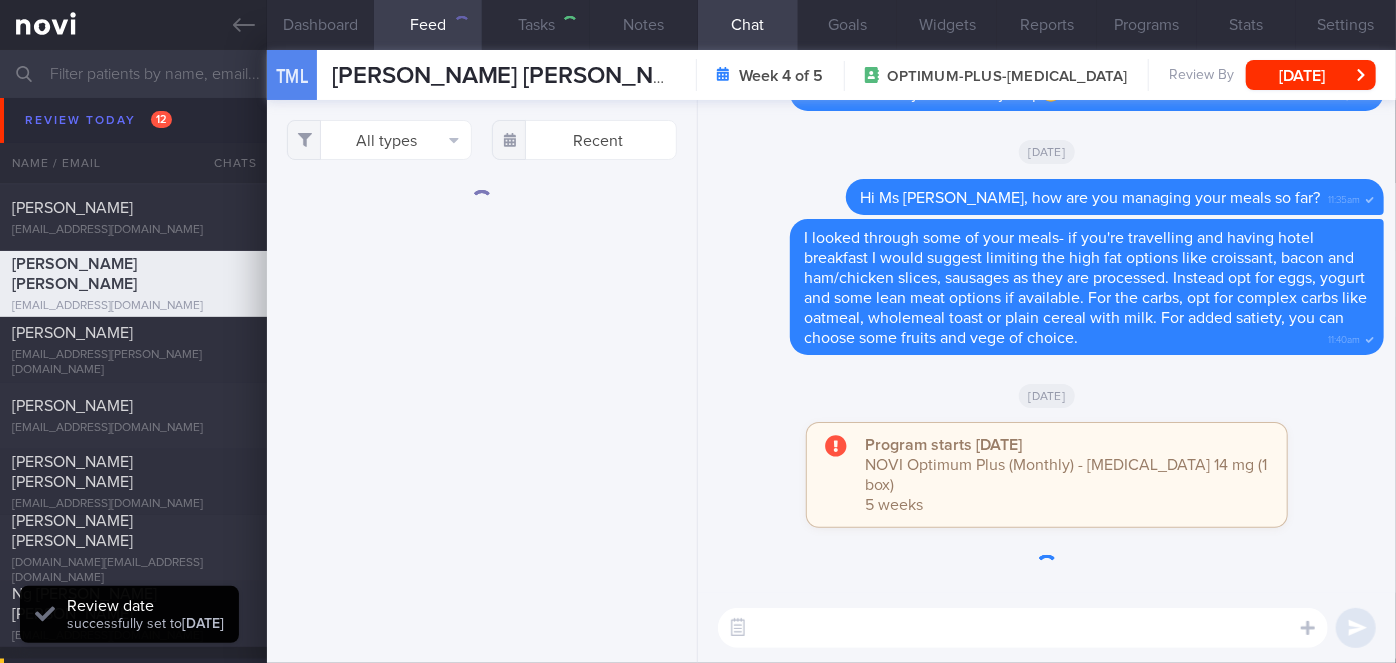 select on "6" 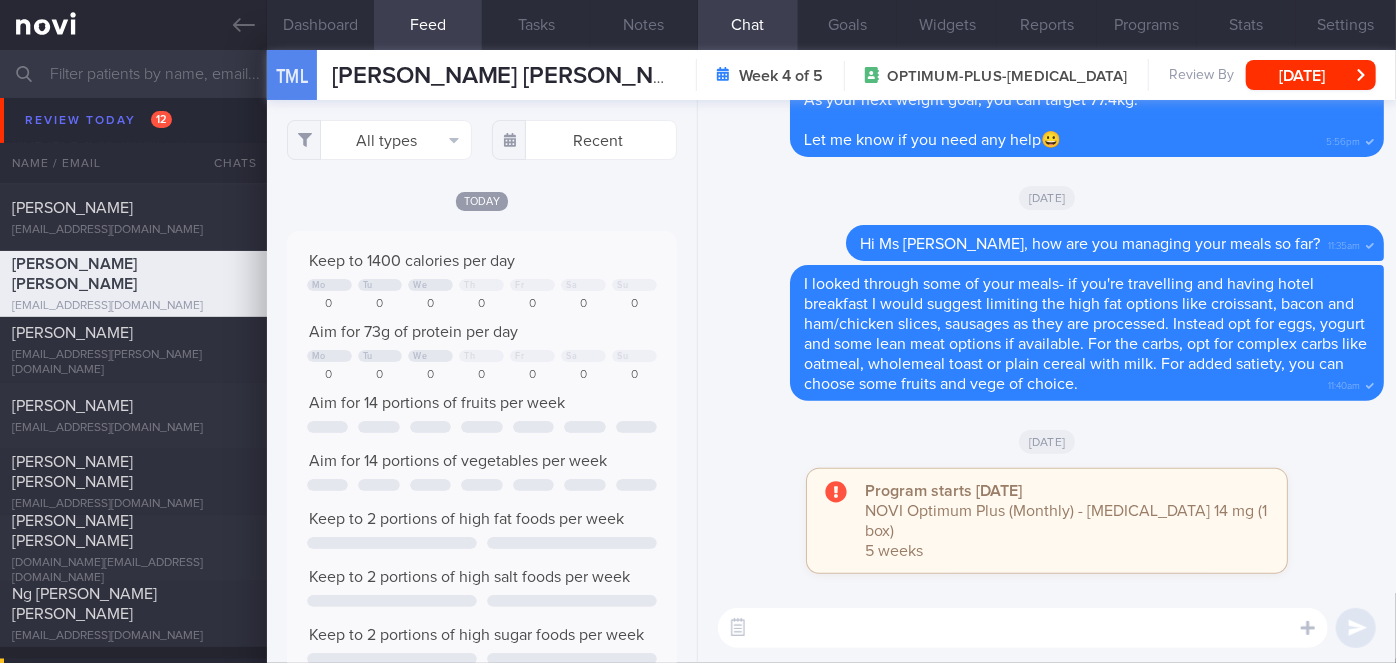 click at bounding box center [1023, 628] 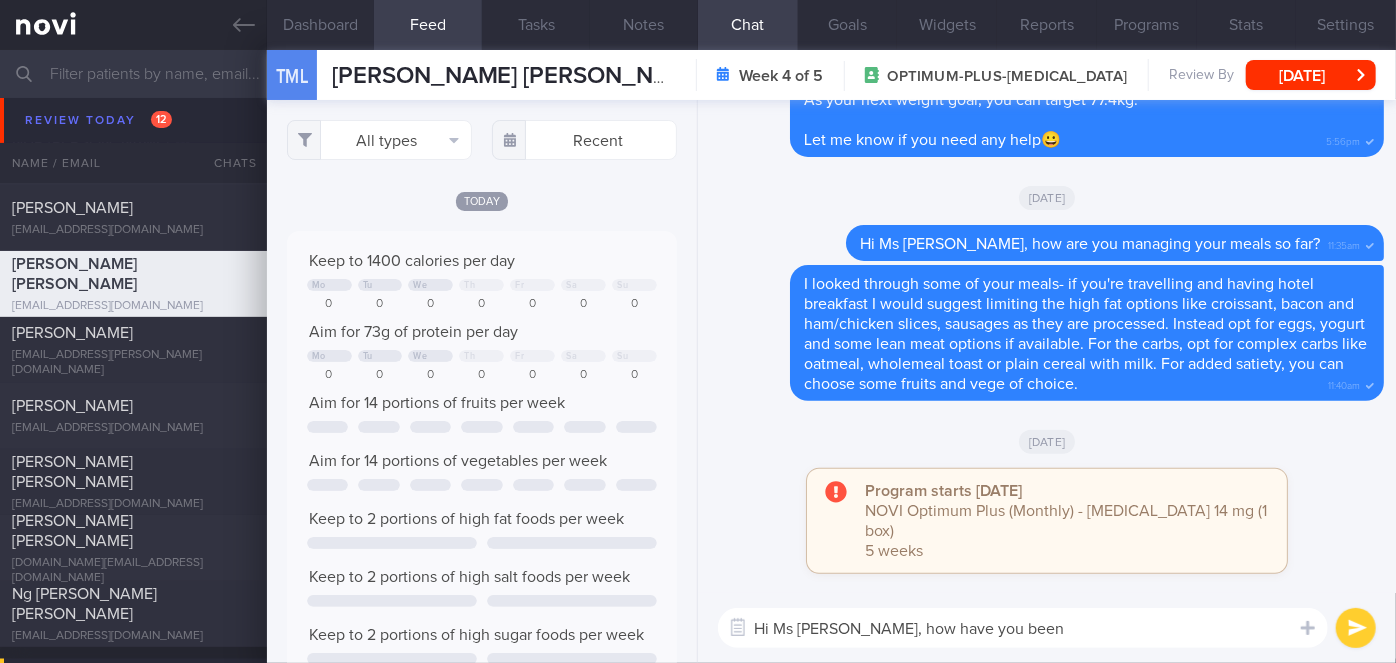 type on "Hi Ms [PERSON_NAME], how have you been?" 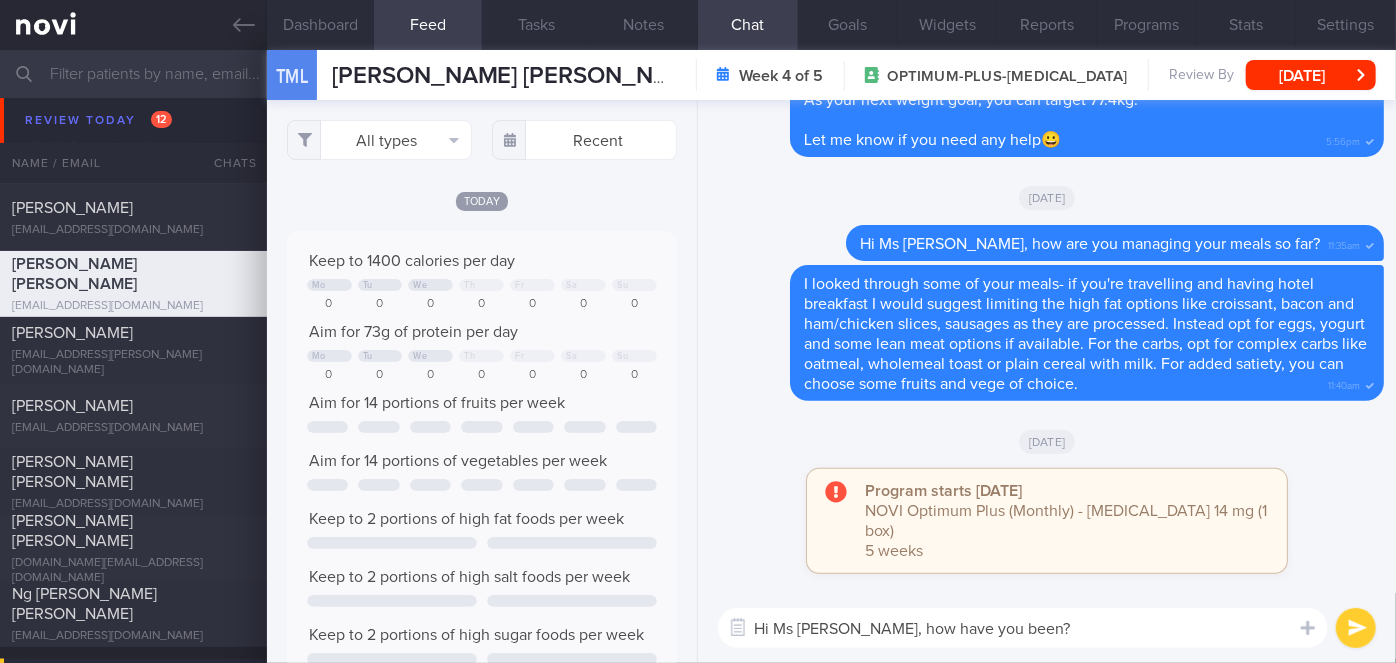 type 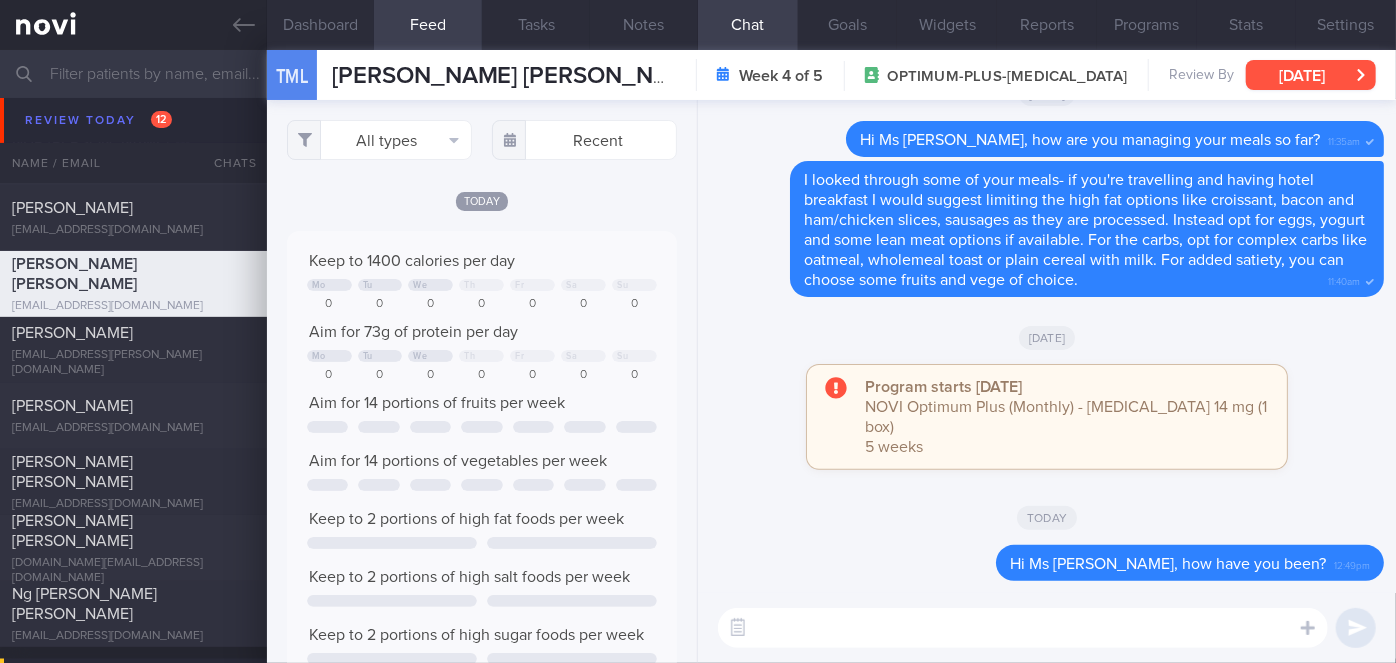 click on "[DATE]" at bounding box center (1311, 75) 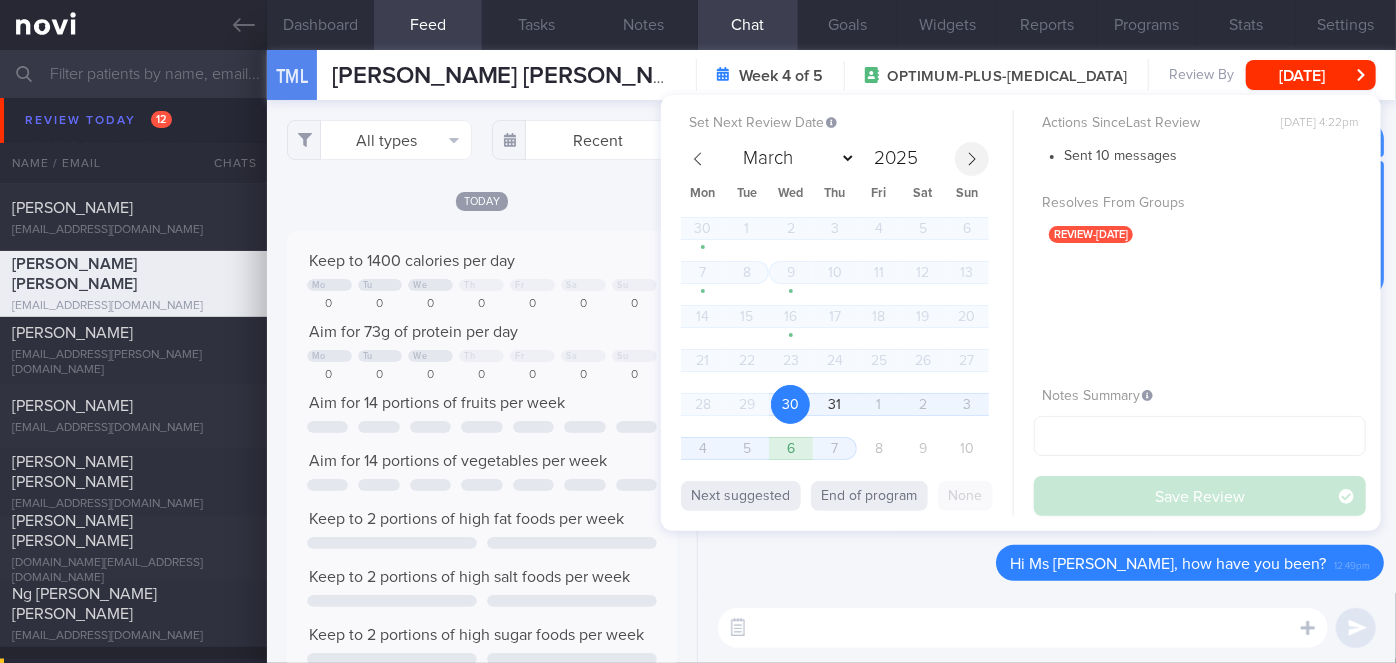 click at bounding box center (972, 159) 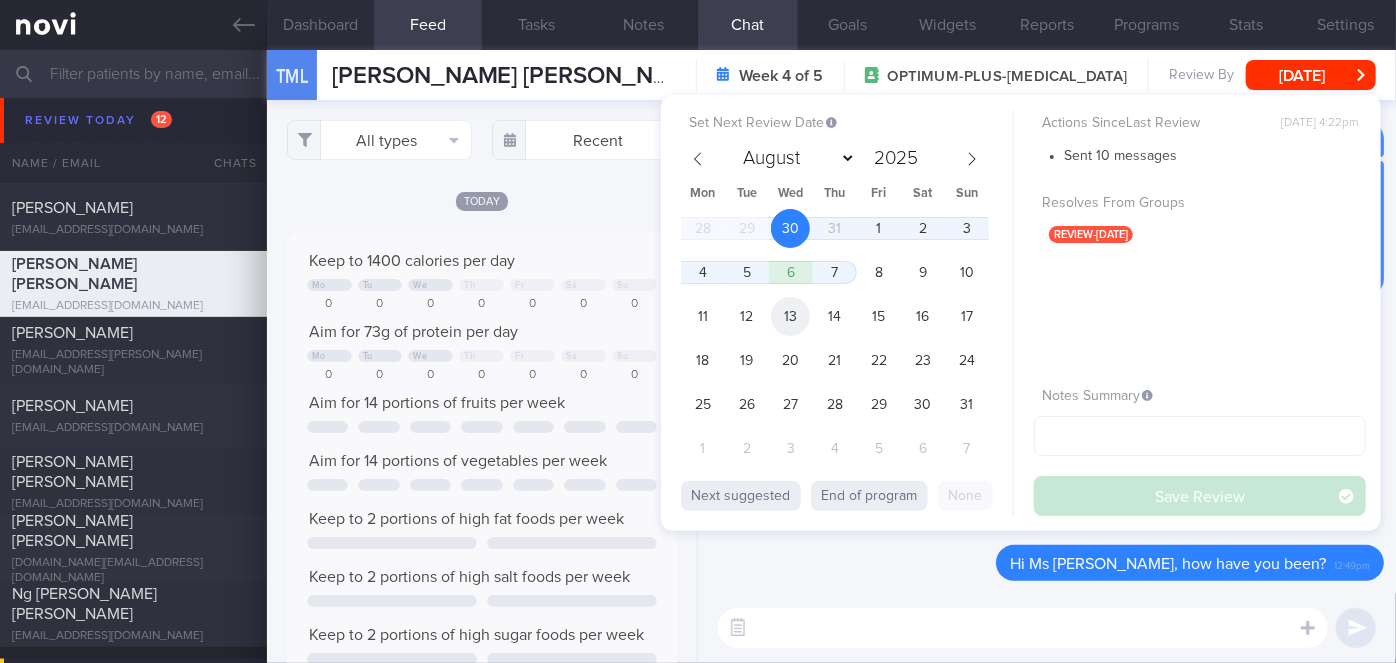 click on "13" at bounding box center [790, 316] 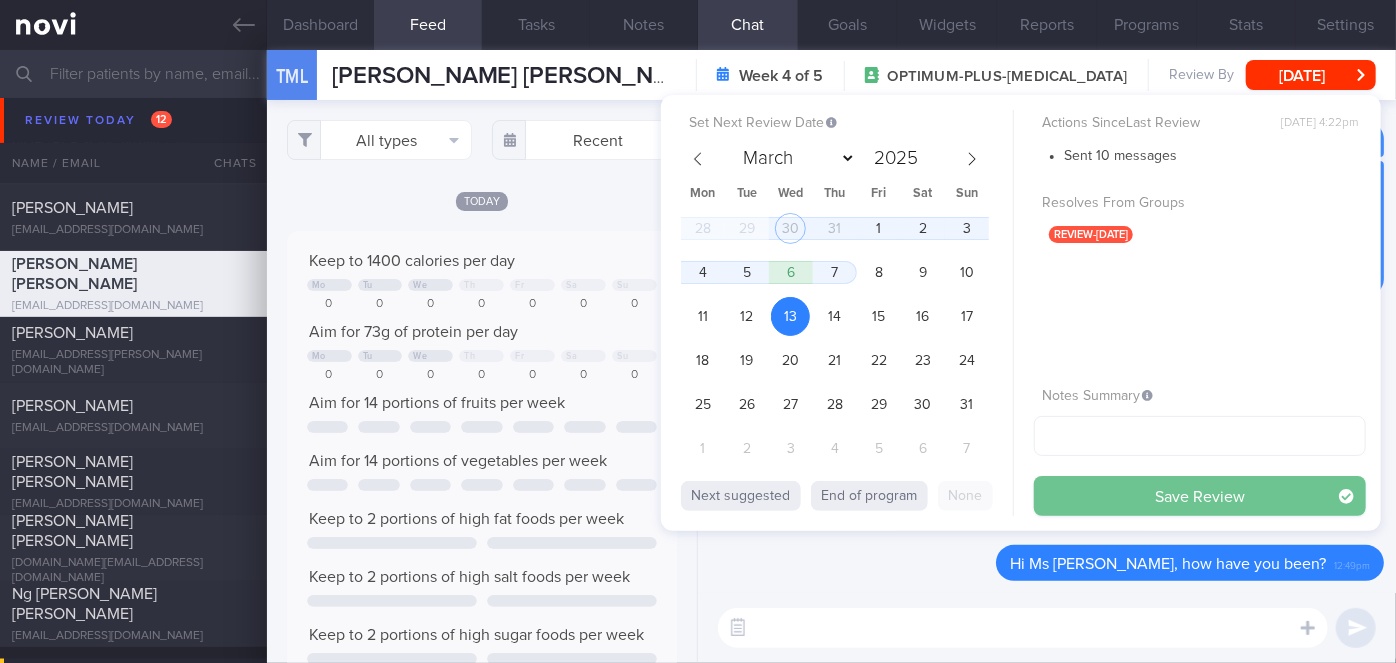 click on "Save Review" at bounding box center (1200, 496) 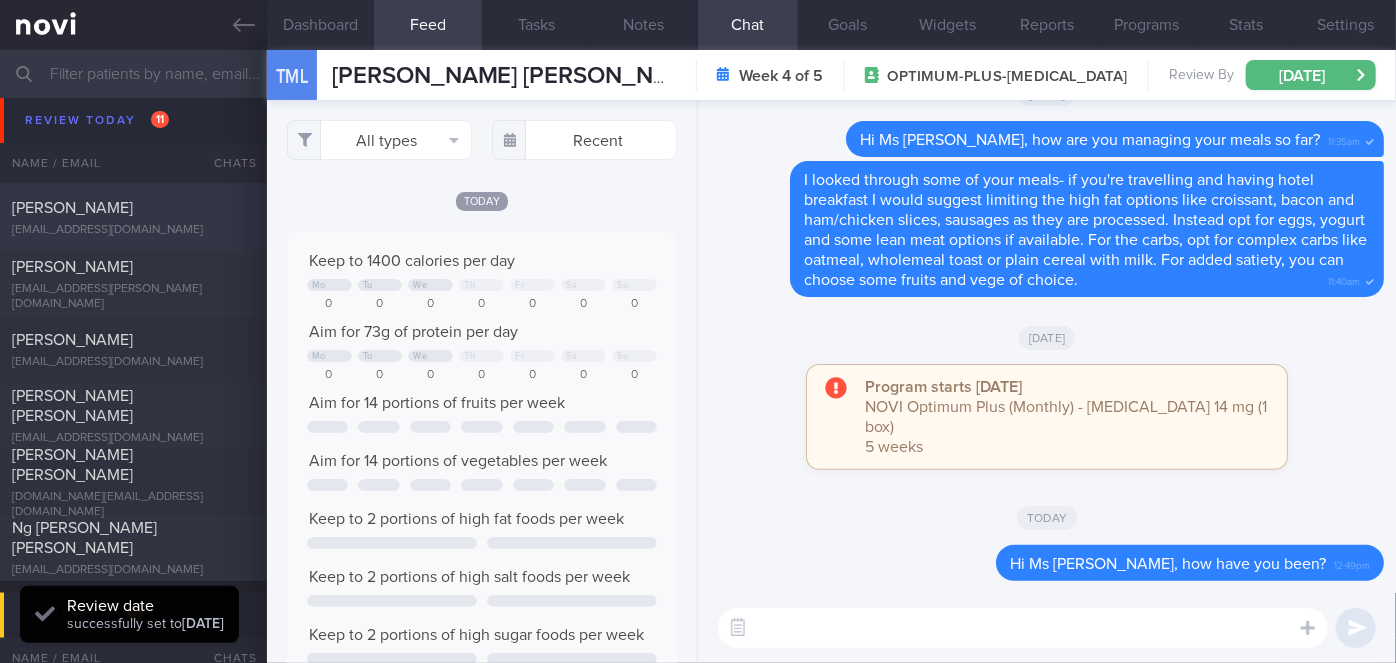 click on "[PERSON_NAME]" at bounding box center (131, 208) 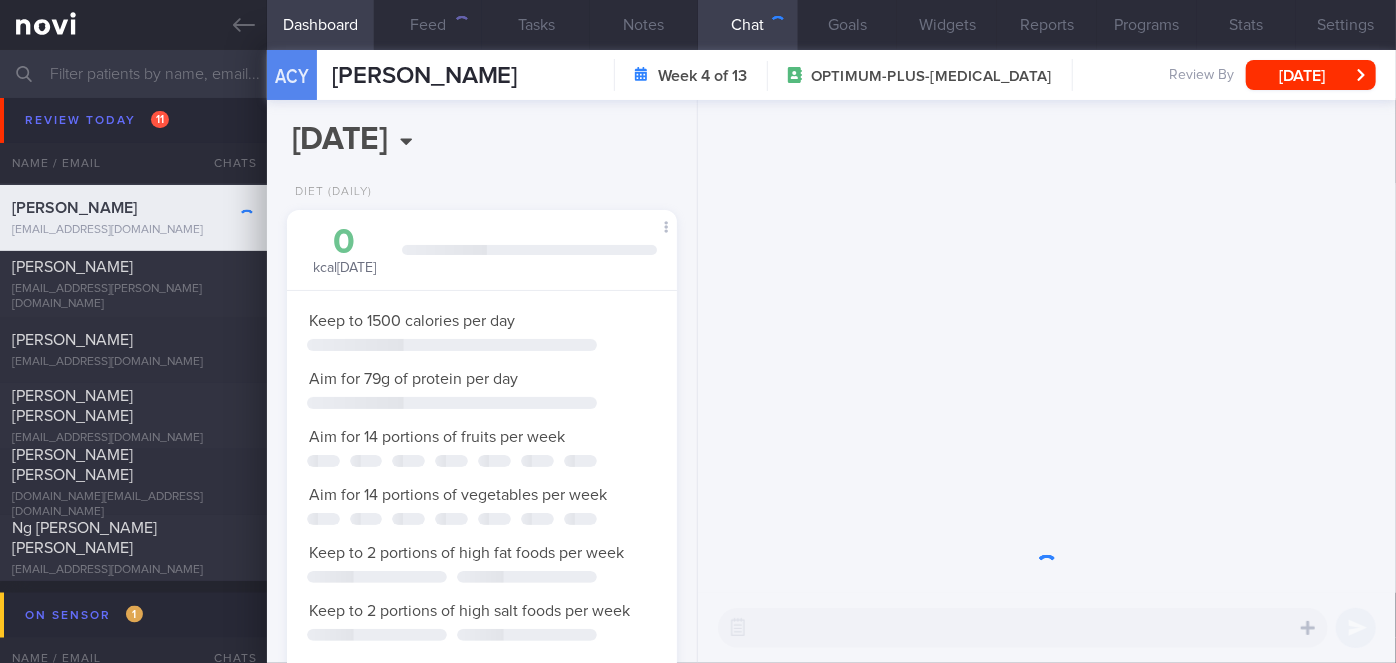 scroll, scrollTop: 999800, scrollLeft: 999658, axis: both 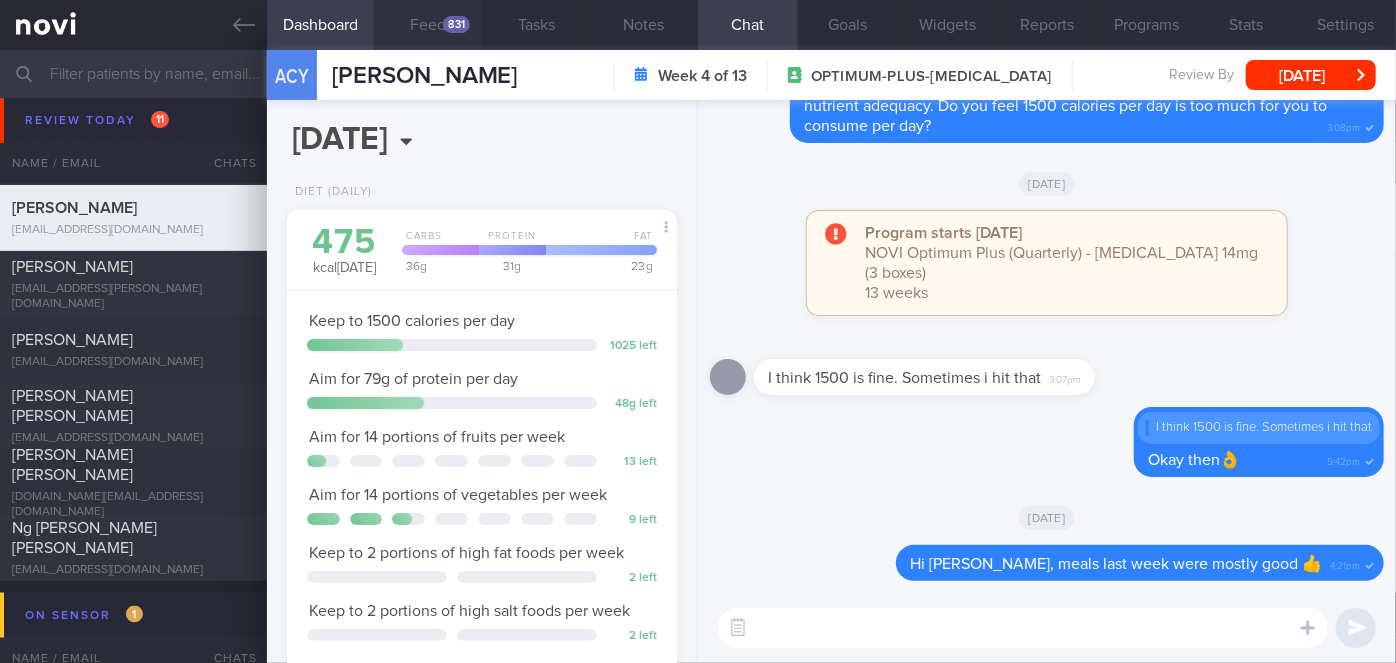 click on "831" at bounding box center [456, 24] 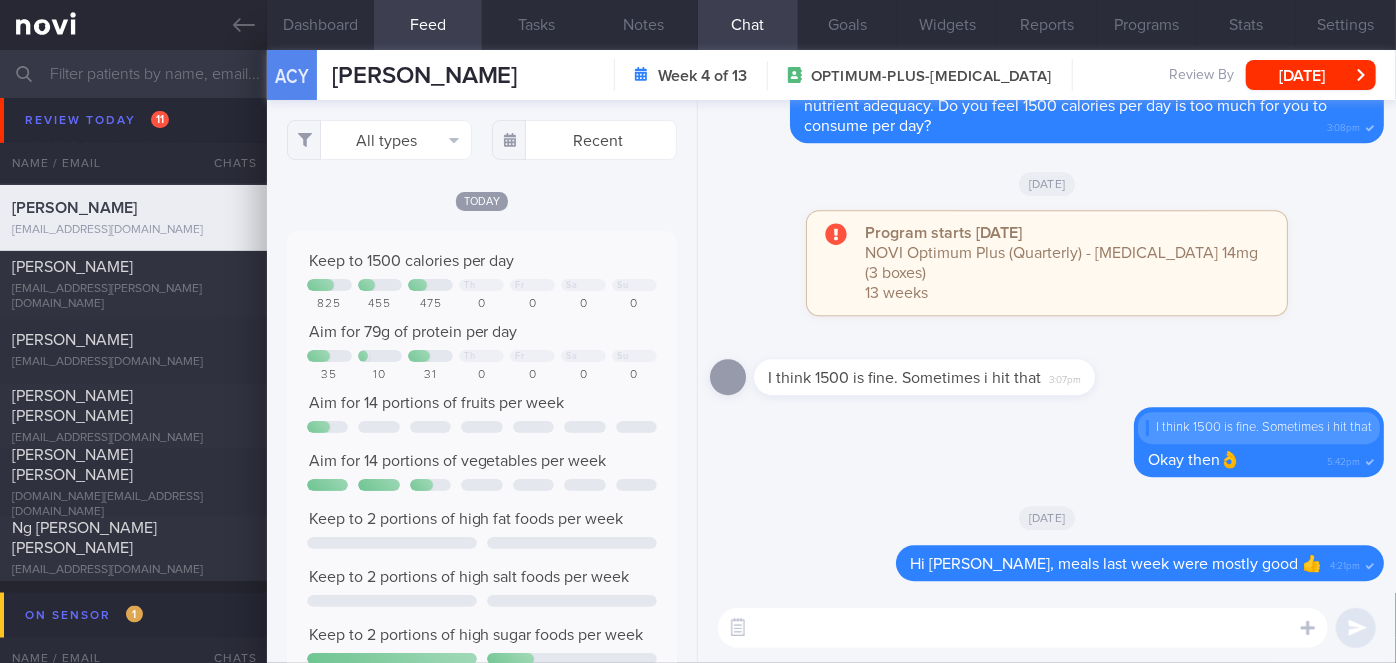 scroll, scrollTop: 999912, scrollLeft: 999648, axis: both 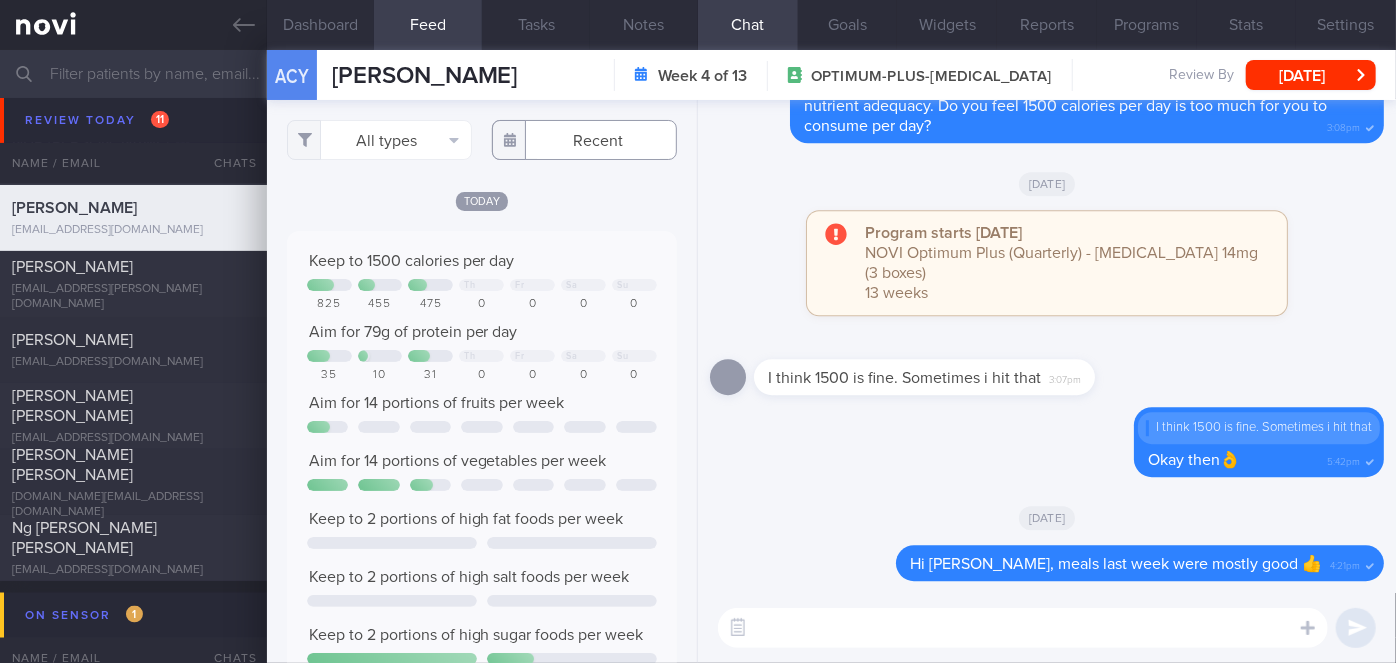 click at bounding box center [584, 140] 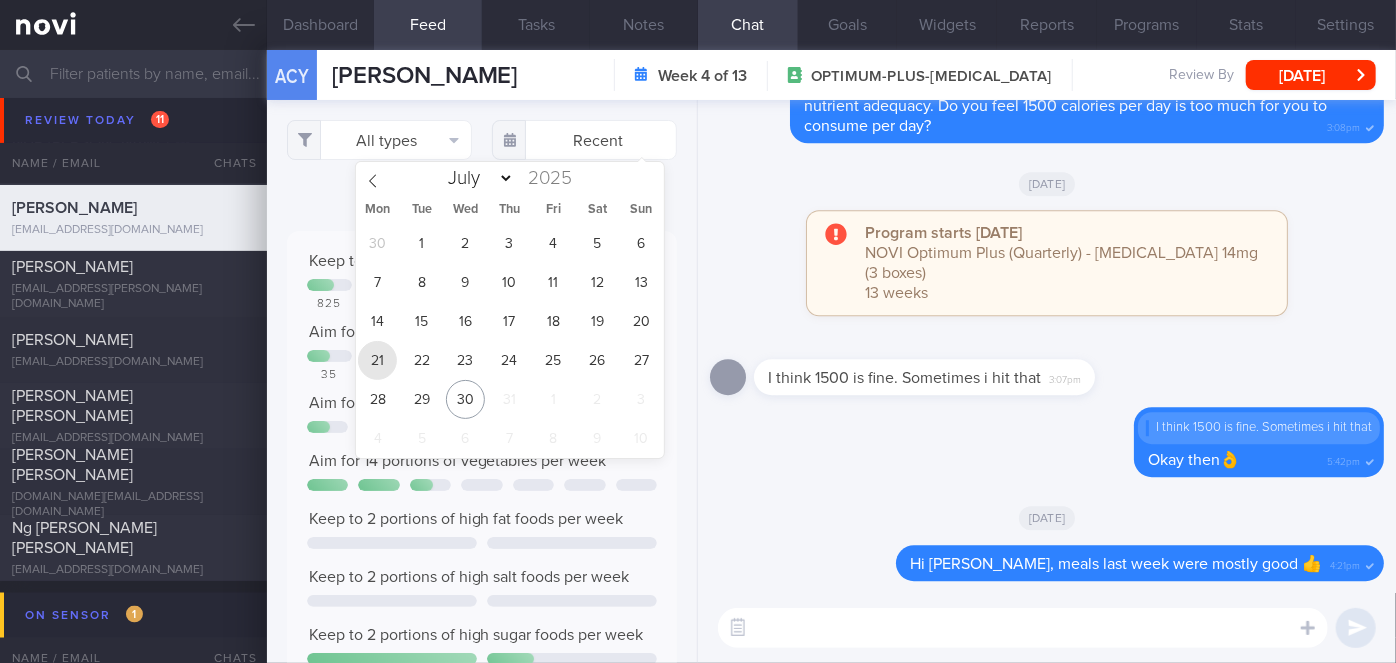 click on "21" at bounding box center (377, 360) 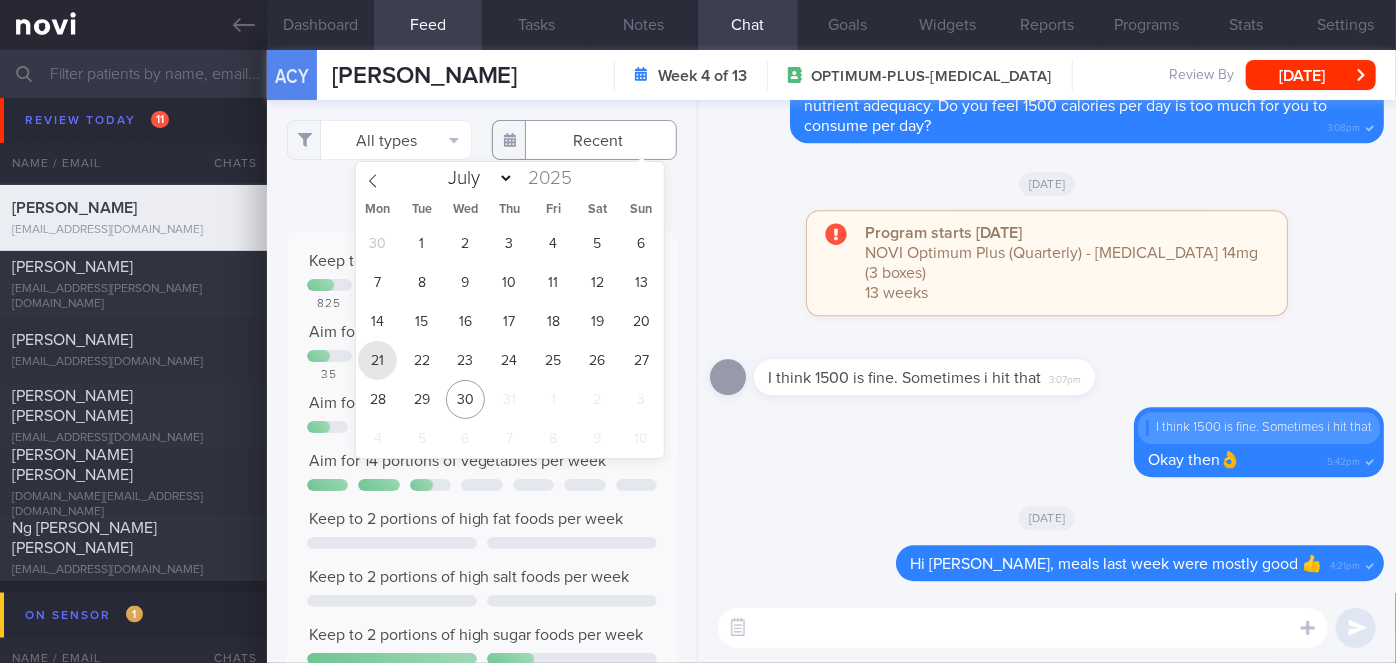 type on "[DATE]" 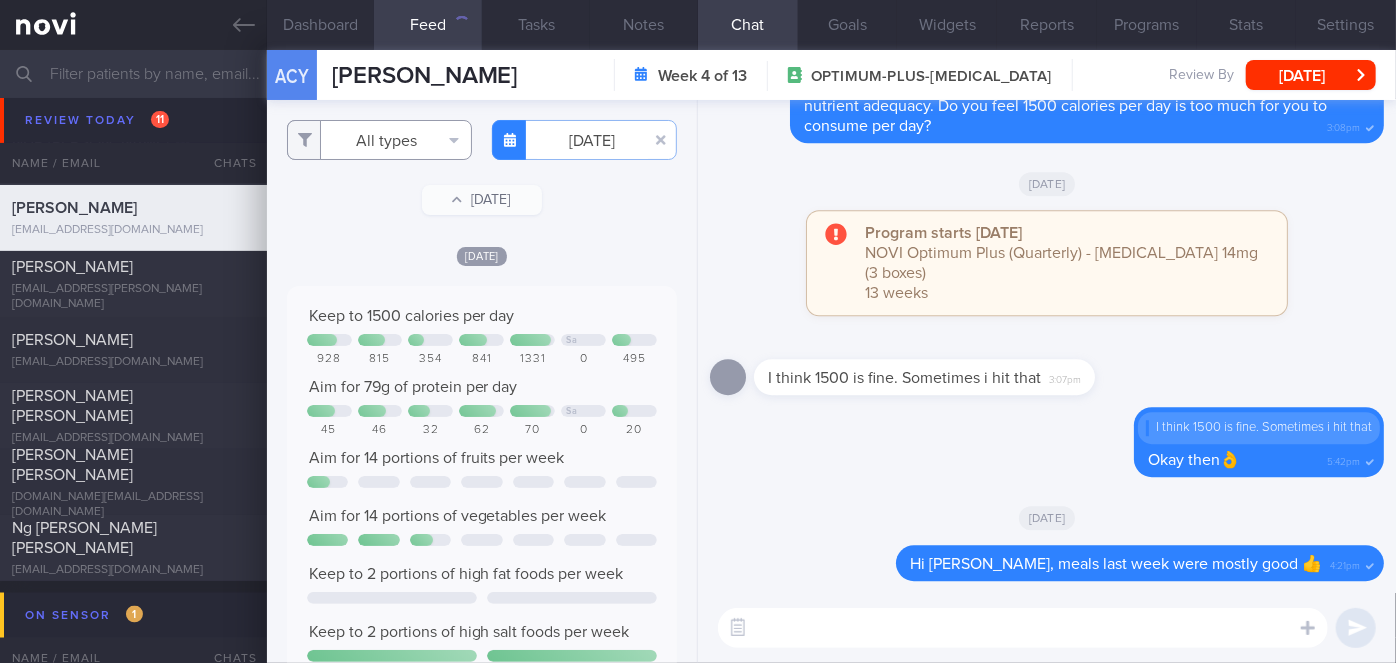 click on "All types" at bounding box center (379, 140) 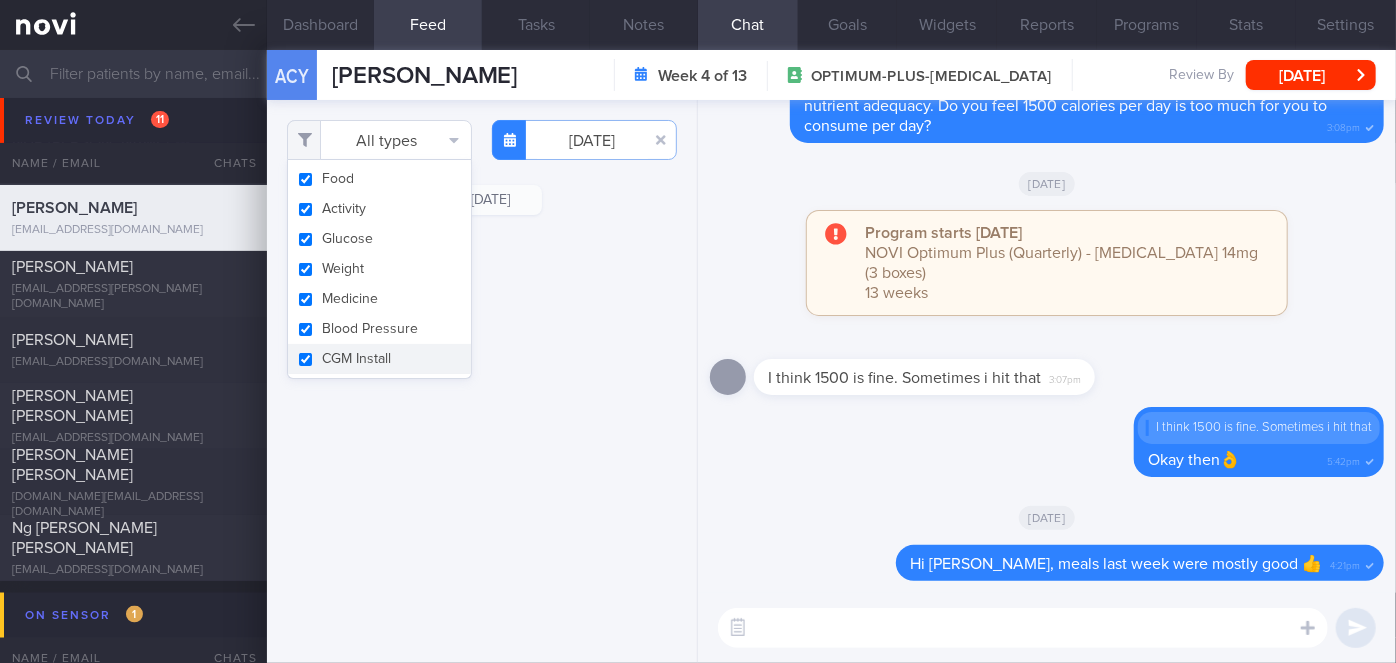 scroll, scrollTop: 13100, scrollLeft: 0, axis: vertical 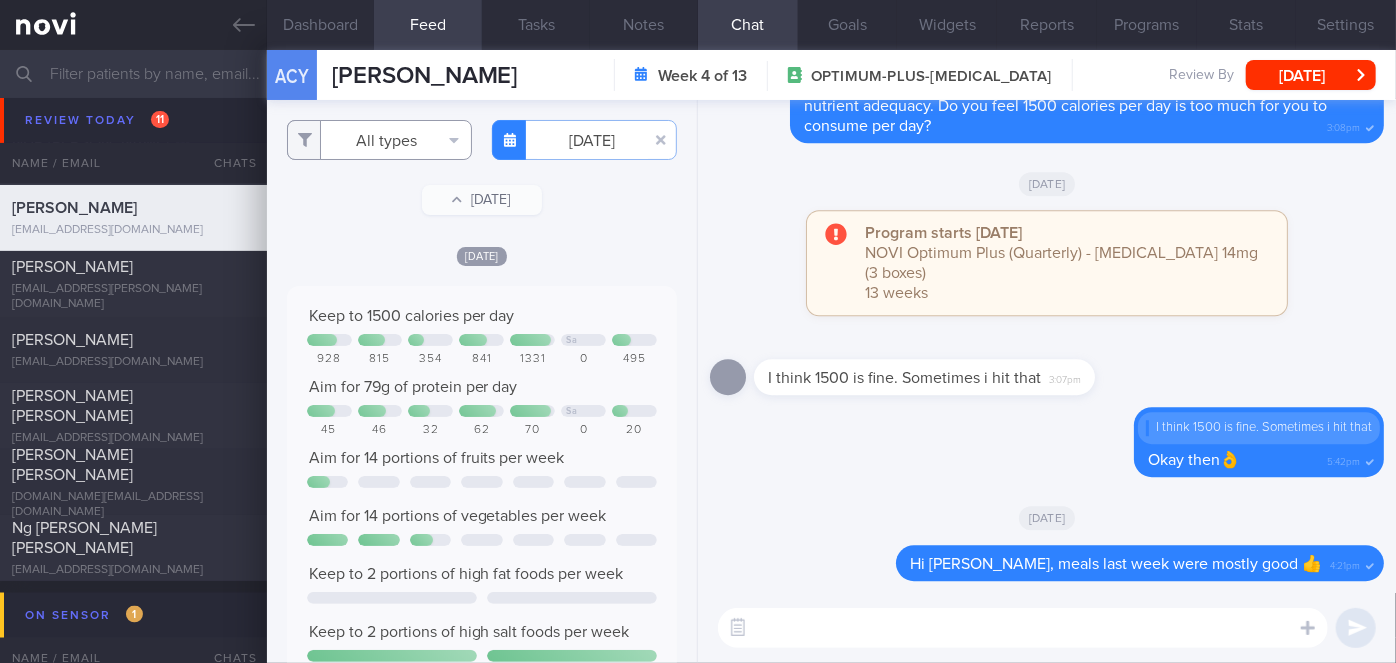 click on "All types" at bounding box center [379, 140] 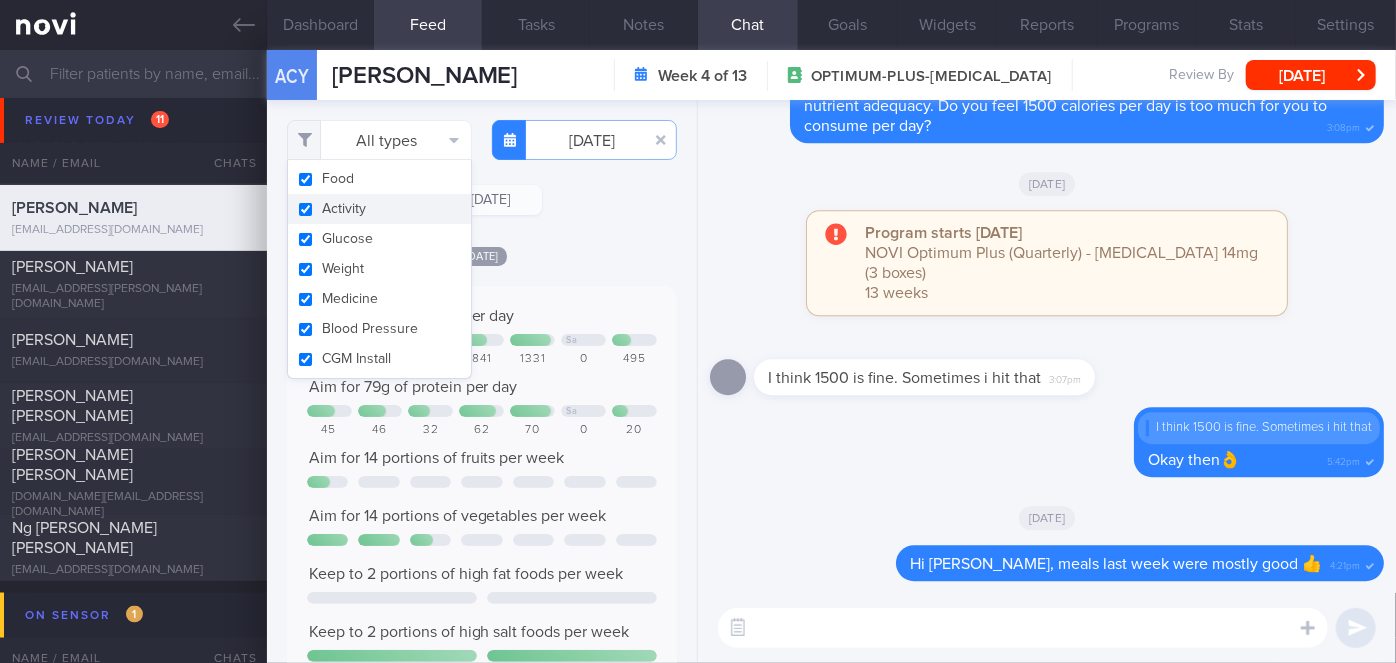 click on "Activity" at bounding box center (379, 209) 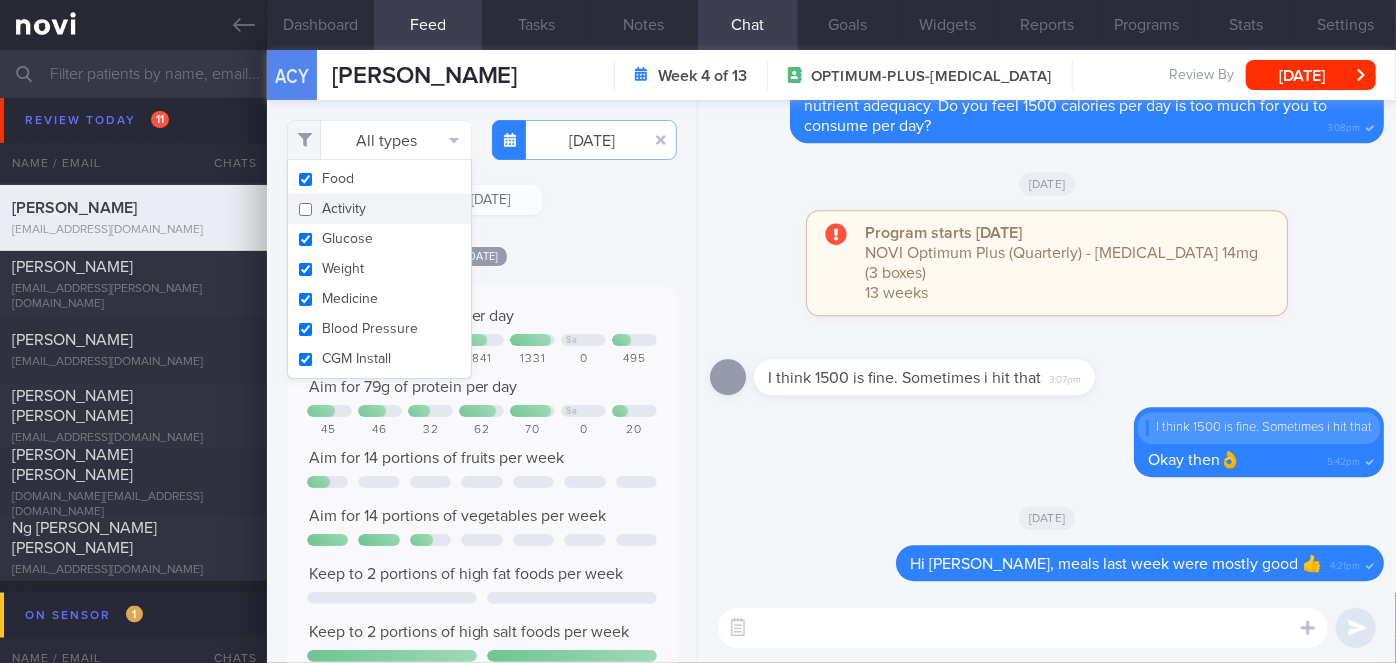 checkbox on "false" 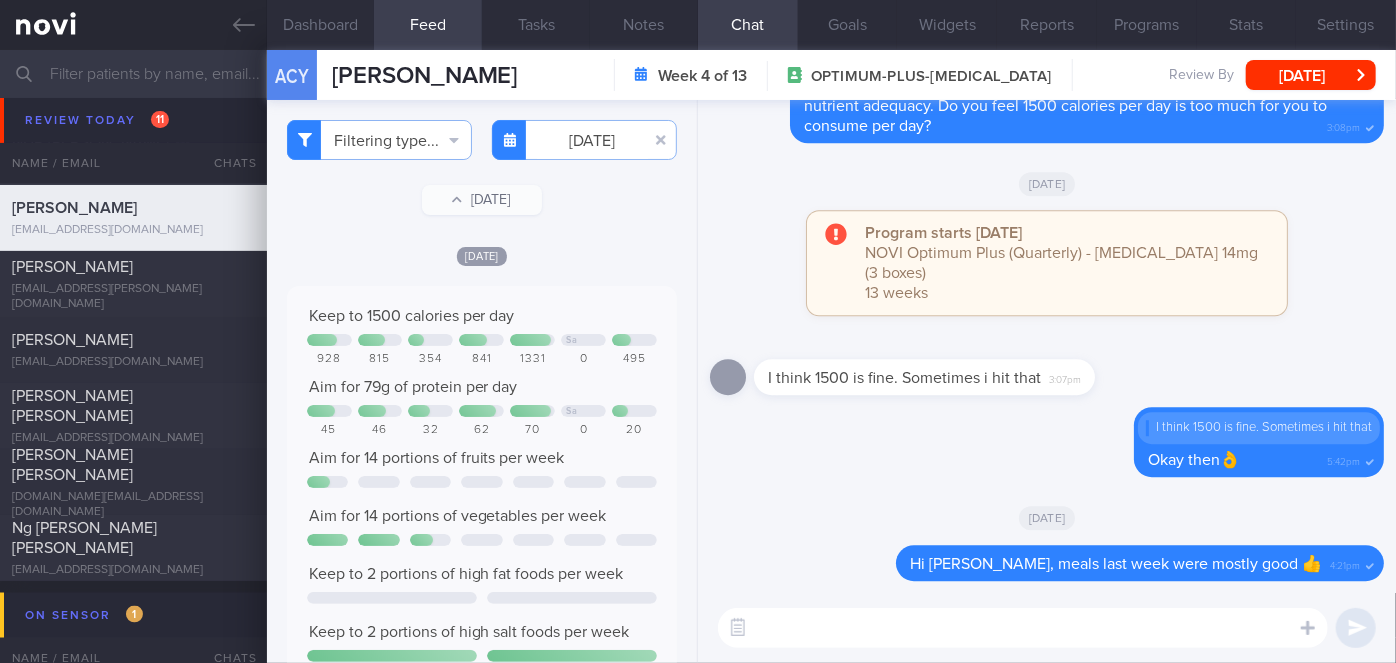 click on "Filtering type...
Food
Activity
Glucose
Weight
Medicine
Blood Pressure
CGM Install
[DATE]-07-21
[DATE]
[DATE]" at bounding box center (482, 381) 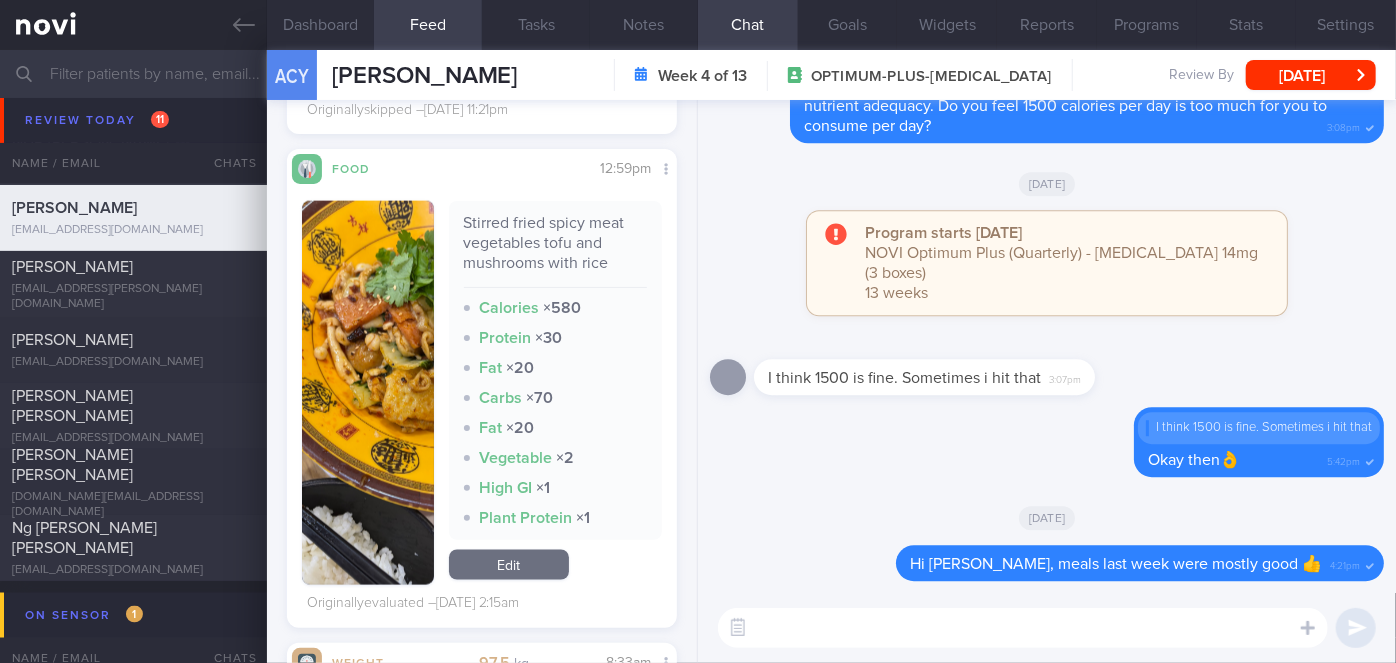click at bounding box center [368, 393] 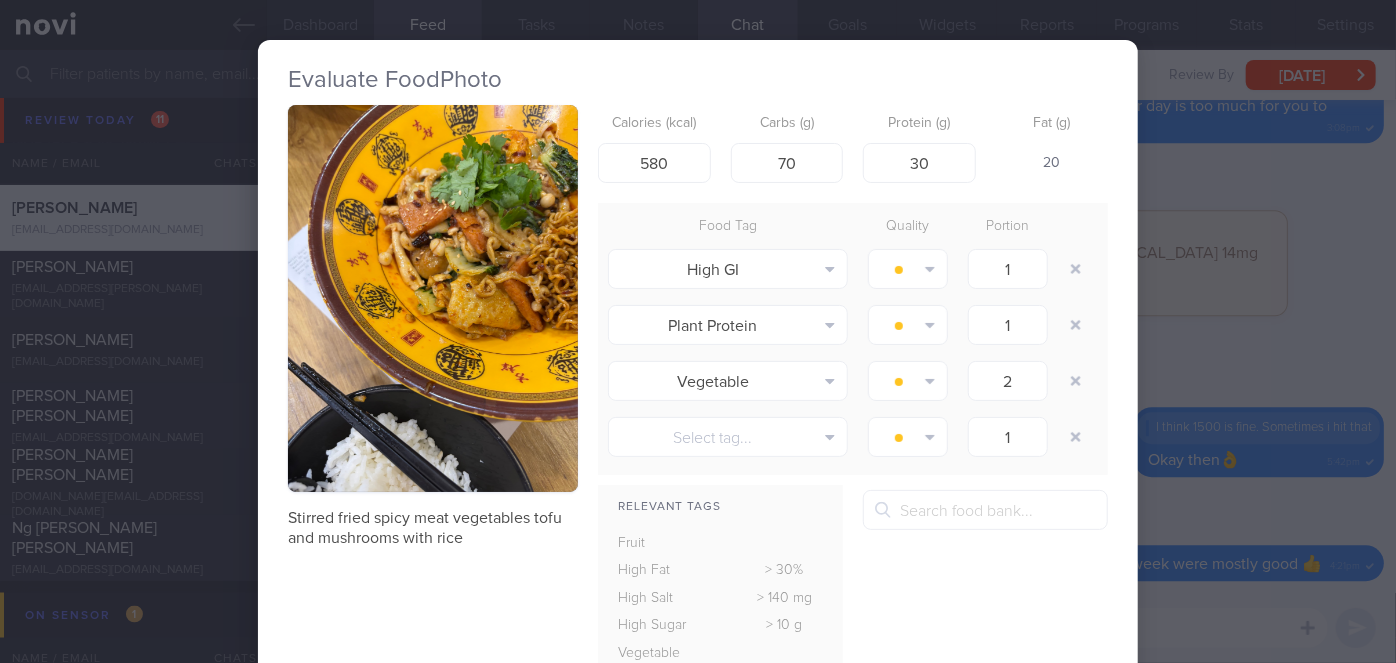 click at bounding box center [433, 298] 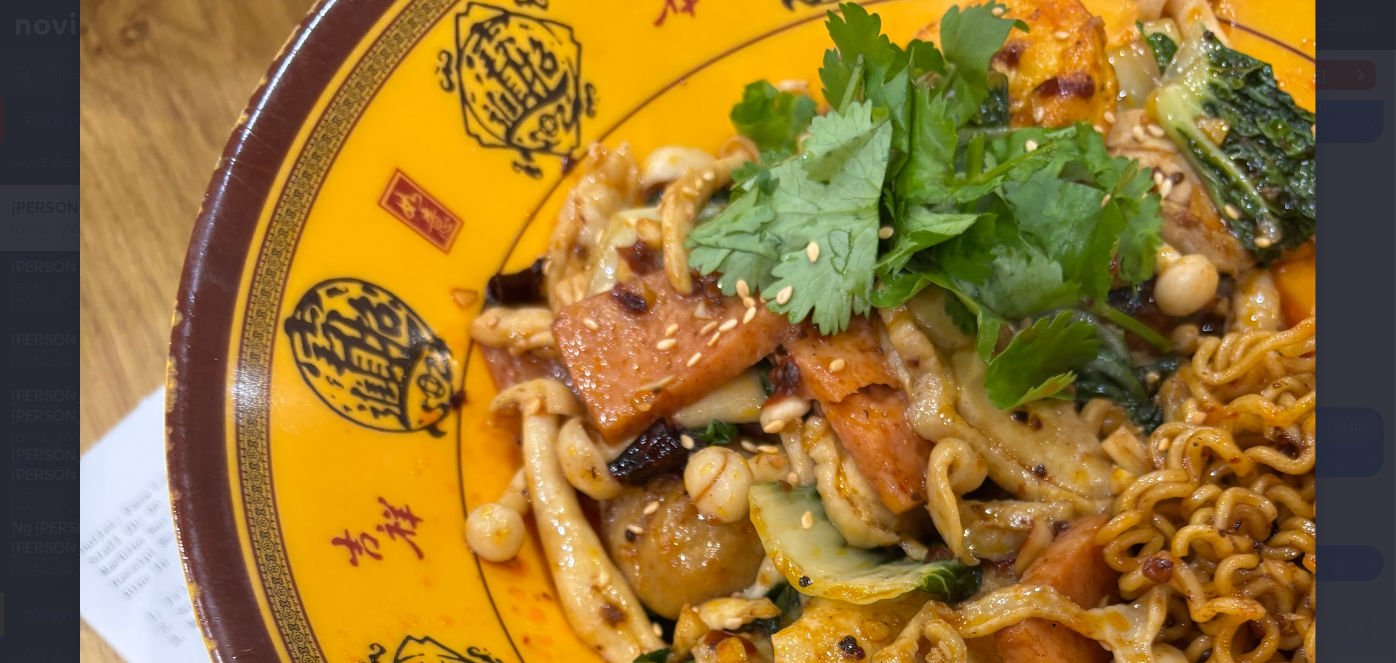click at bounding box center [698, 702] 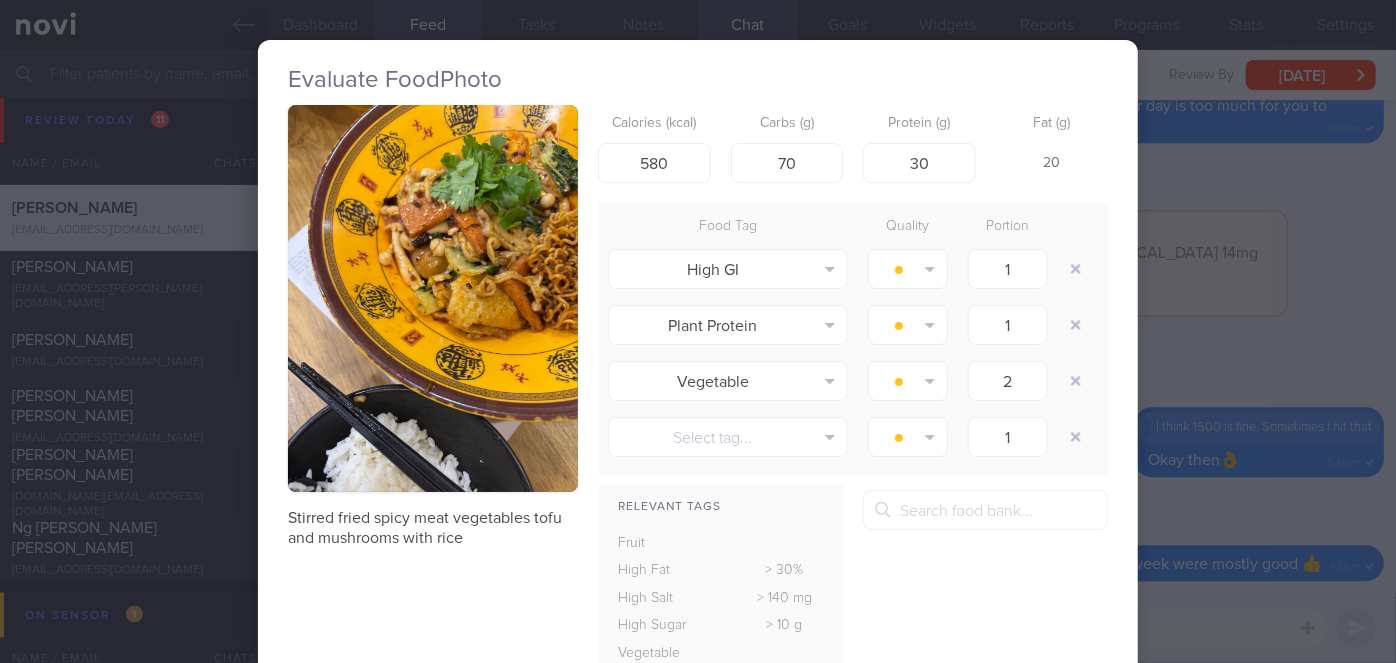 click on "Evaluate Food  Photo
Stirred fried spicy meat vegetables tofu and mushrooms with rice
Calories (kcal)
580
Carbs (g)
70
Protein (g)
30
Fat (g)
20
Food Tag
Quality
Portion
High GI
Alcohol
Fried
Fruit
Healthy Fats
High Calcium
[MEDICAL_DATA]" at bounding box center [698, 331] 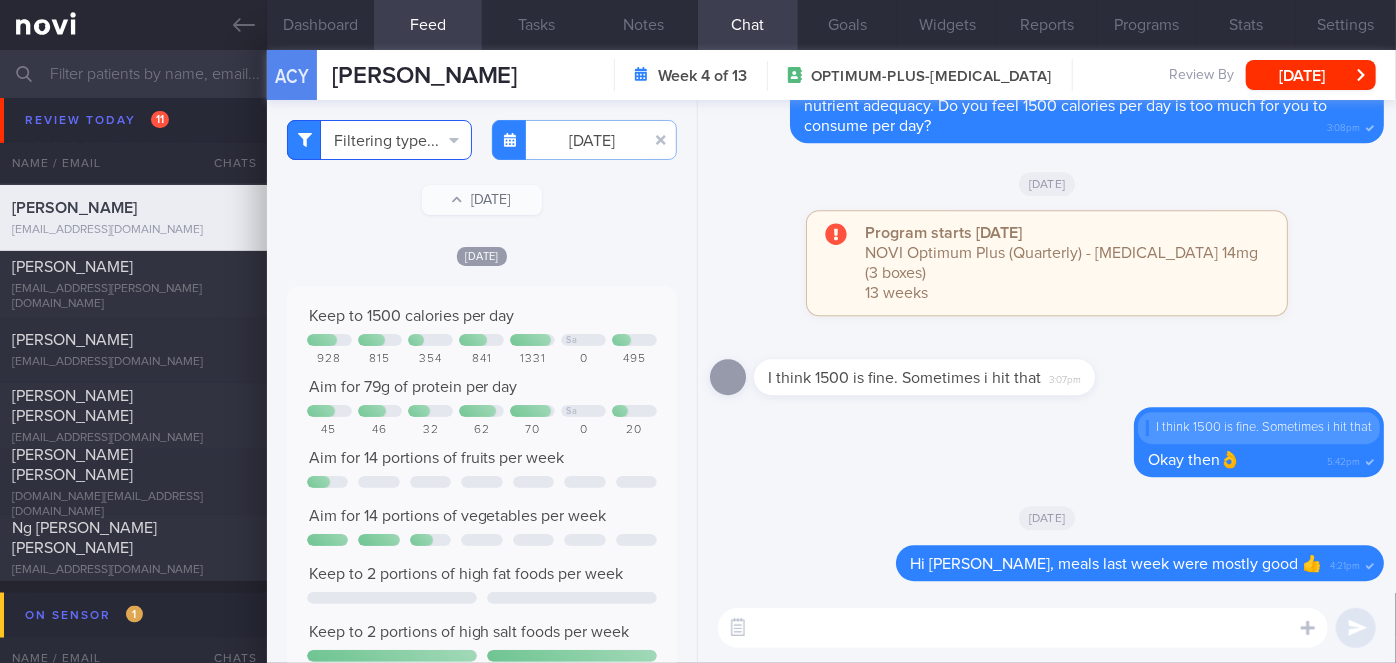 click on "Filtering type..." at bounding box center (379, 140) 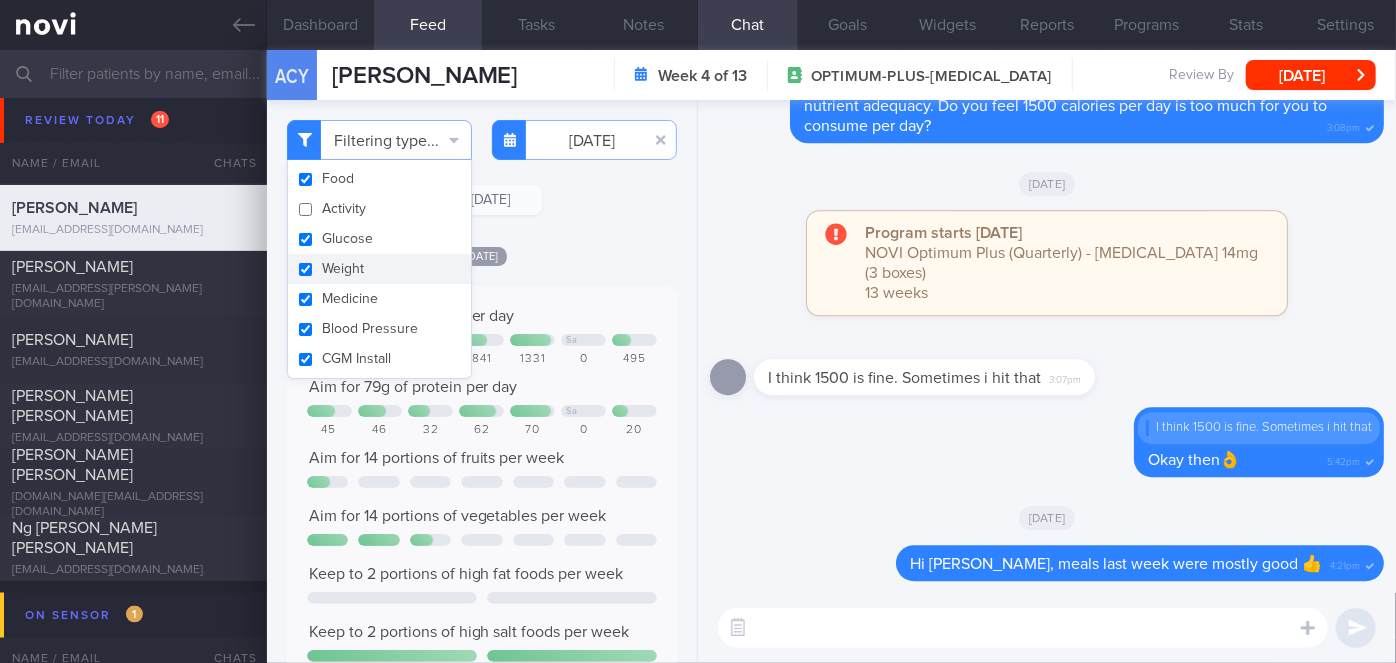 click on "Weight" at bounding box center (379, 269) 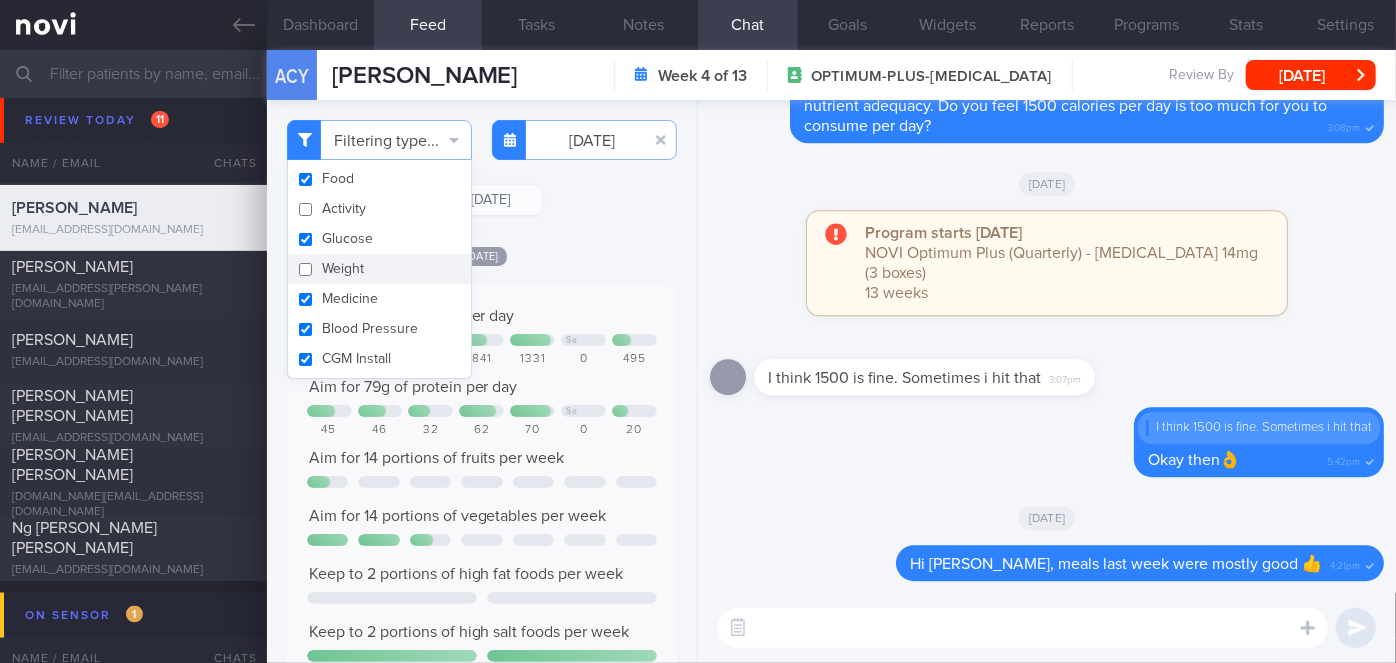 checkbox on "false" 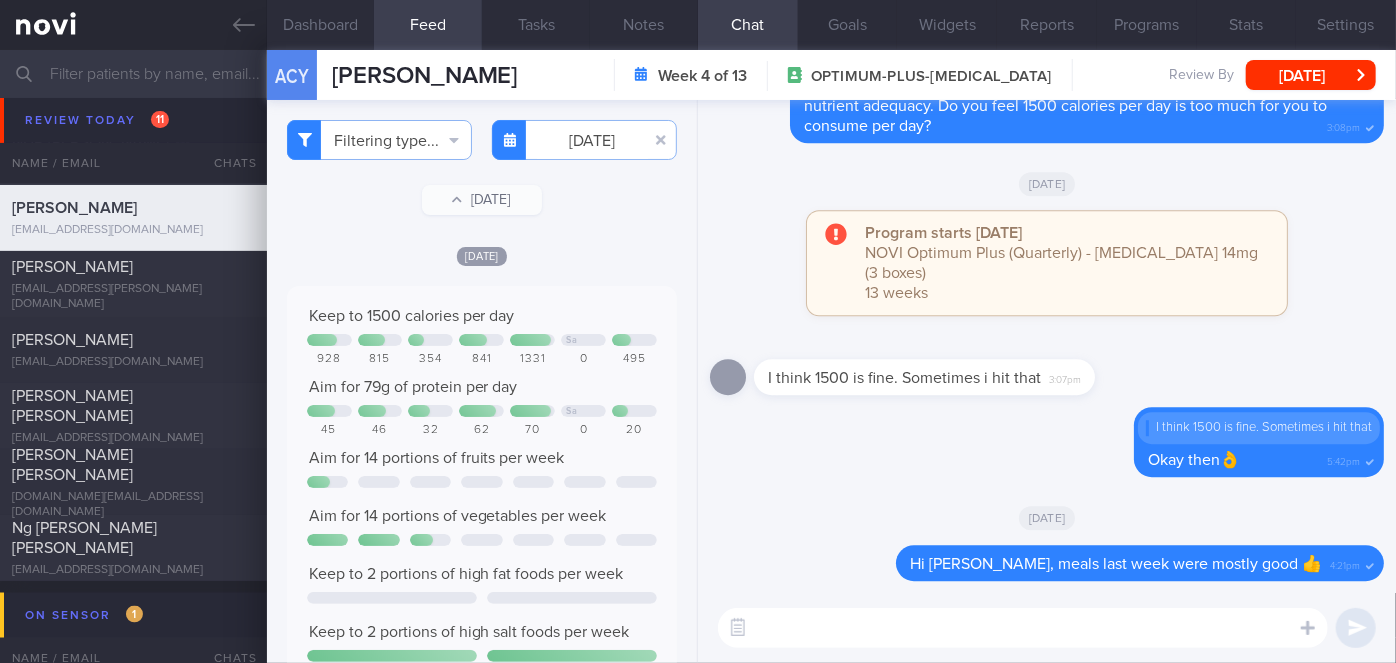 click on "Filtering type...
Food
Activity
Glucose
Weight
Medicine
Blood Pressure
CGM Install
[DATE]-07-21
[DATE]
[DATE]" at bounding box center (482, 381) 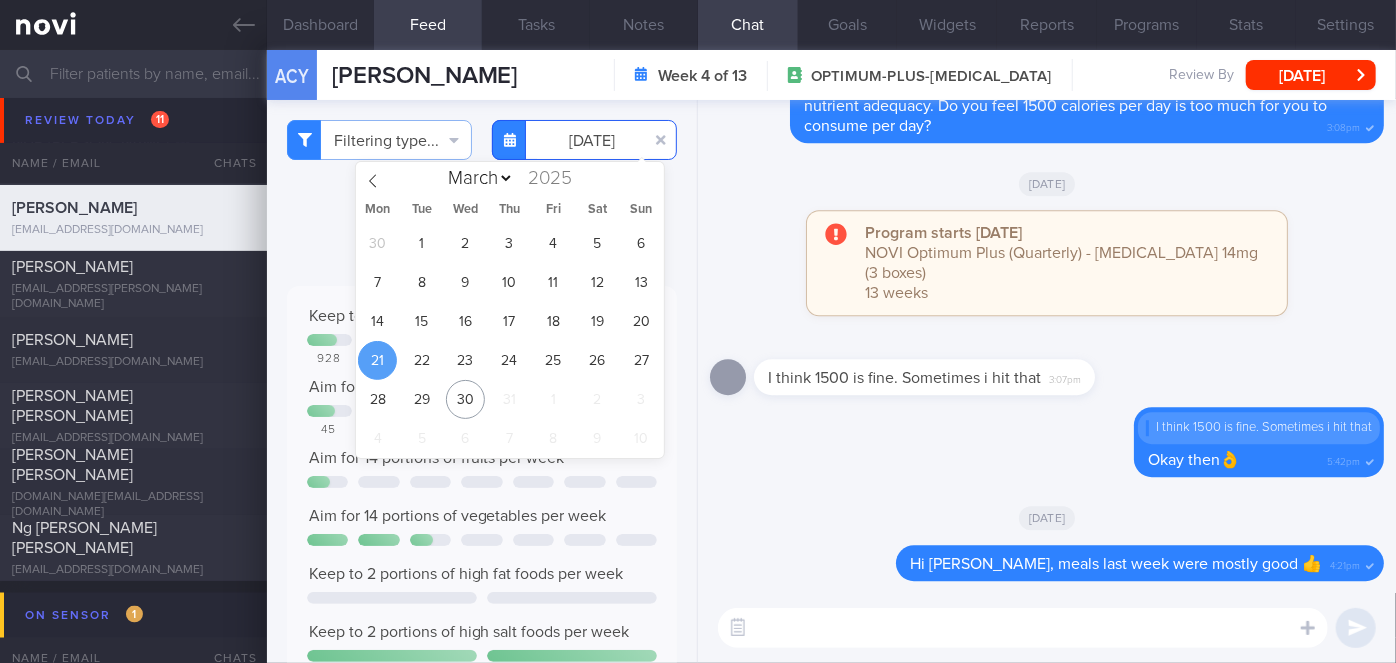 click on "[DATE]" at bounding box center (584, 140) 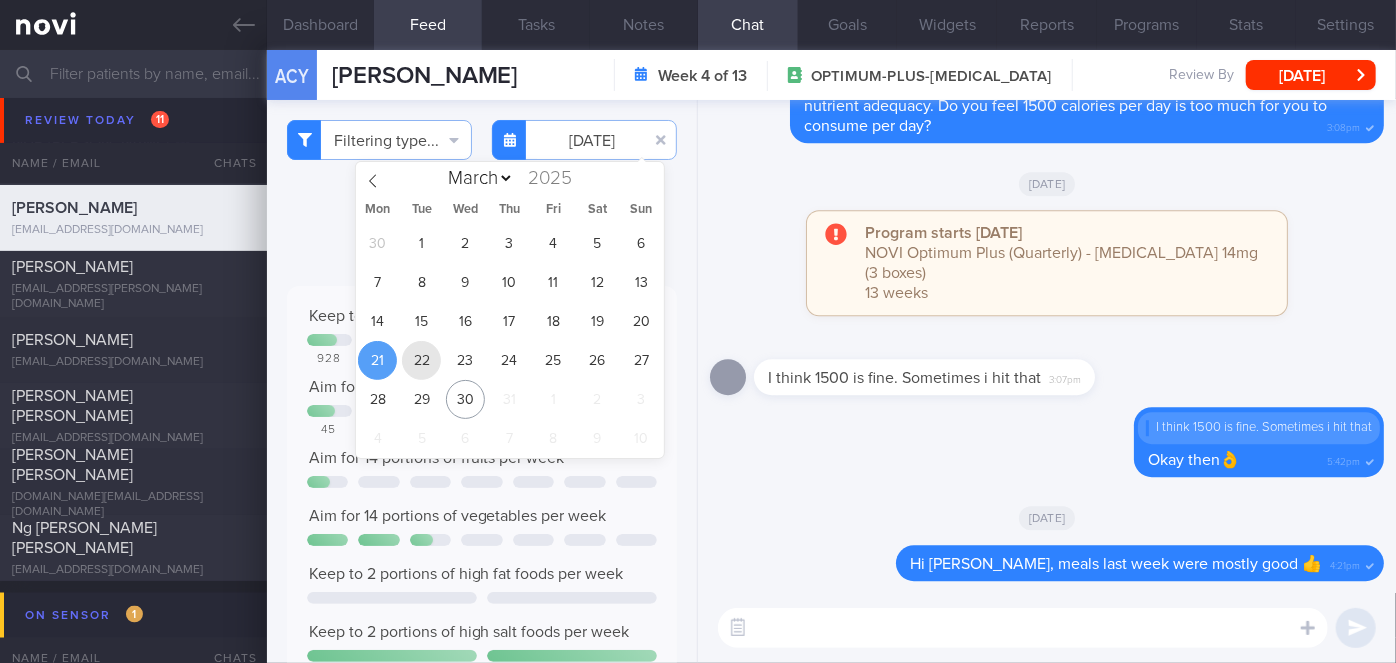 click on "22" at bounding box center [421, 360] 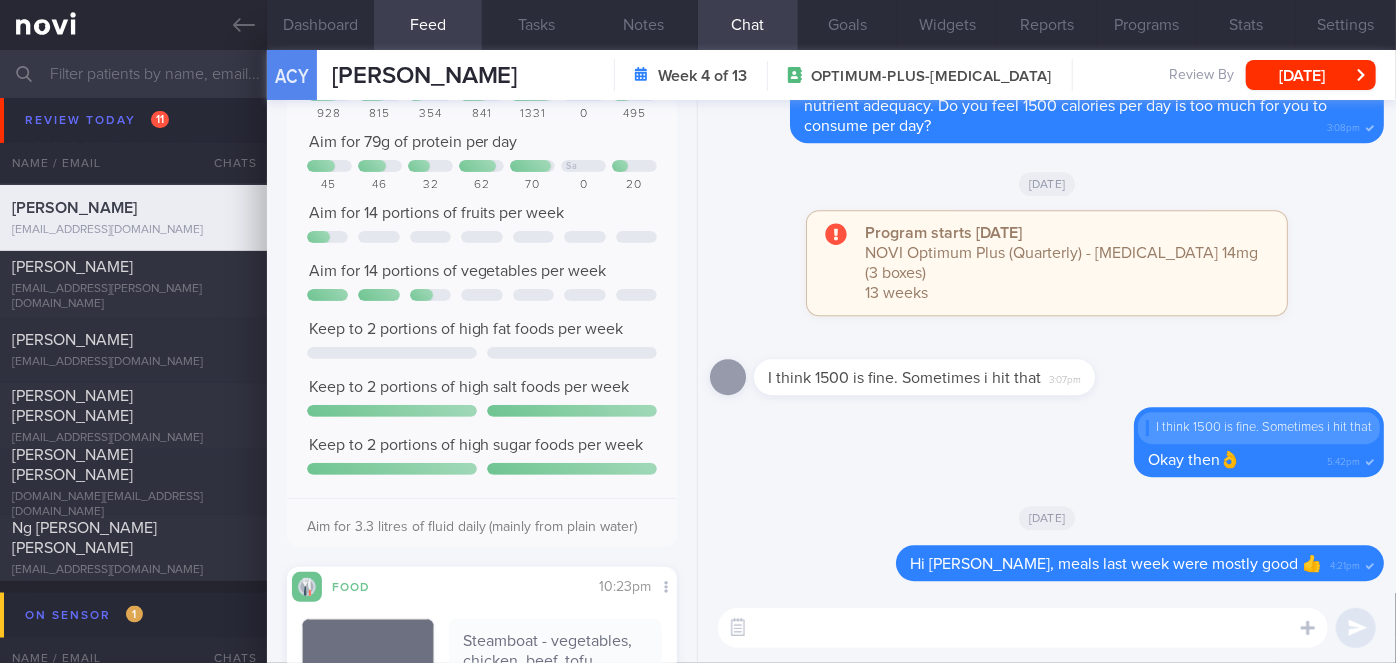 scroll, scrollTop: 0, scrollLeft: 0, axis: both 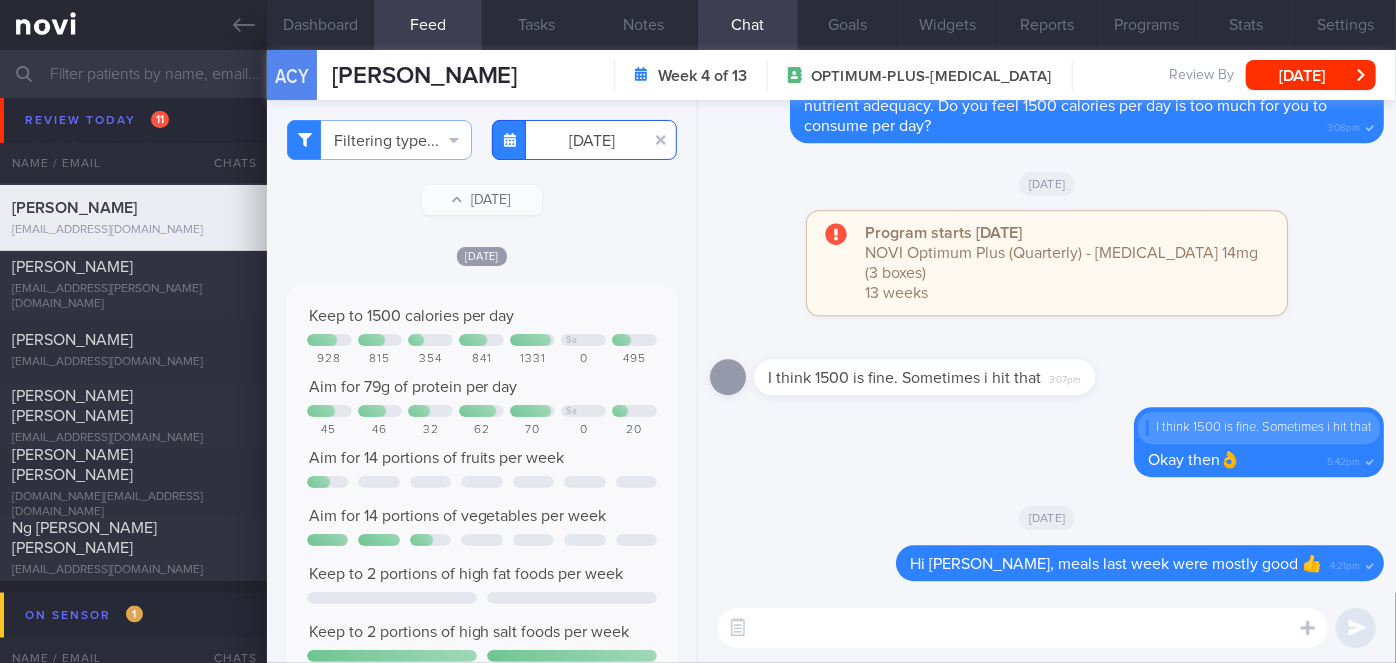 click on "[DATE]" at bounding box center (584, 140) 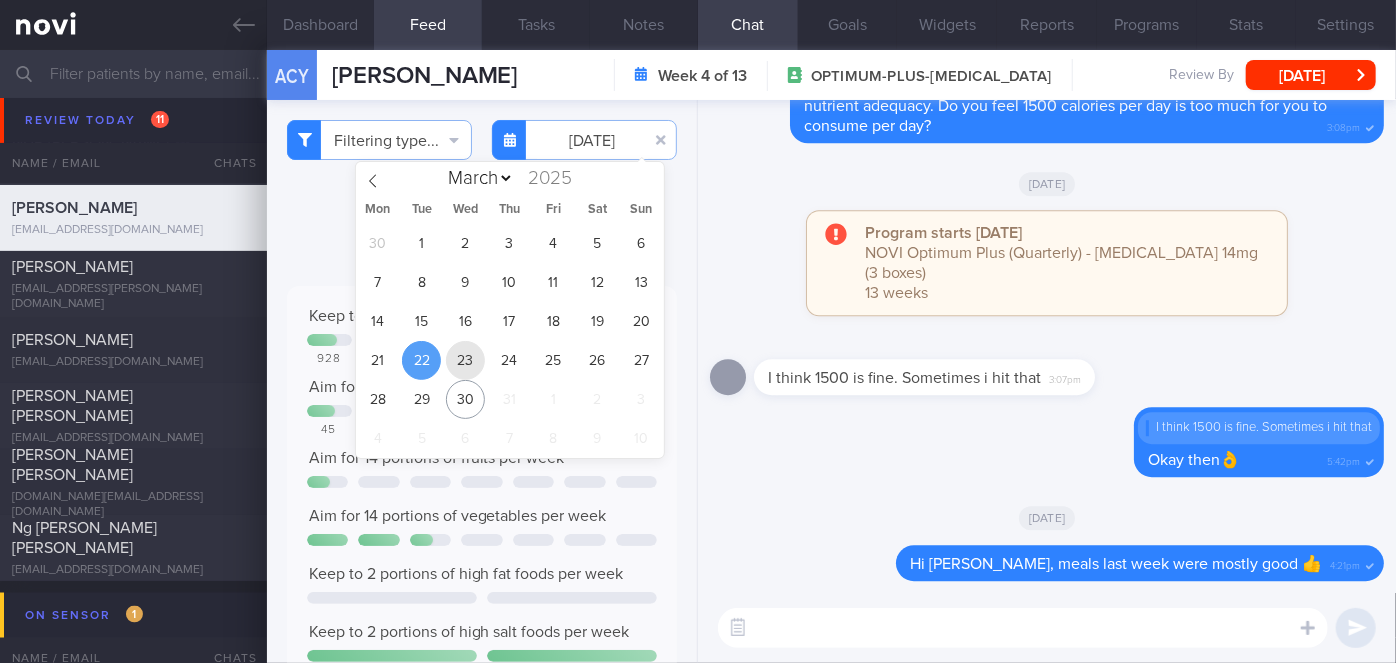 click on "23" at bounding box center (465, 360) 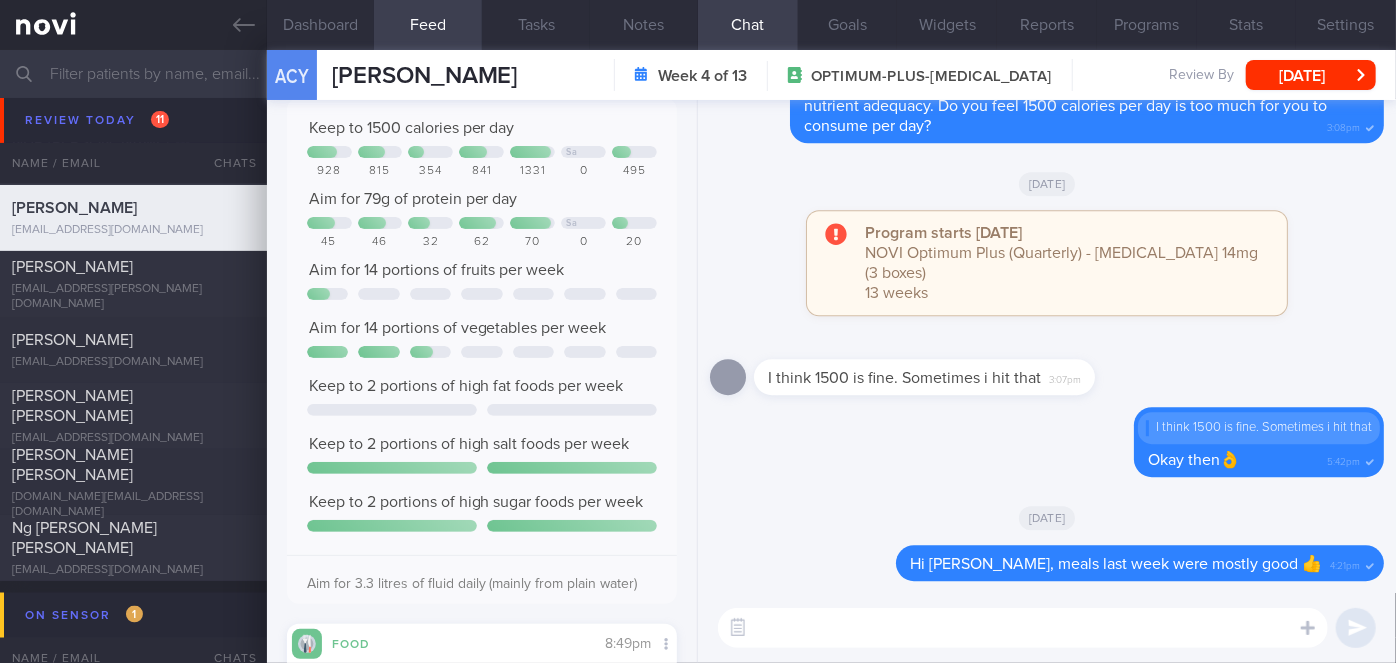 scroll, scrollTop: 0, scrollLeft: 0, axis: both 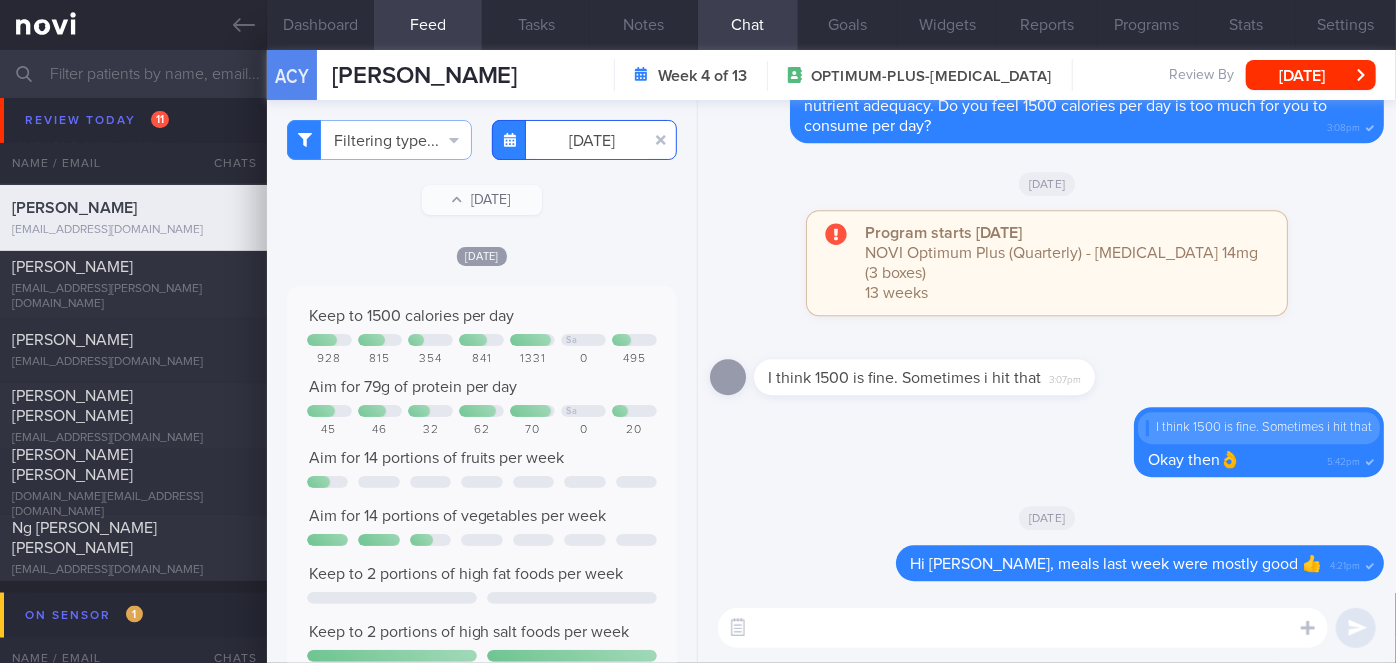 click on "[DATE]" at bounding box center [584, 140] 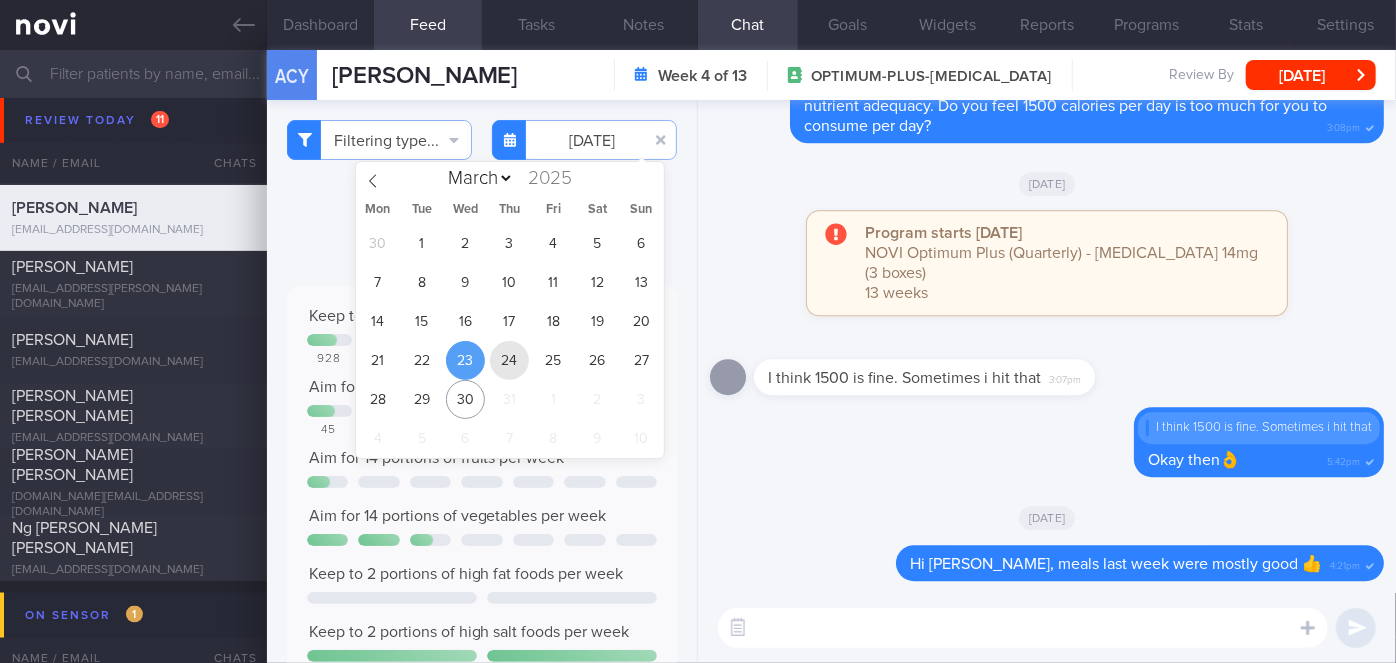 click on "24" at bounding box center [509, 360] 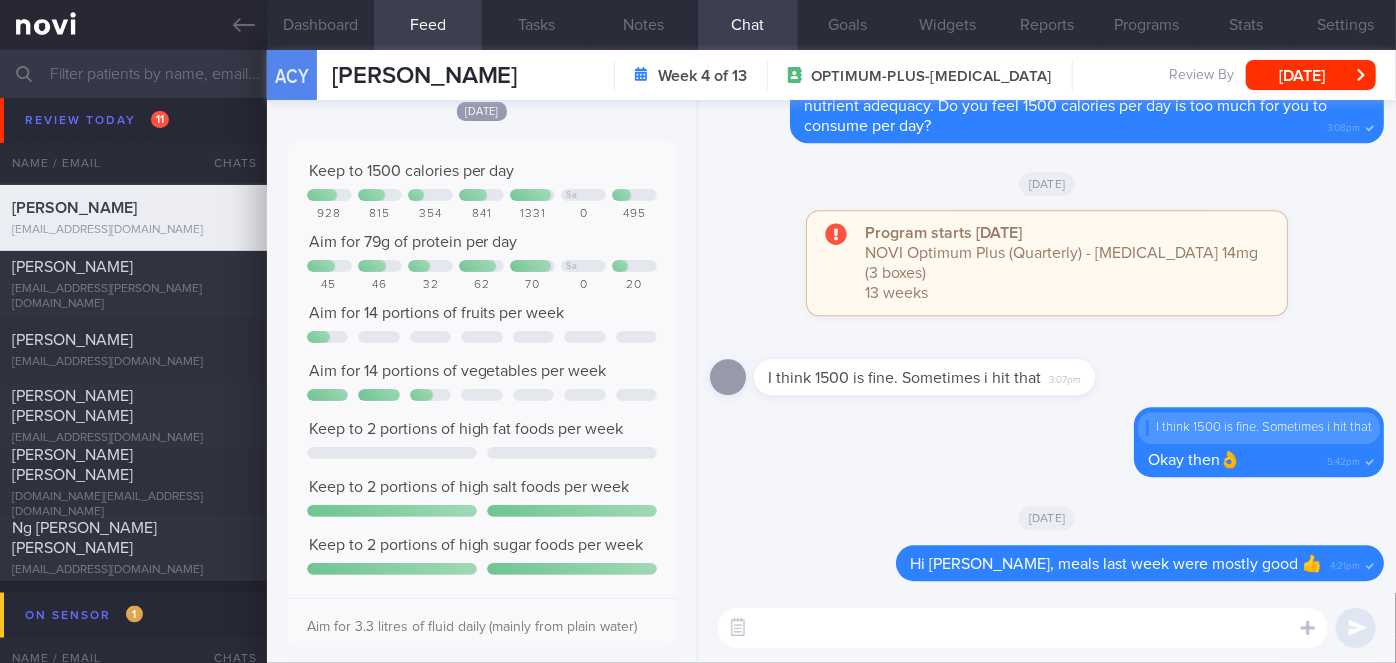 scroll, scrollTop: 0, scrollLeft: 0, axis: both 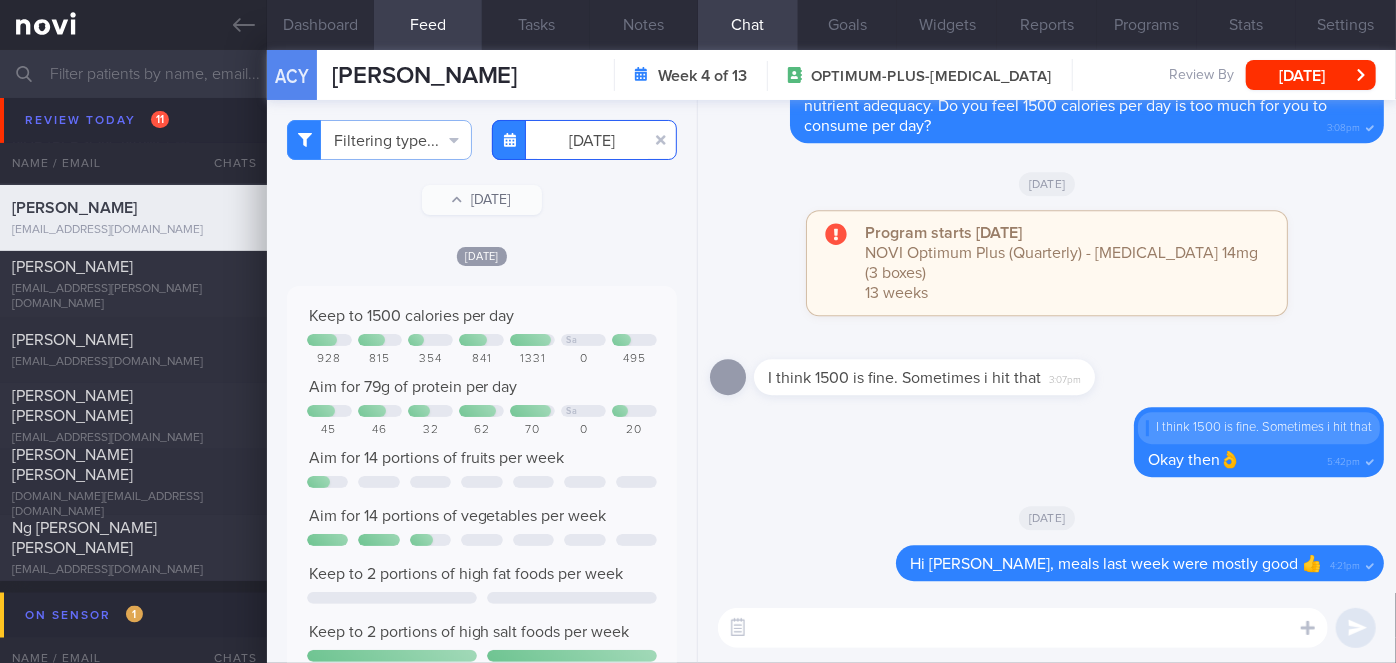 click on "[DATE]" at bounding box center [584, 140] 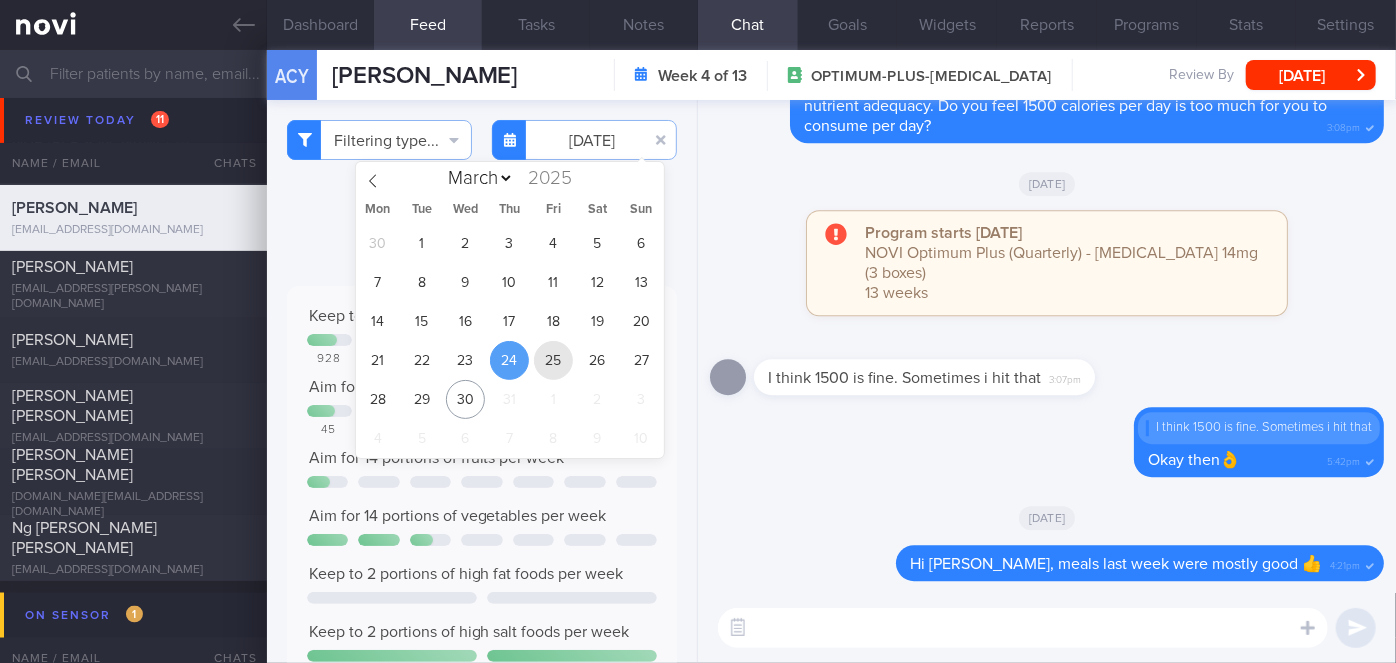 click on "25" at bounding box center (553, 360) 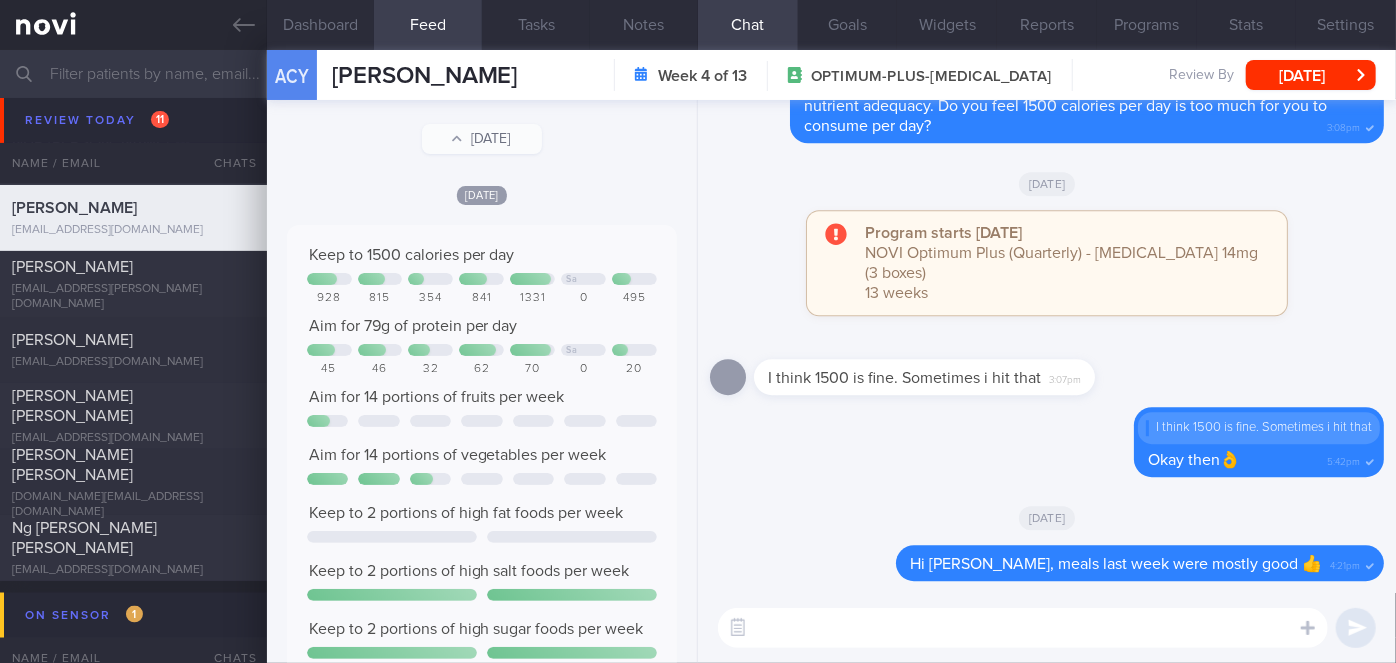 scroll, scrollTop: 0, scrollLeft: 0, axis: both 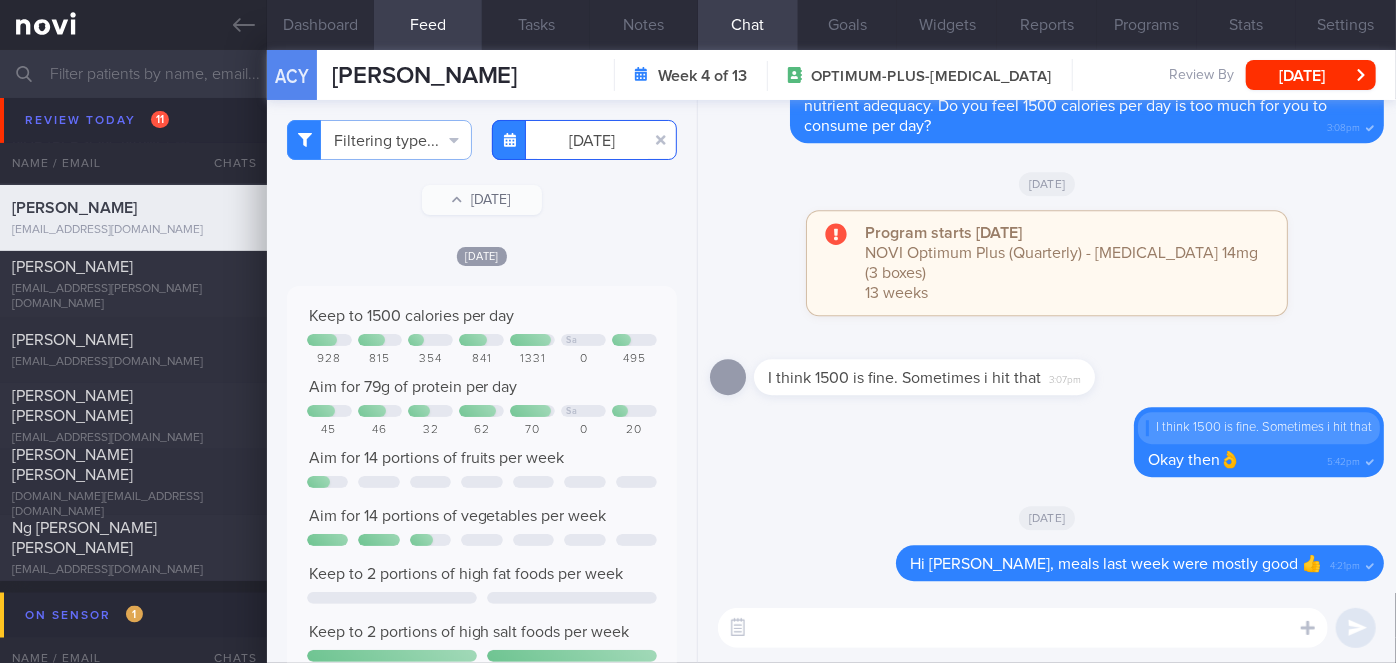 click on "[DATE]" at bounding box center (584, 140) 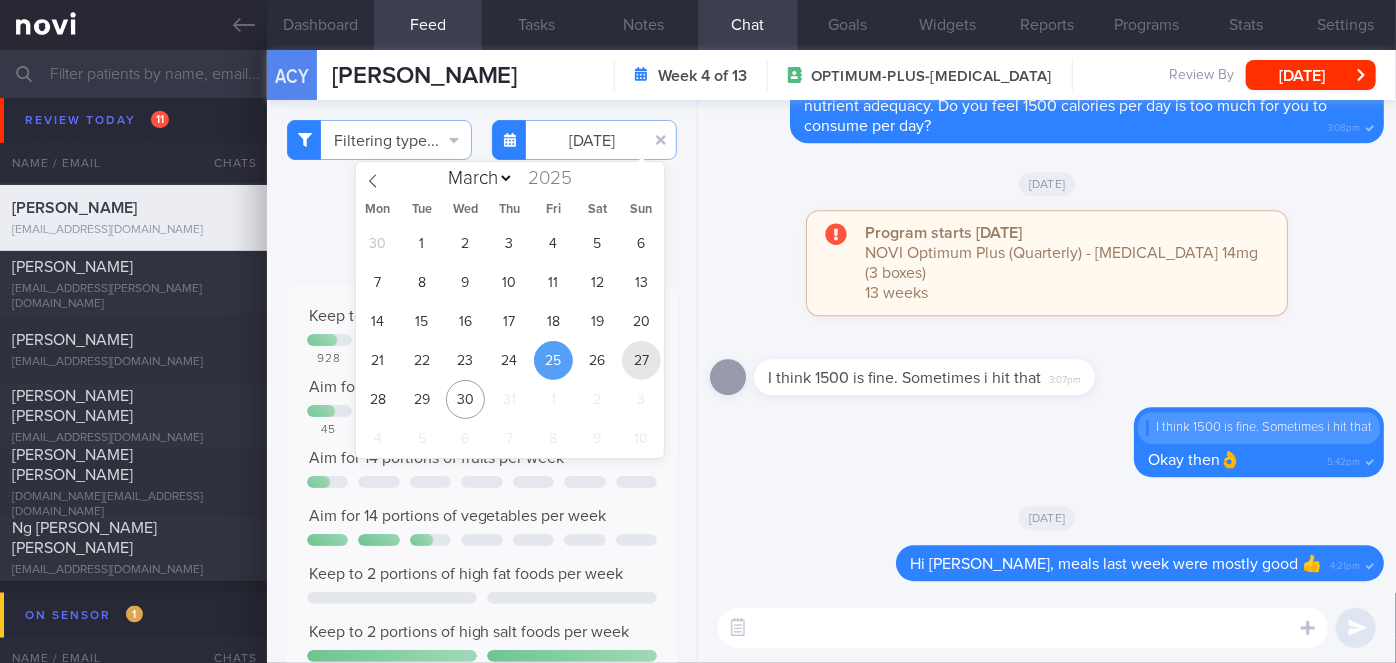 click on "27" at bounding box center (641, 360) 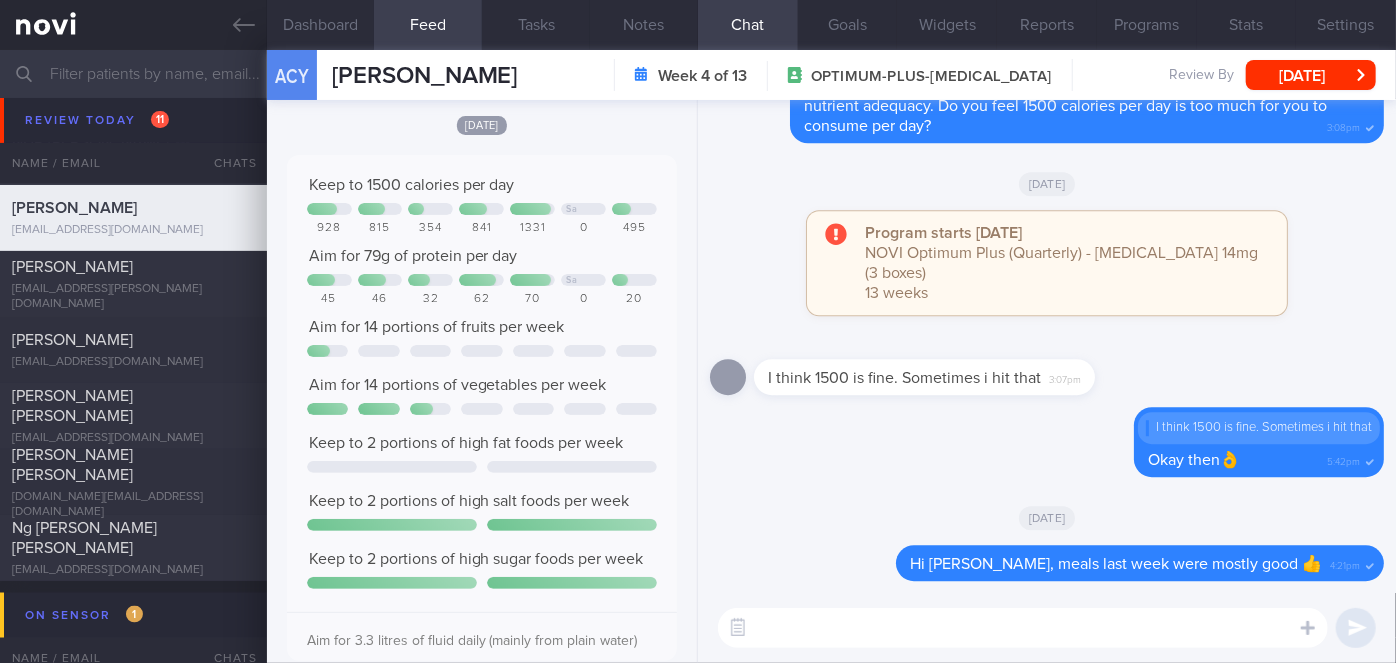 scroll, scrollTop: 0, scrollLeft: 0, axis: both 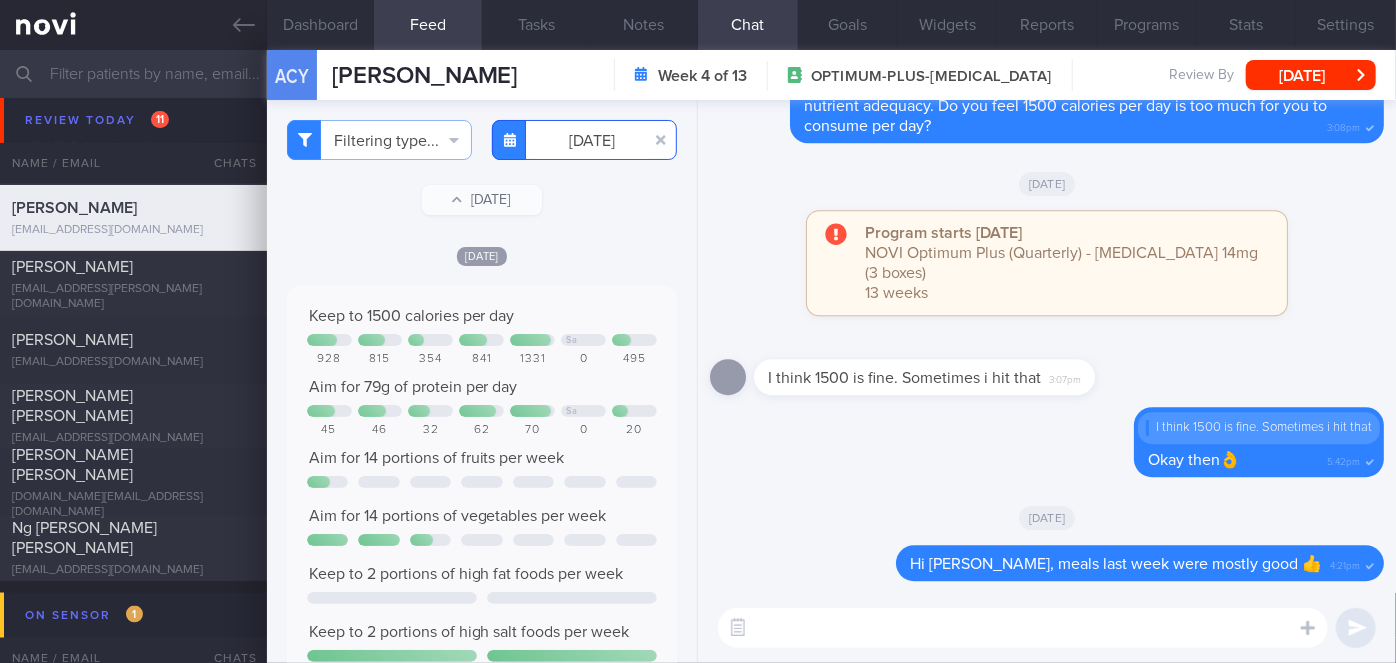 click on "[DATE]" at bounding box center (584, 140) 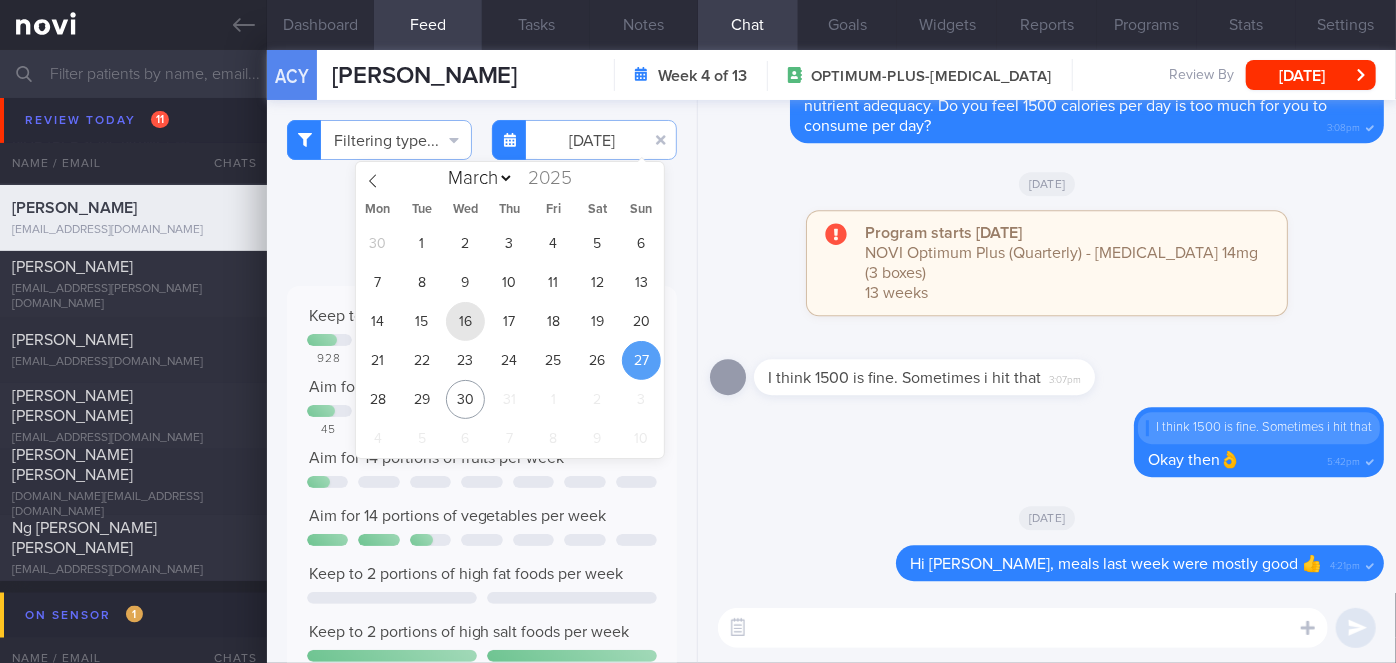 click on "16" at bounding box center (465, 321) 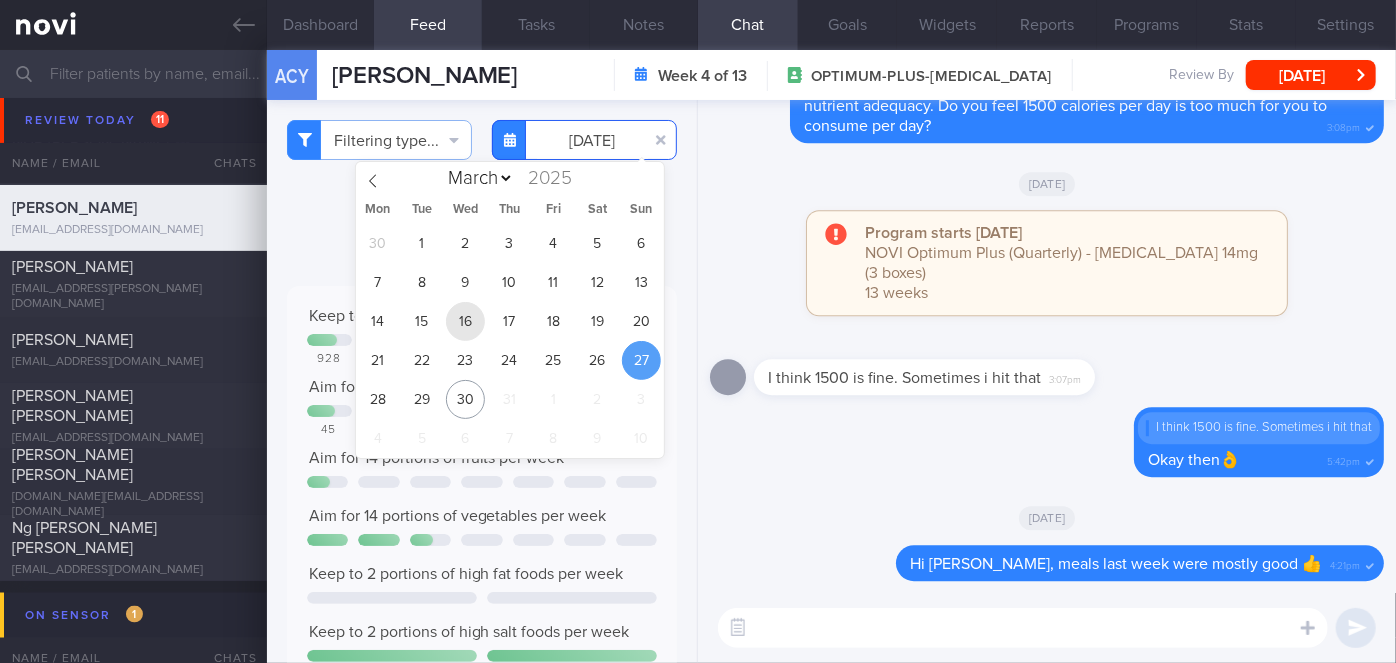 type on "[DATE]" 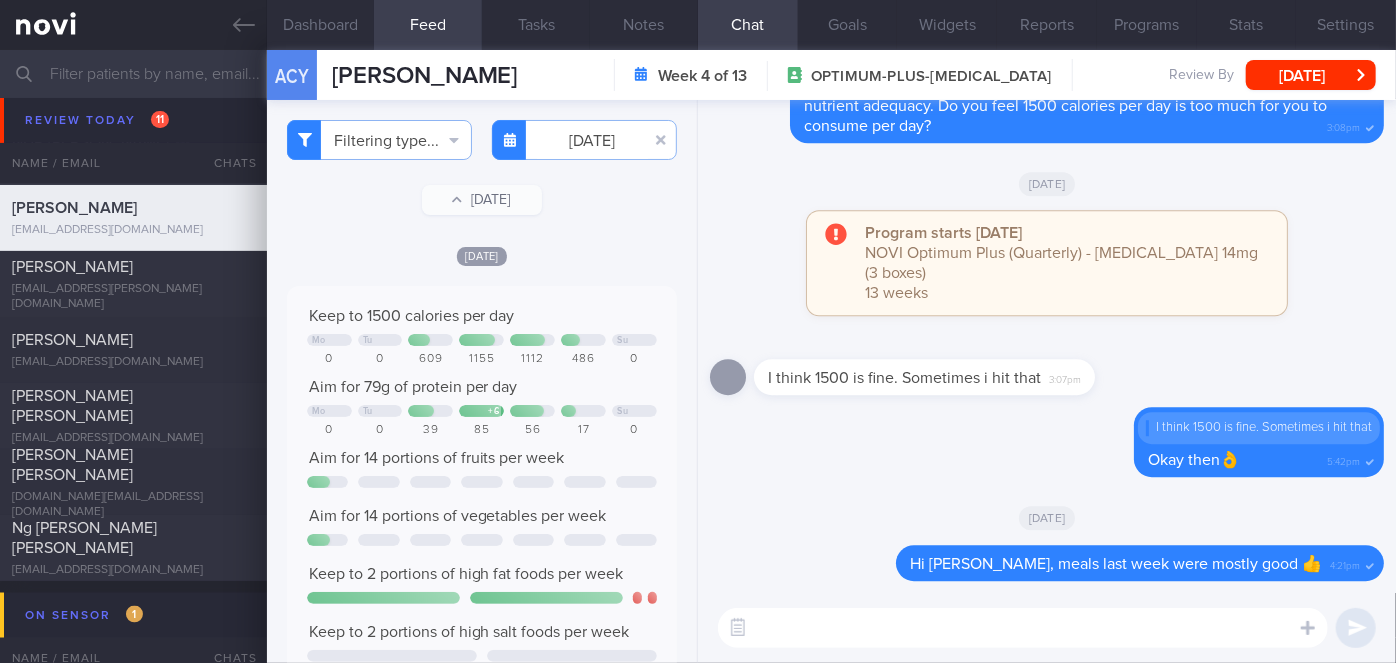click at bounding box center (1023, 628) 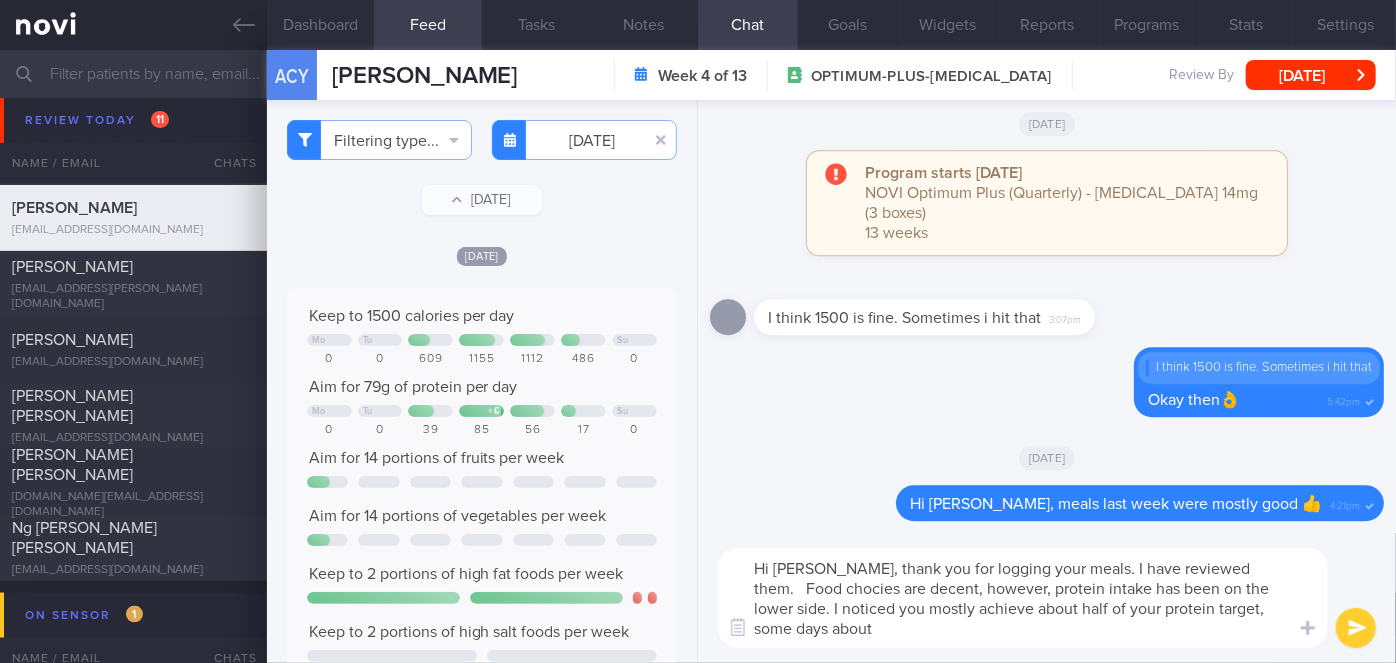 scroll, scrollTop: 0, scrollLeft: 0, axis: both 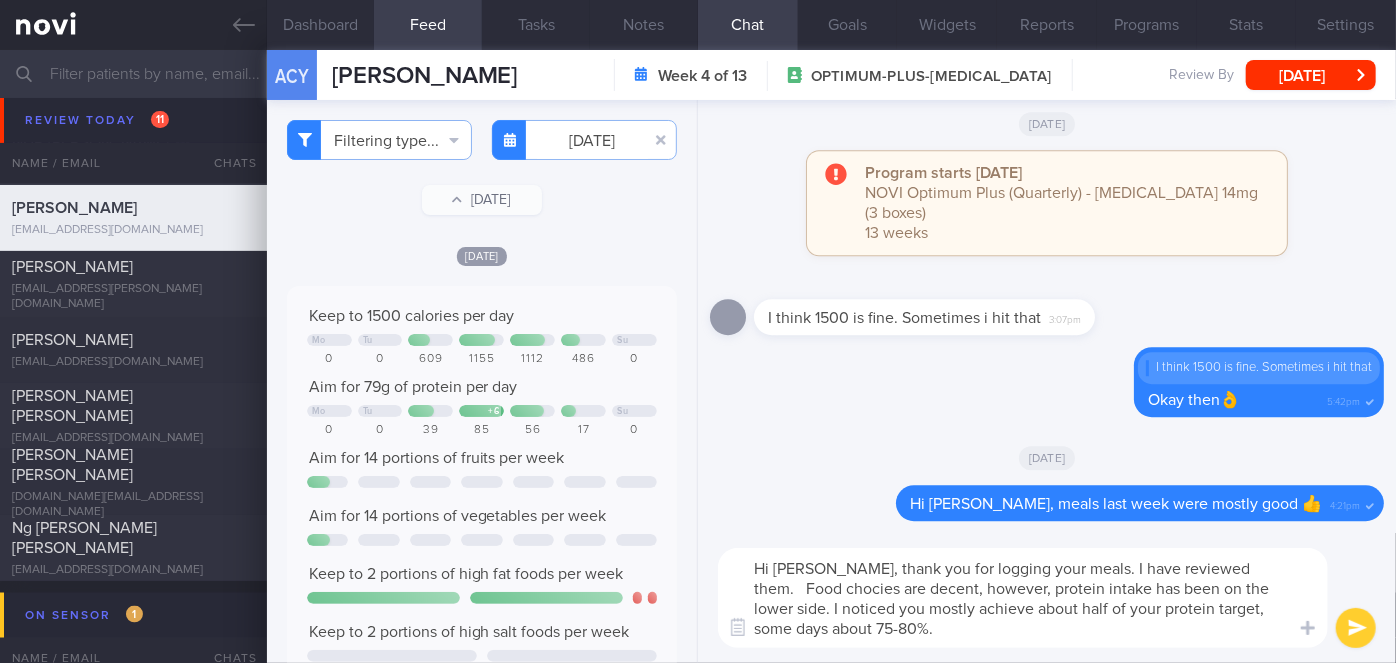 click on "Hi [PERSON_NAME], thank you for logging your meals. I have reviewed them.   Food chocies are decent, however, protein intake has been on the lower side. I noticed you mostly achieve about half of your protein target, some days about 75-80%." at bounding box center [1023, 598] 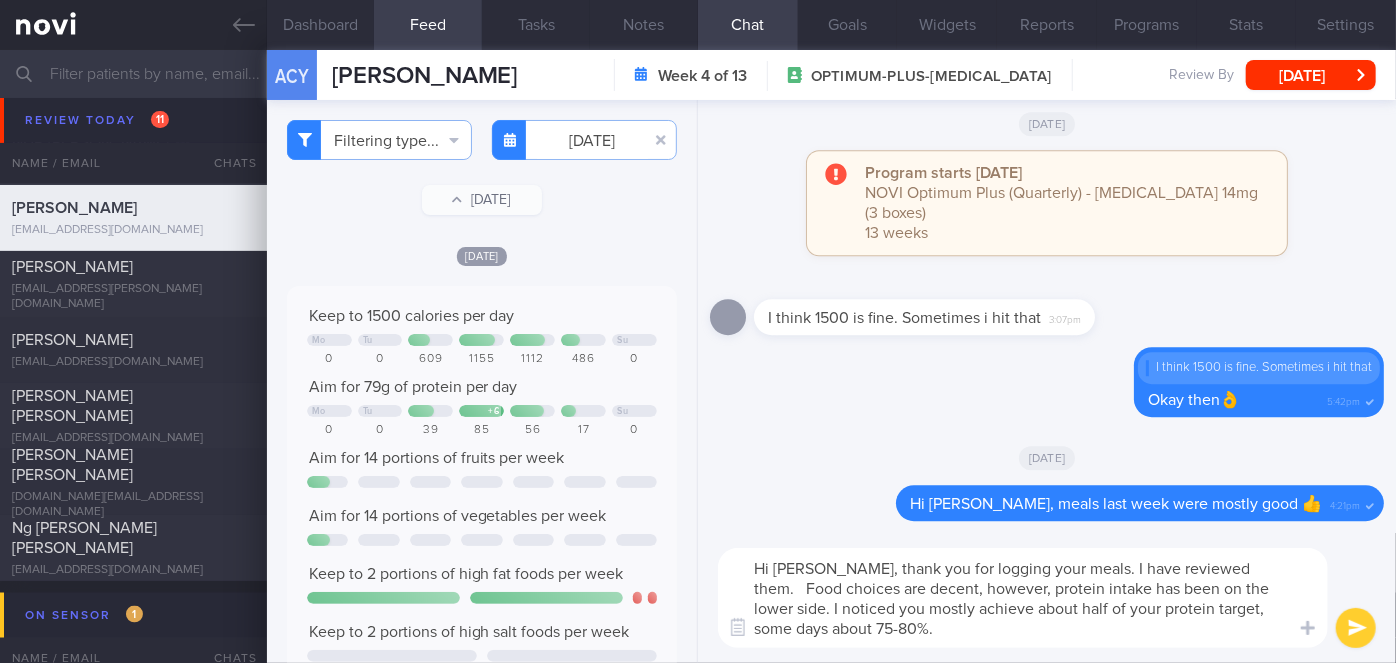 click on "Hi [PERSON_NAME], thank you for logging your meals. I have reviewed them.   Food choices are decent, however, protein intake has been on the lower side. I noticed you mostly achieve about half of your protein target, some days about 75-80%." at bounding box center [1023, 598] 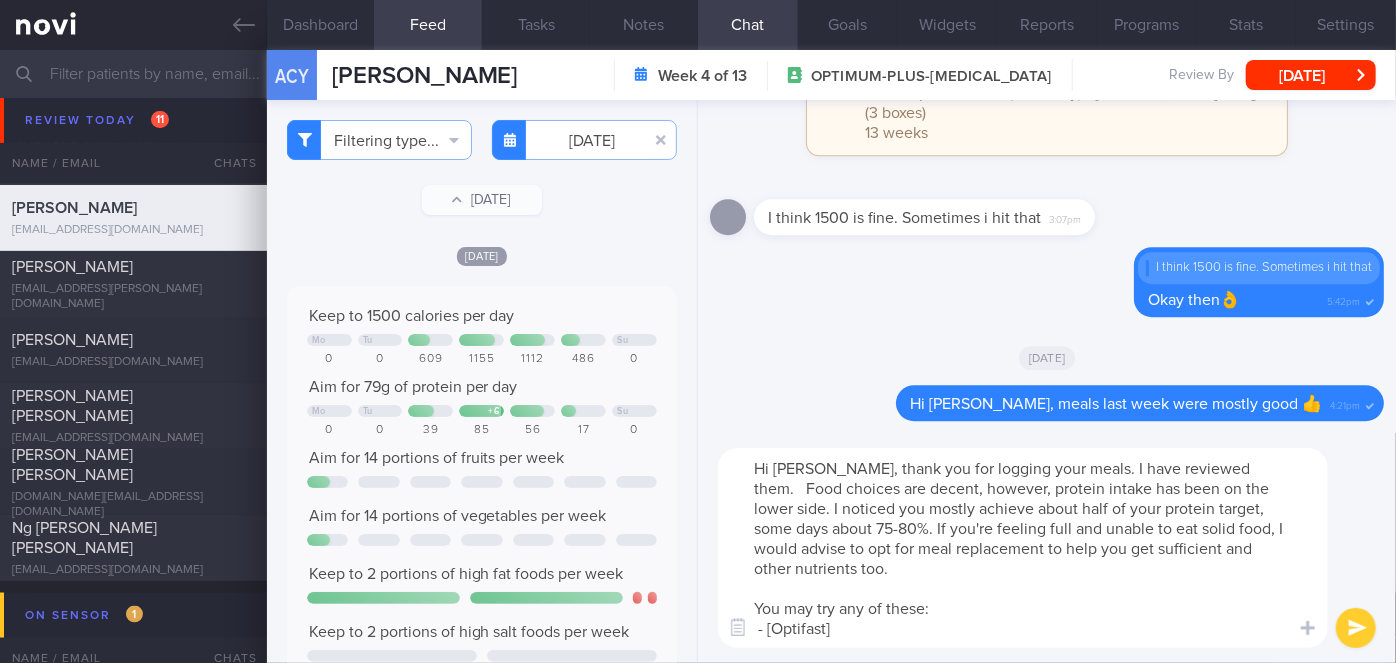 scroll, scrollTop: 0, scrollLeft: 0, axis: both 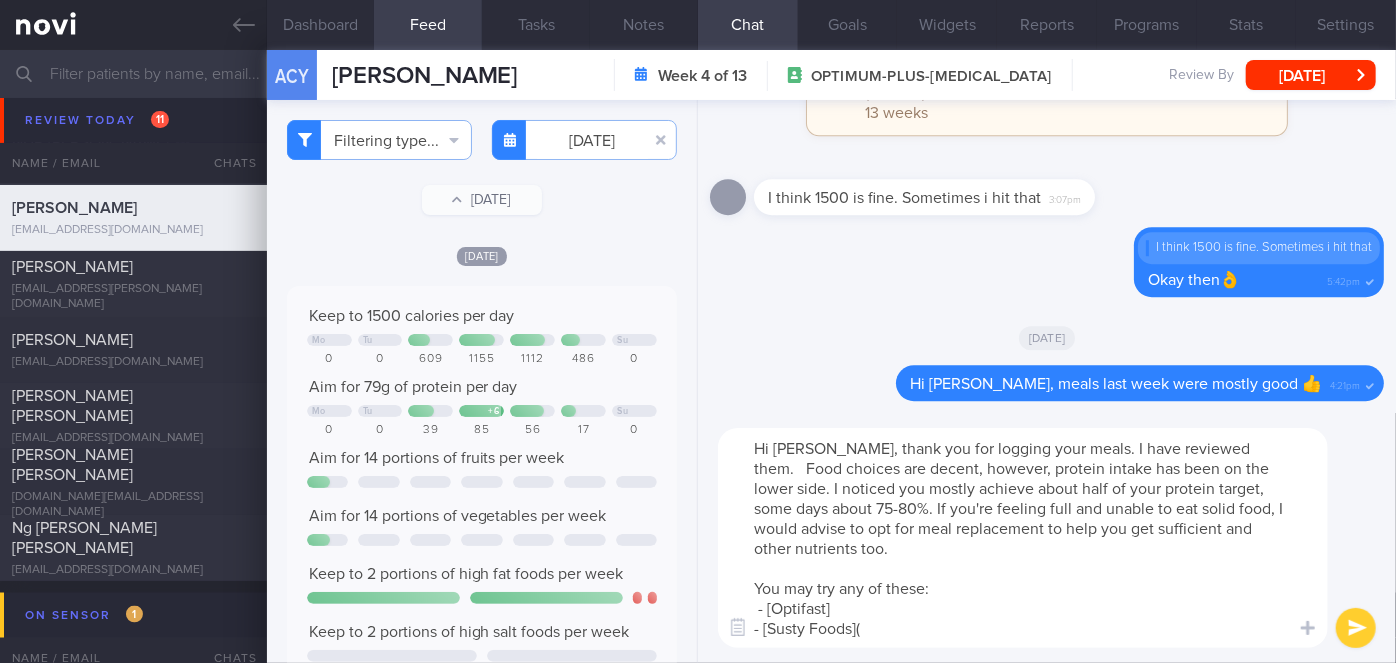 click on "Hi [PERSON_NAME], thank you for logging your meals. I have reviewed them.   Food choices are decent, however, protein intake has been on the lower side. I noticed you mostly achieve about half of your protein target, some days about 75-80%. If you're feeling full and unable to eat solid food, I would advise to opt for meal replacement to help you get sufficient and other nutrients too.
You may try any of these:
- [Optifast]
- [Susty Foods](" at bounding box center (1023, 538) 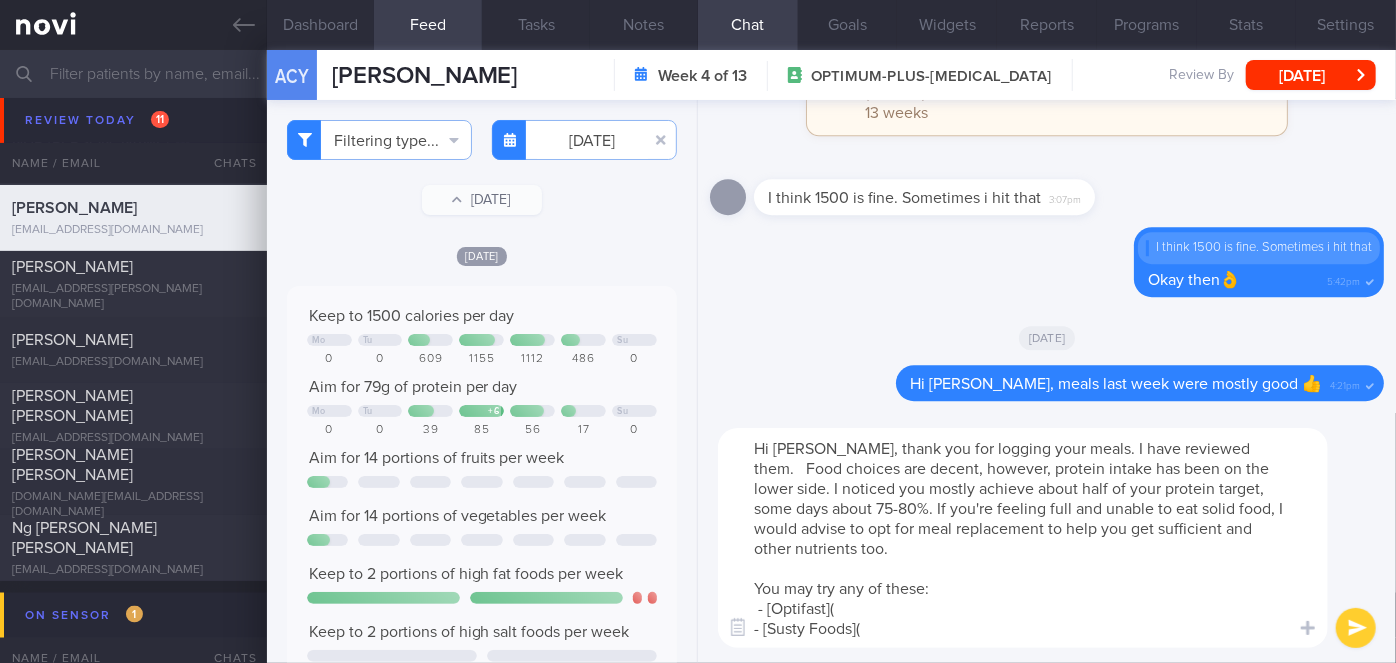 click on "Hi [PERSON_NAME], thank you for logging your meals. I have reviewed them.   Food choices are decent, however, protein intake has been on the lower side. I noticed you mostly achieve about half of your protein target, some days about 75-80%. If you're feeling full and unable to eat solid food, I would advise to opt for meal replacement to help you get sufficient and other nutrients too.
You may try any of these:
- [Optifast](
- [Susty Foods](" at bounding box center (1023, 538) 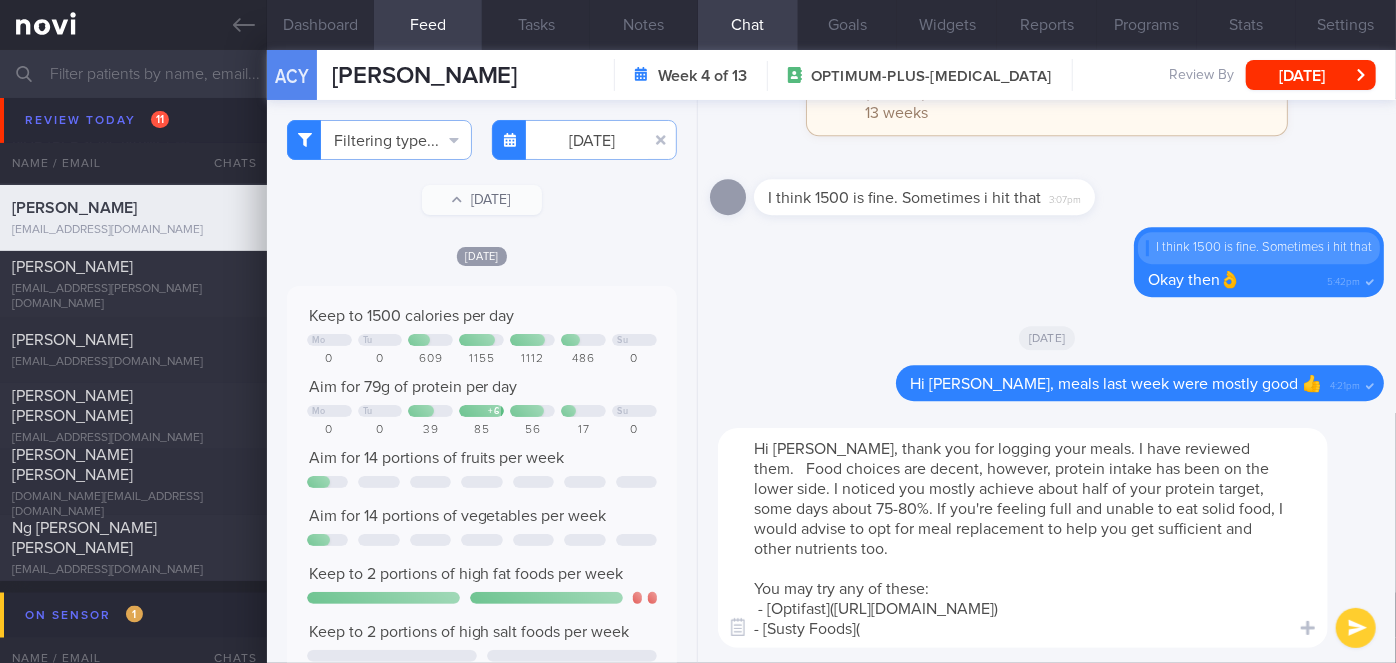 click on "Hi [PERSON_NAME], thank you for logging your meals. I have reviewed them.   Food choices are decent, however, protein intake has been on the lower side. I noticed you mostly achieve about half of your protein target, some days about 75-80%. If you're feeling full and unable to eat solid food, I would advise to opt for meal replacement to help you get sufficient and other nutrients too.
You may try any of these:
- [Optifast]([URL][DOMAIN_NAME])
- [Susty Foods](" at bounding box center [1023, 538] 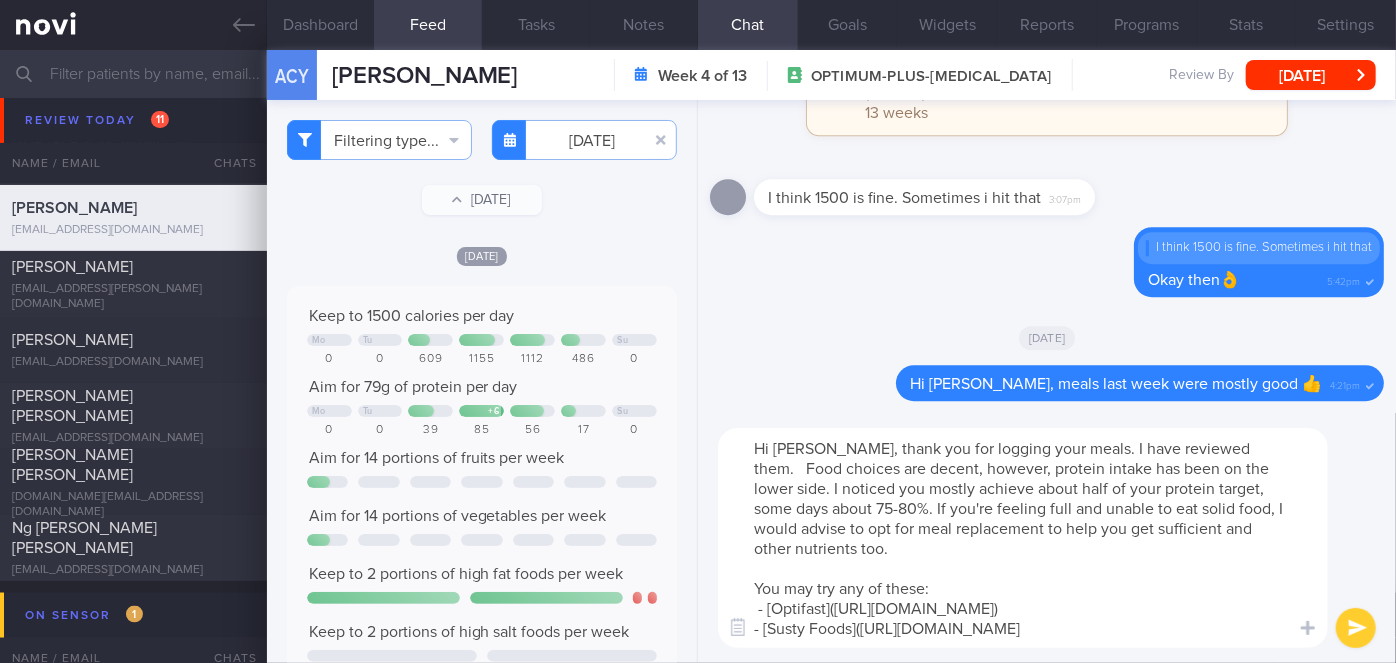 scroll, scrollTop: 0, scrollLeft: 0, axis: both 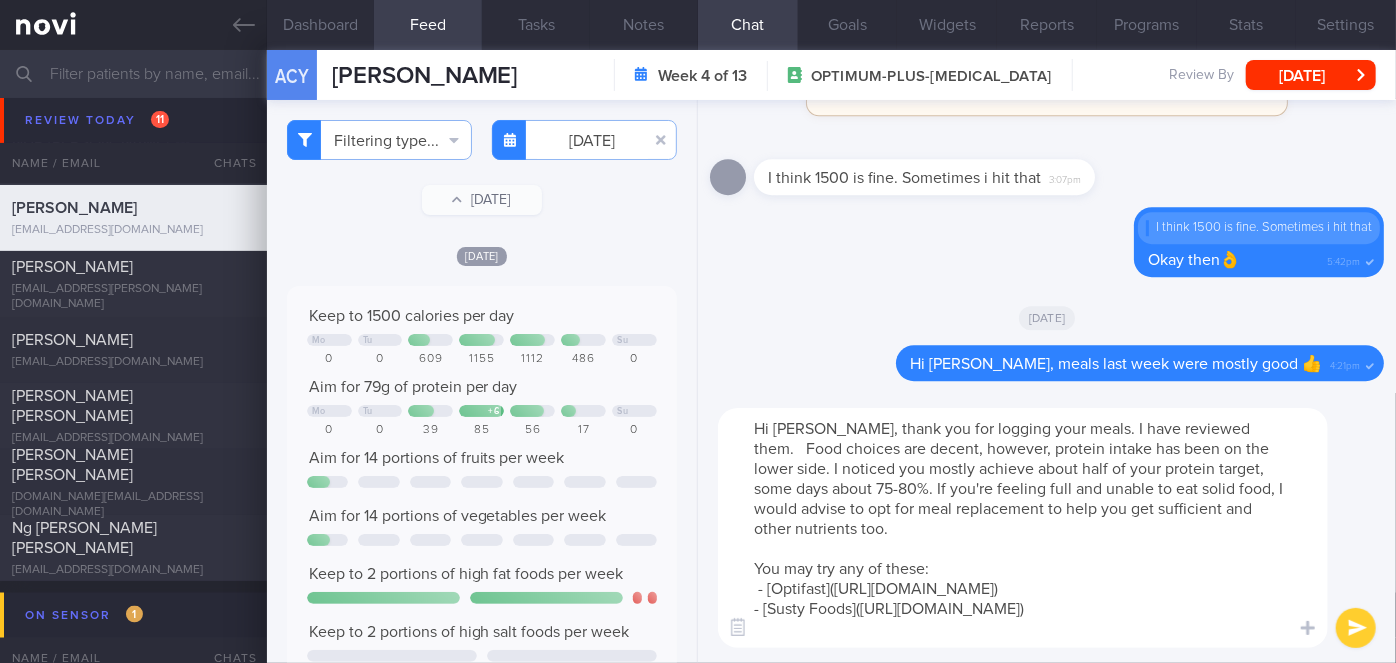 click on "Hi [PERSON_NAME], thank you for logging your meals. I have reviewed them.   Food choices are decent, however, protein intake has been on the lower side. I noticed you mostly achieve about half of your protein target, some days about 75-80%. If you're feeling full and unable to eat solid food, I would advise to opt for meal replacement to help you get sufficient and other nutrients too.
You may try any of these:
- [Optifast]([URL][DOMAIN_NAME])
- [Susty Foods]([URL][DOMAIN_NAME])" at bounding box center [1023, 528] 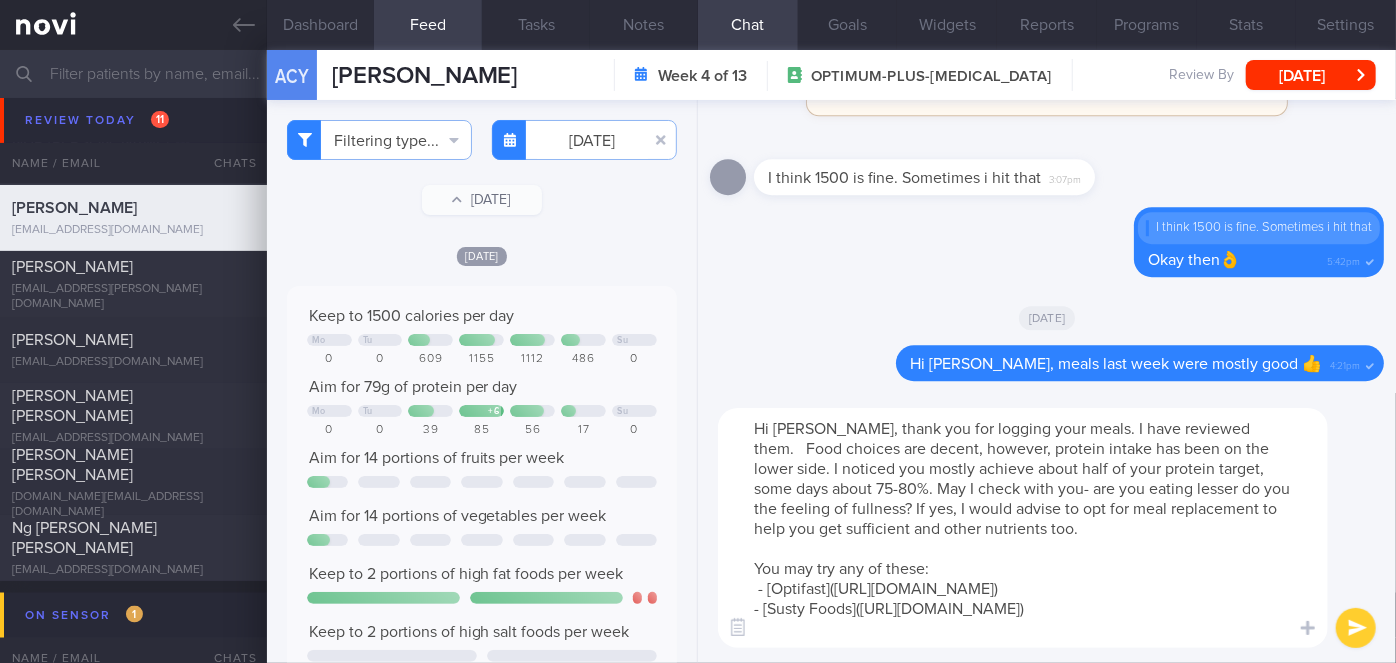 click on "Hi [PERSON_NAME], thank you for logging your meals. I have reviewed them.   Food choices are decent, however, protein intake has been on the lower side. I noticed you mostly achieve about half of your protein target, some days about 75-80%. May I check with you- are you eating lesser do you the feeling of fullness? If yes, I would advise to opt for meal replacement to help you get sufficient and other nutrients too.
You may try any of these:
- [Optifast]([URL][DOMAIN_NAME])
- [Susty Foods]([URL][DOMAIN_NAME])" at bounding box center (1023, 528) 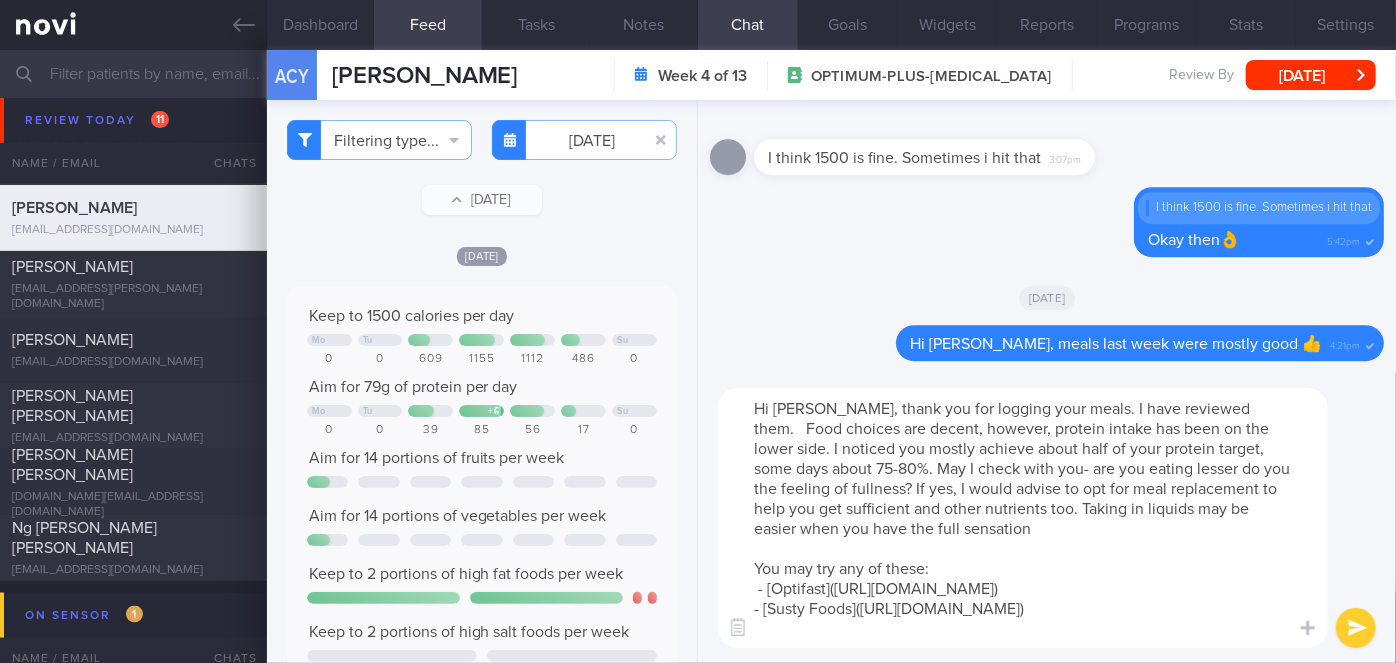 click on "Hi [PERSON_NAME], thank you for logging your meals. I have reviewed them.   Food choices are decent, however, protein intake has been on the lower side. I noticed you mostly achieve about half of your protein target, some days about 75-80%. May I check with you- are you eating lesser do you the feeling of fullness? If yes, I would advise to opt for meal replacement to help you get sufficient and other nutrients too. Taking in liquids may be easier when you have the full sensation
You may try any of these:
- [Optifast]([URL][DOMAIN_NAME])
- [Susty Foods]([URL][DOMAIN_NAME])" at bounding box center (1023, 518) 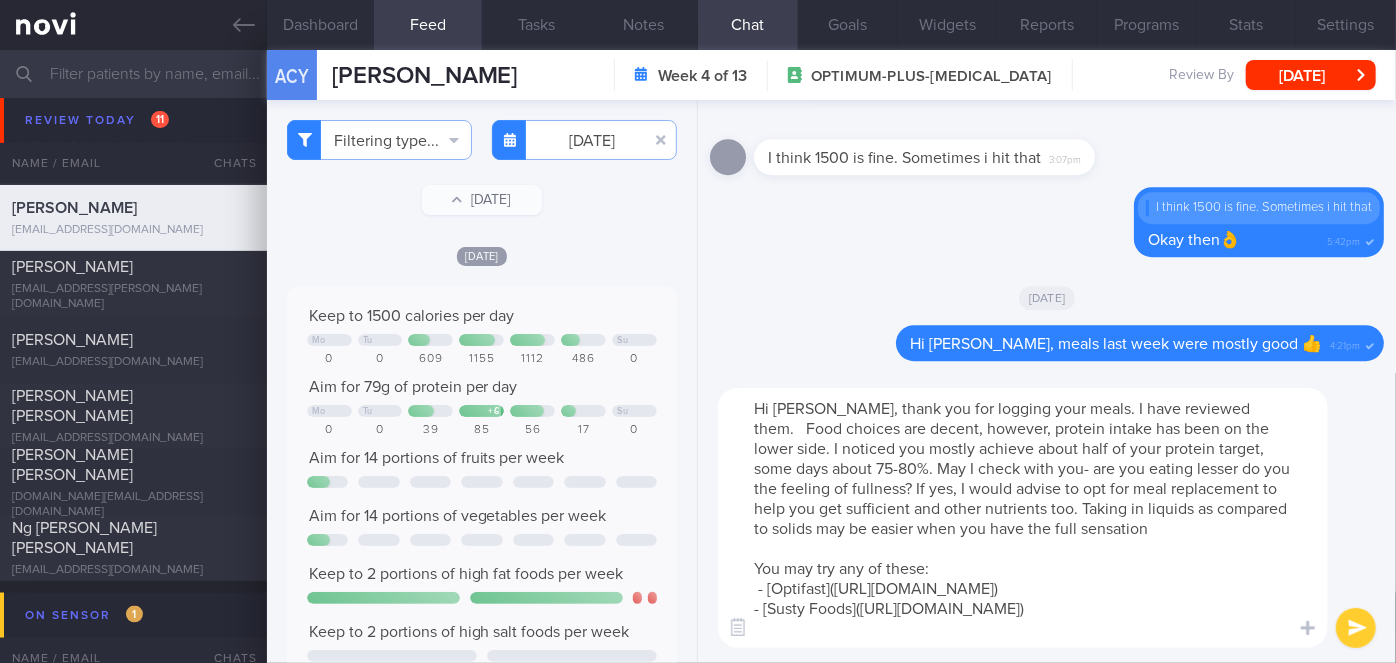 click on "Hi [PERSON_NAME], thank you for logging your meals. I have reviewed them.   Food choices are decent, however, protein intake has been on the lower side. I noticed you mostly achieve about half of your protein target, some days about 75-80%. May I check with you- are you eating lesser do you the feeling of fullness? If yes, I would advise to opt for meal replacement to help you get sufficient and other nutrients too. Taking in liquids as compared to solids may be easier when you have the full sensation
You may try any of these:
- [Optifast]([URL][DOMAIN_NAME])
- [Susty Foods]([URL][DOMAIN_NAME])" at bounding box center [1023, 518] 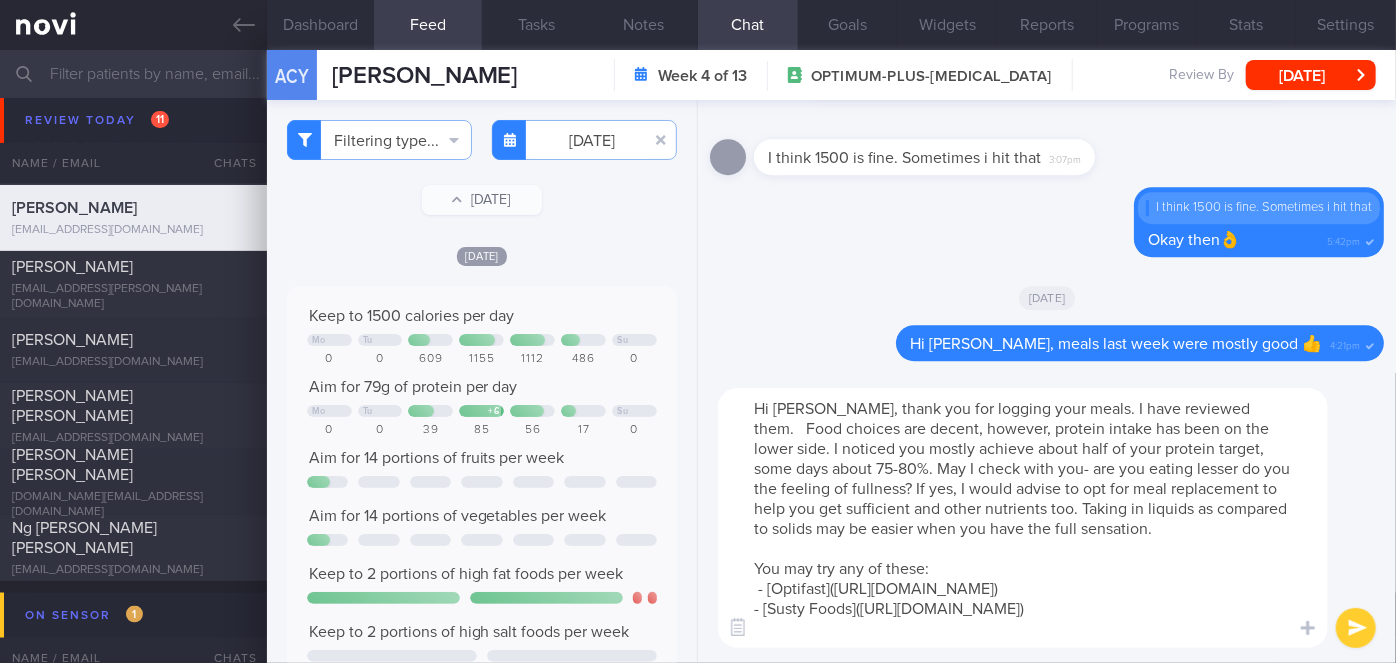 click on "Hi [PERSON_NAME], thank you for logging your meals. I have reviewed them.   Food choices are decent, however, protein intake has been on the lower side. I noticed you mostly achieve about half of your protein target, some days about 75-80%. May I check with you- are you eating lesser do you the feeling of fullness? If yes, I would advise to opt for meal replacement to help you get sufficient and other nutrients too. Taking in liquids as compared to solids may be easier when you have the full sensation.
You may try any of these:
- [Optifast]([URL][DOMAIN_NAME])
- [Susty Foods]([URL][DOMAIN_NAME])" at bounding box center (1023, 518) 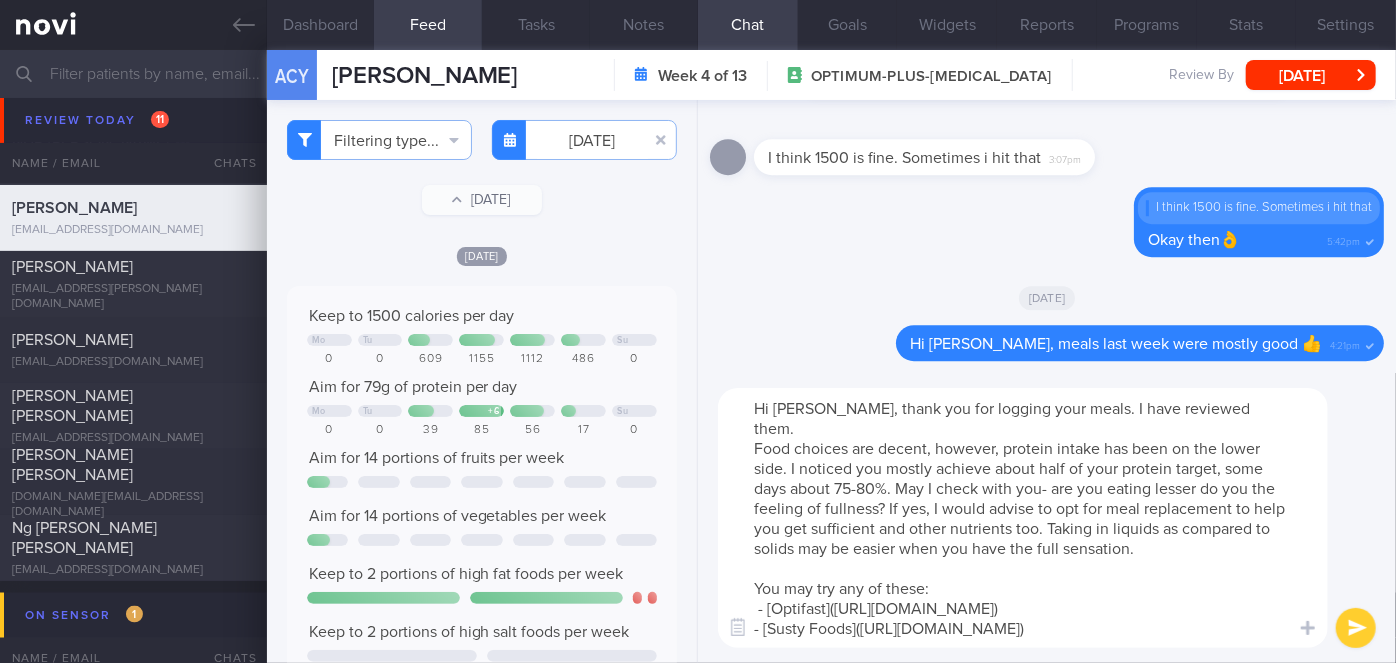 type on "Hi [PERSON_NAME], thank you for logging your meals. I have reviewed them.
Food choices are decent, however, protein intake has been on the lower side. I noticed you mostly achieve about half of your protein target, some days about 75-80%. May I check with you- are you eating lesser do you the feeling of fullness? If yes, I would advise to opt for meal replacement to help you get sufficient and other nutrients too. Taking in liquids as compared to solids may be easier when you have the full sensation.
You may try any of these:
- [Optifast]([URL][DOMAIN_NAME])
- [Susty Foods]([URL][DOMAIN_NAME])" 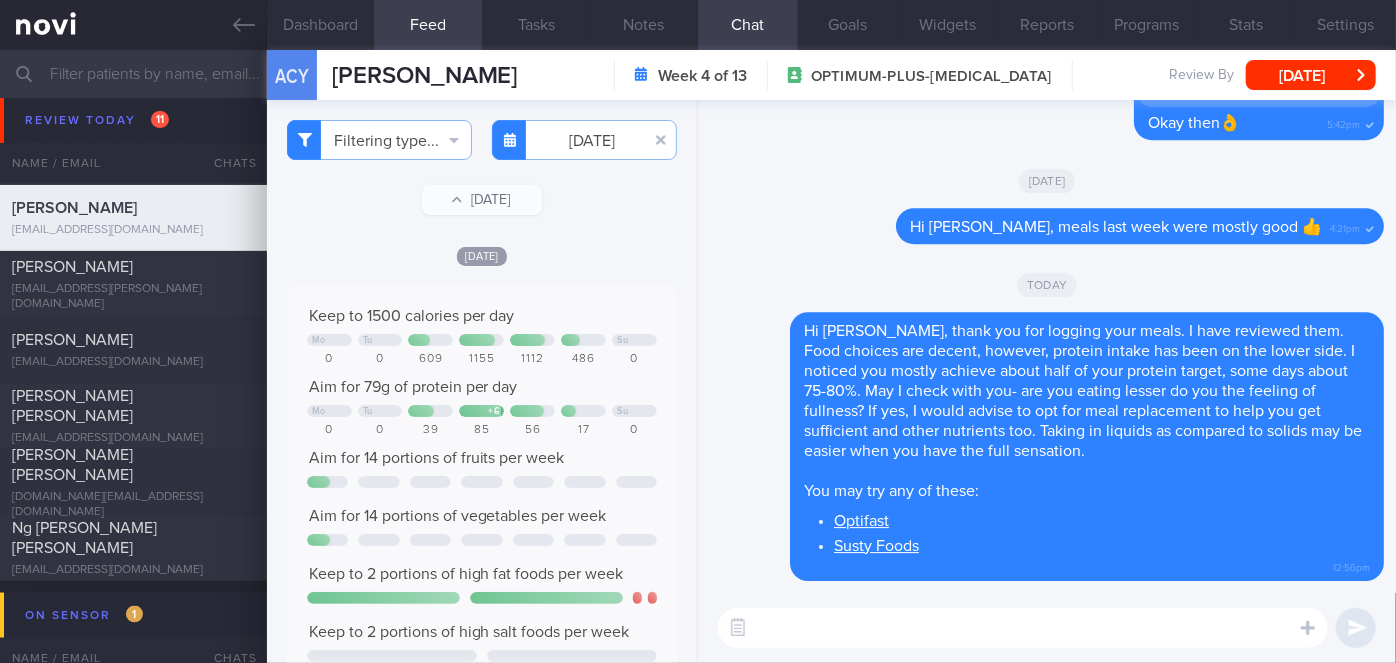 click on "ACY
[PERSON_NAME] [PERSON_NAME] [PERSON_NAME]
[PERSON_NAME][EMAIL_ADDRESS][DOMAIN_NAME]
Week 4 of 13
OPTIMUM-PLUS-[MEDICAL_DATA]
[DATE] - [DATE]
Review By
[DATE]
Set Next Review Date
[DATE] March April May June July August September October November [DATE]
Mon Tue Wed Thu Fri Sat Sun
30 1 2 3 4 5 6 7 8 9 10 11 12 13 14 15 16 17 18 19 20 21 22 23 24 25 26 27 28 29 30 31 1 2 3 4" at bounding box center [831, 75] 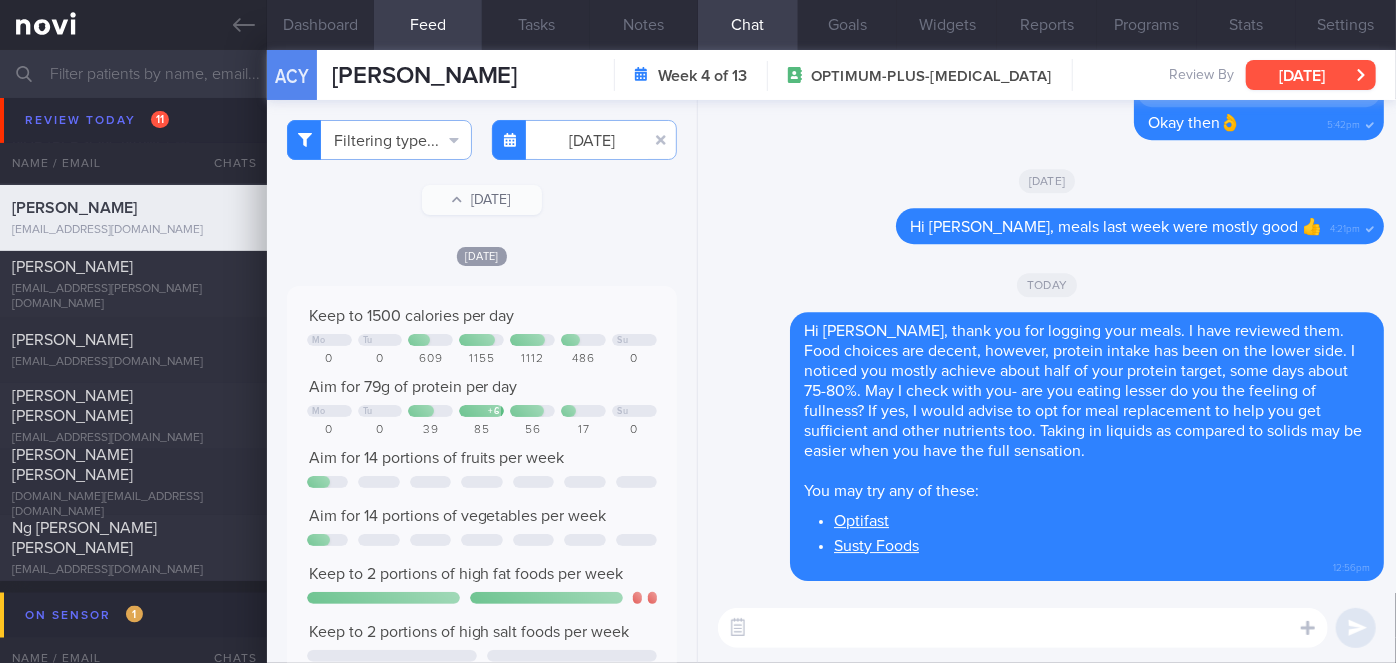 click on "[DATE]" at bounding box center [1311, 75] 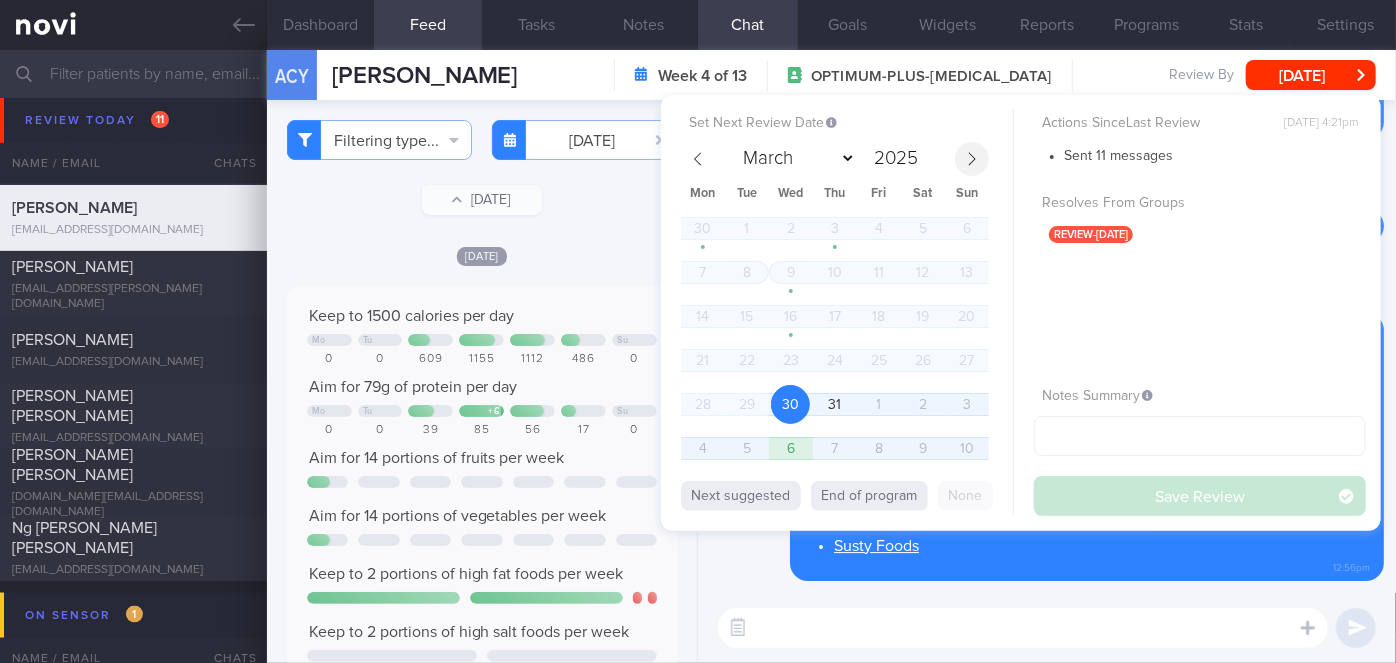 click 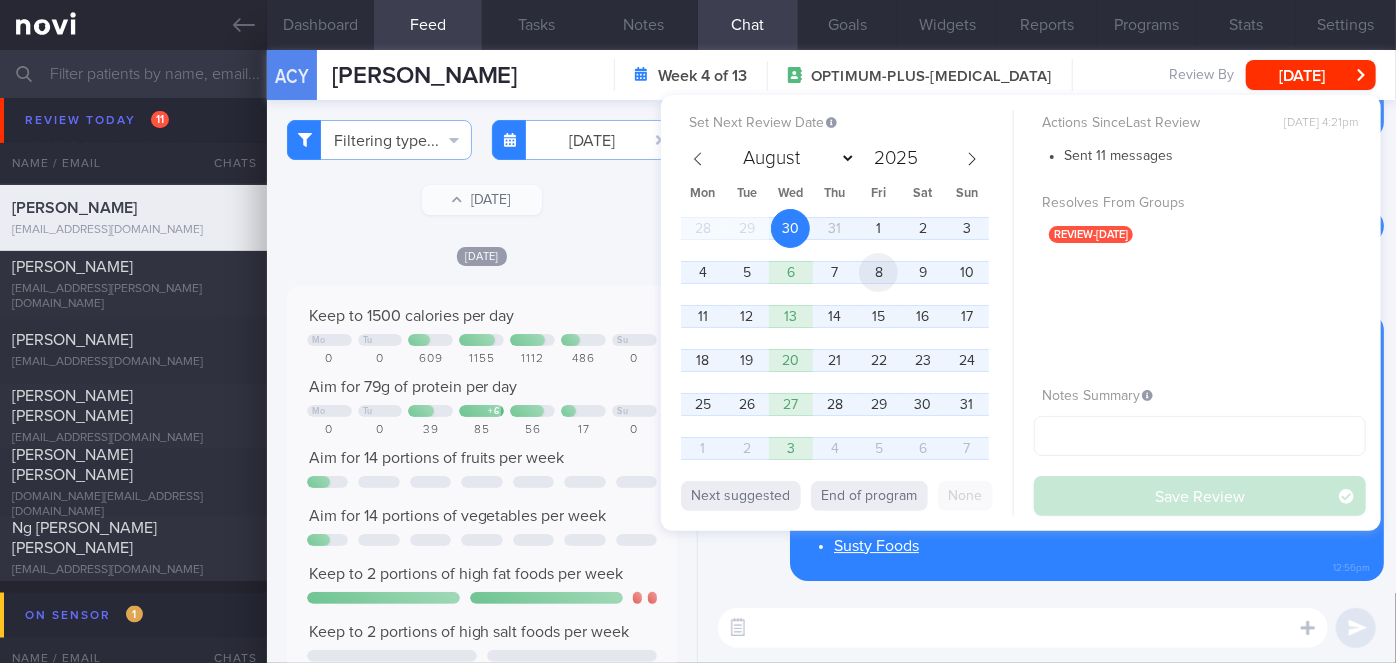 click on "8" at bounding box center [878, 272] 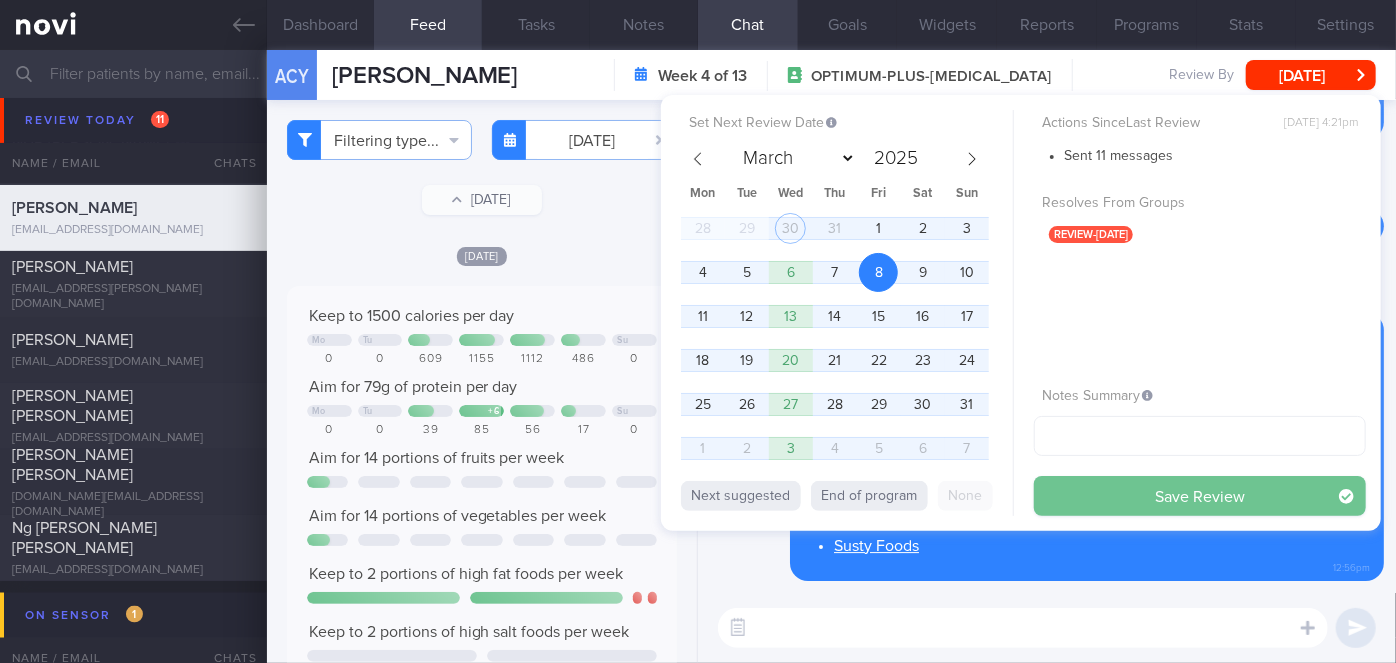 click on "Save Review" at bounding box center [1200, 496] 